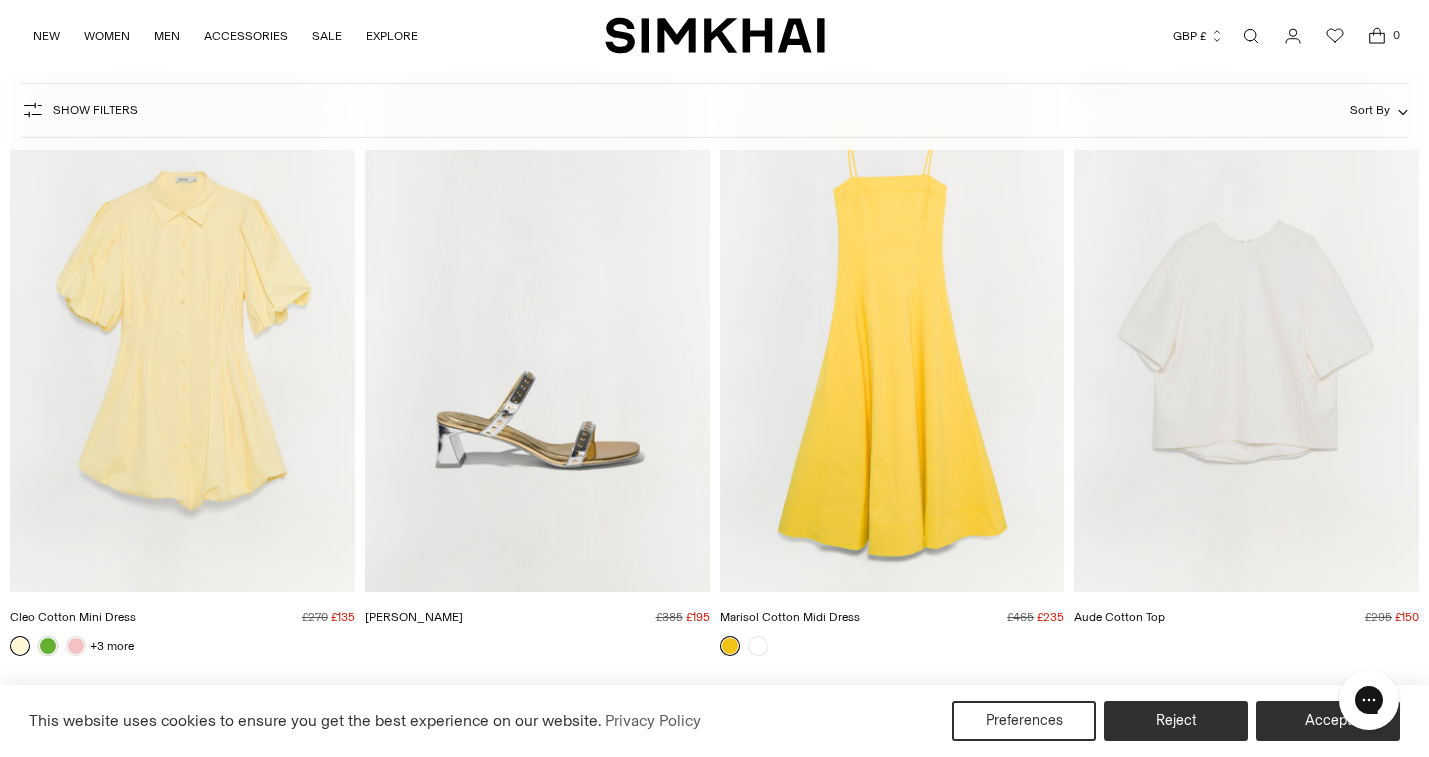 scroll, scrollTop: 3394, scrollLeft: 0, axis: vertical 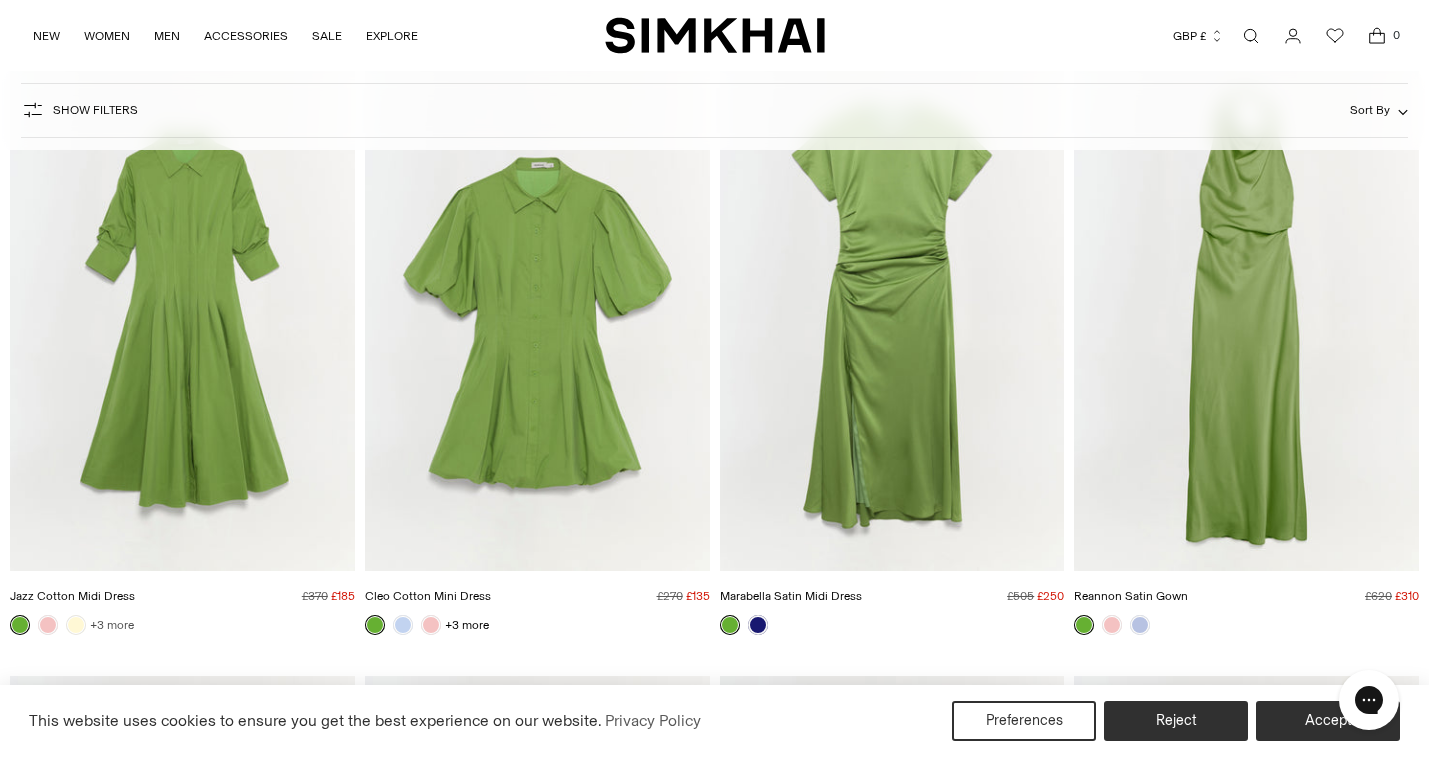 click on "+3 more" at bounding box center [112, 625] 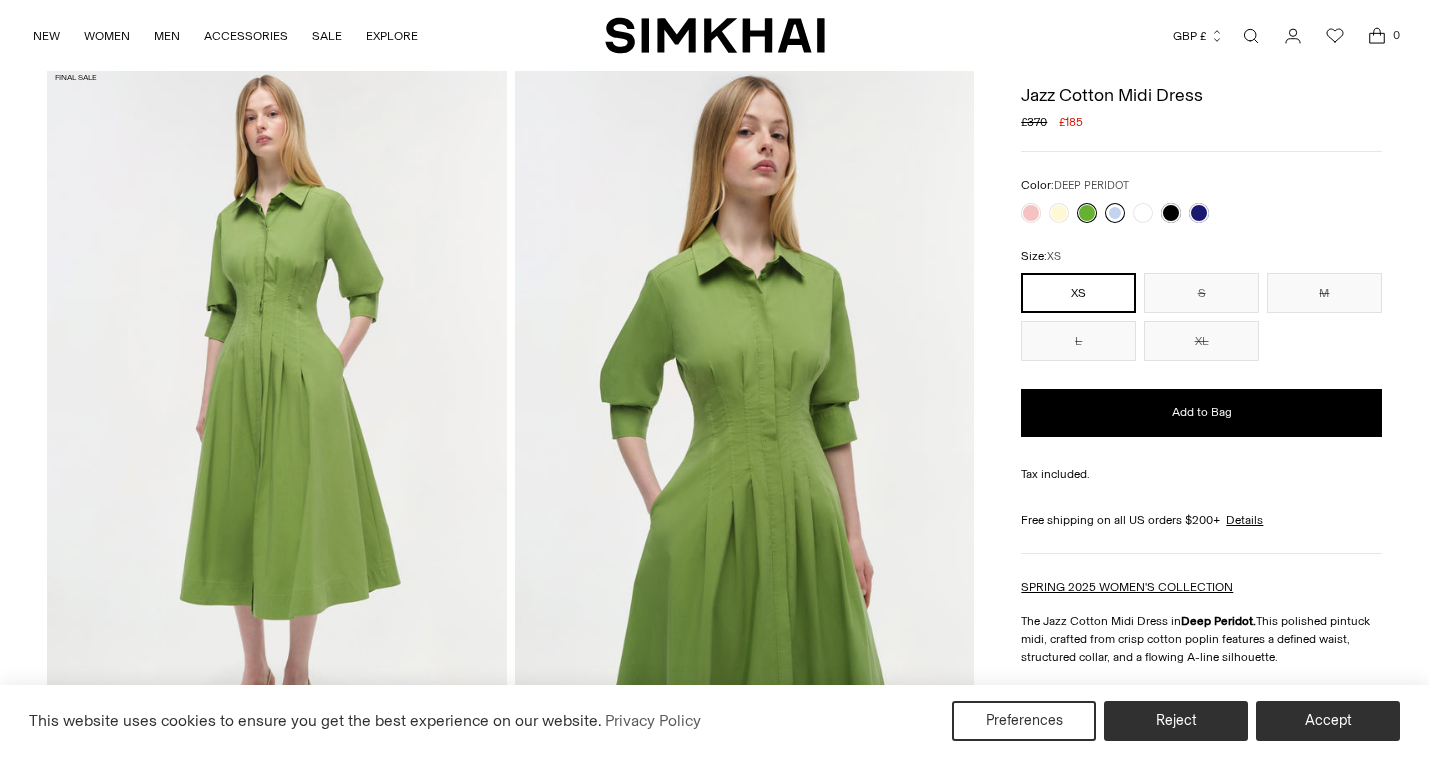 click at bounding box center (1115, 213) 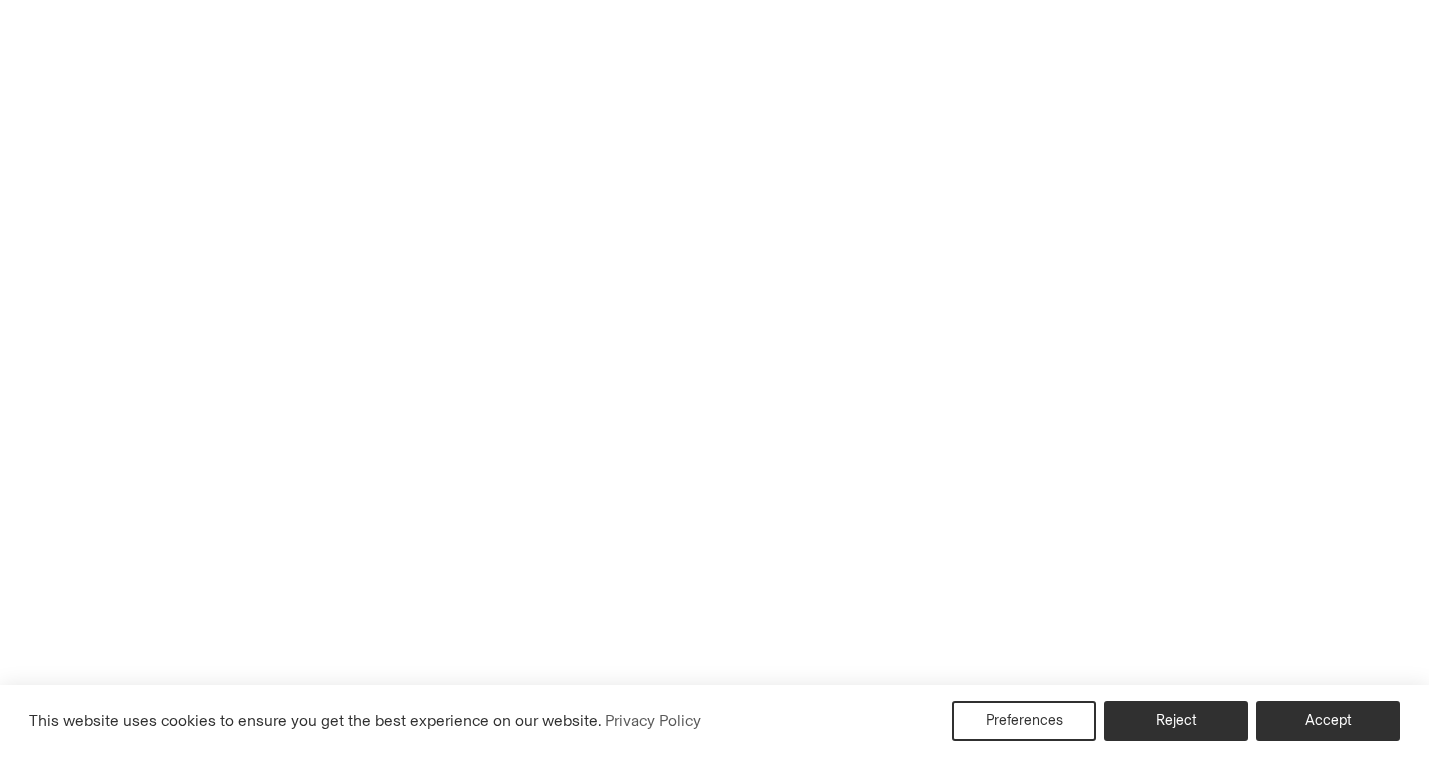scroll, scrollTop: 0, scrollLeft: 0, axis: both 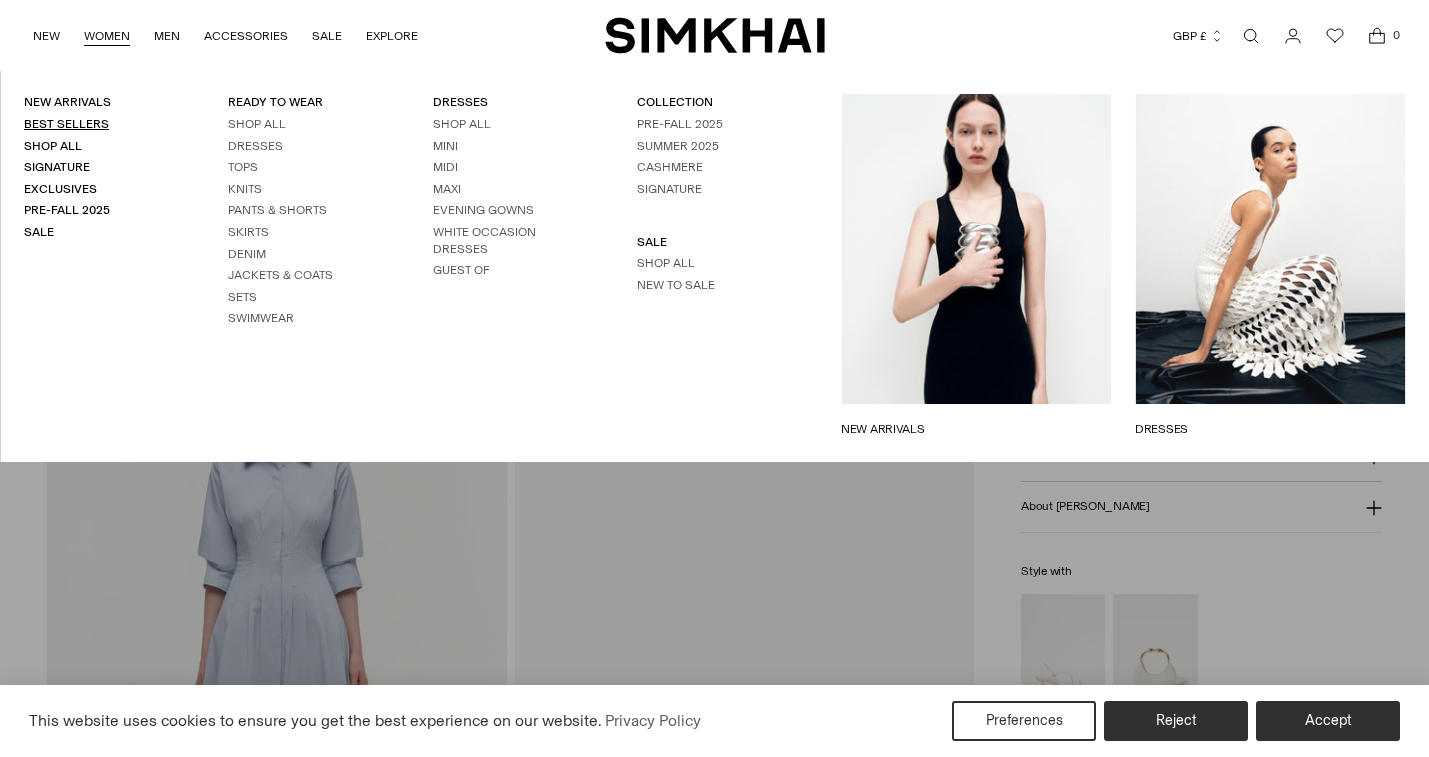 click on "Best Sellers" at bounding box center (66, 124) 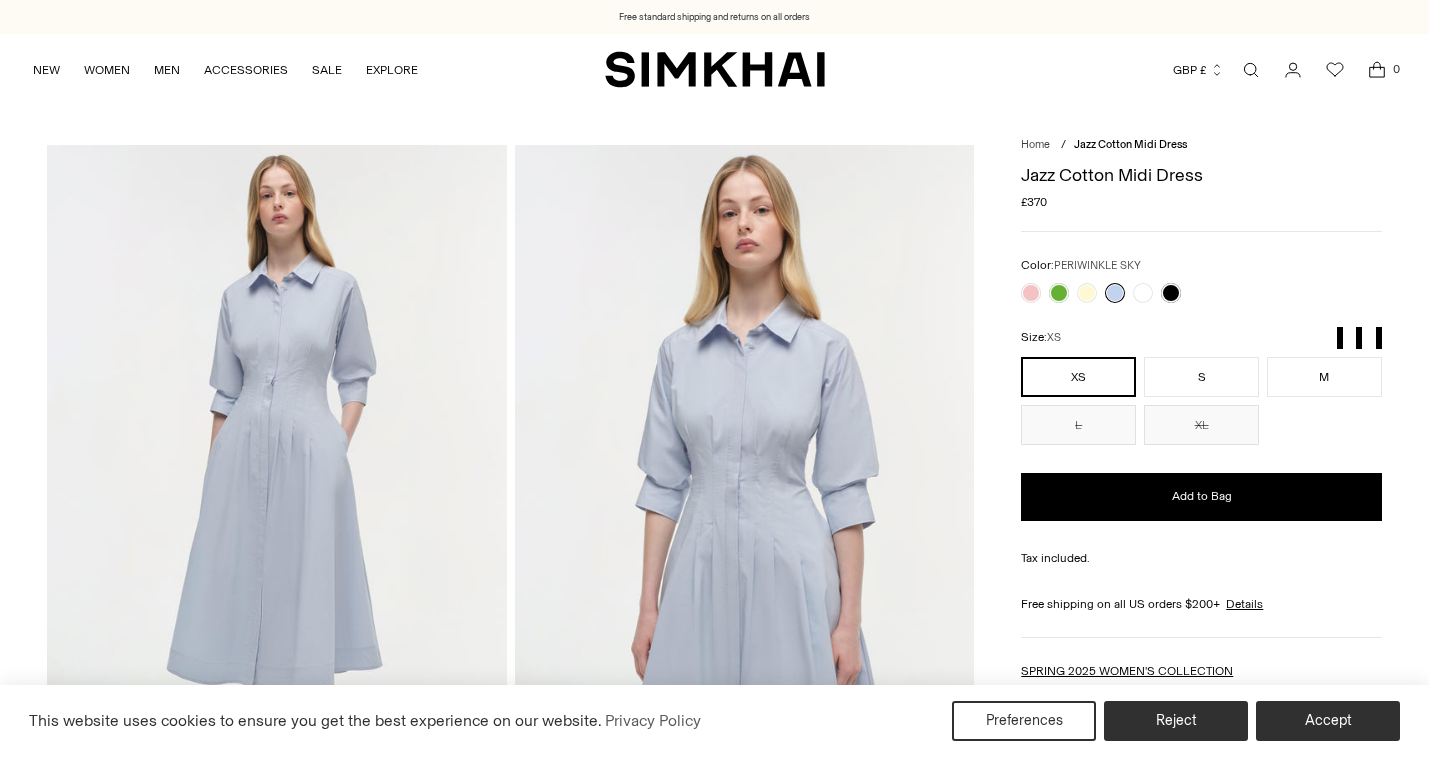 scroll, scrollTop: 0, scrollLeft: 0, axis: both 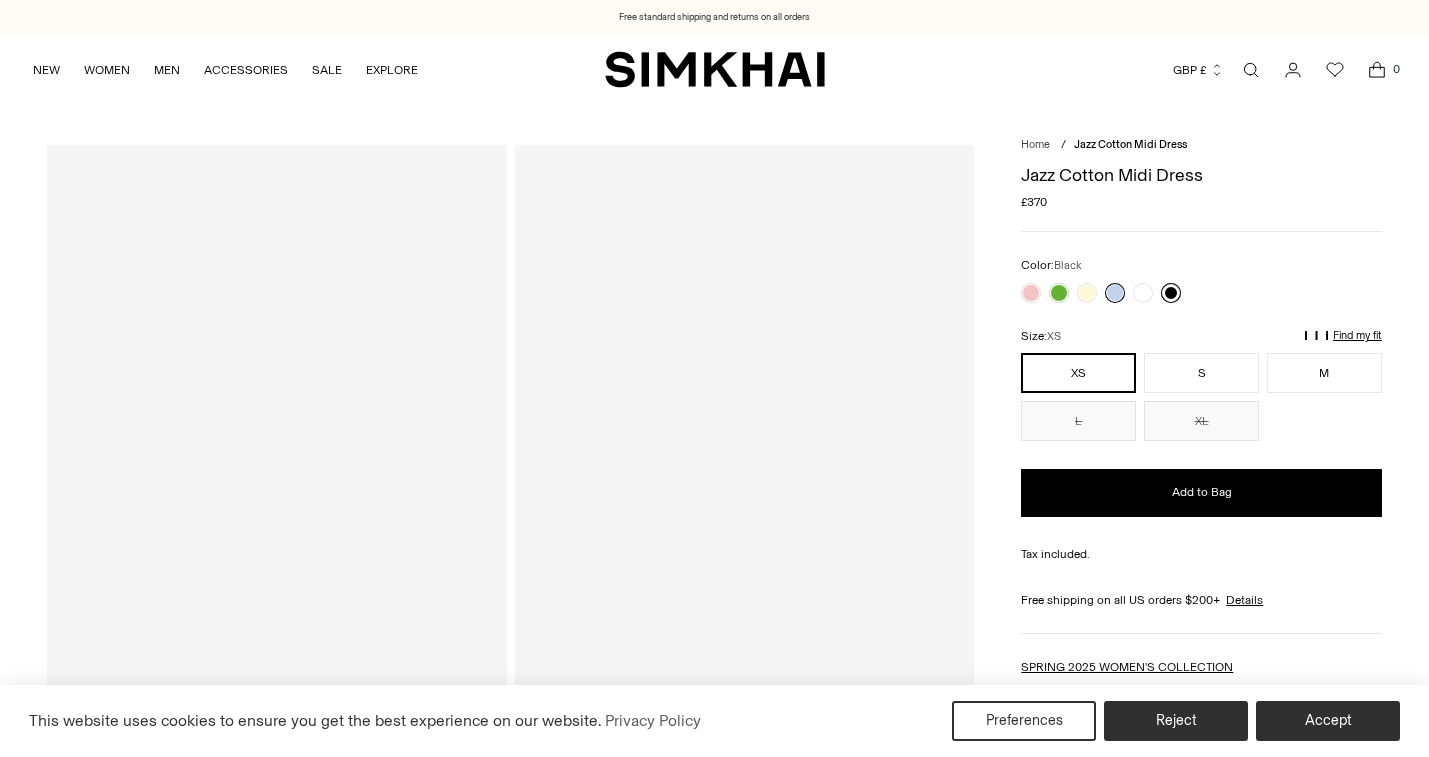 click at bounding box center [1171, 293] 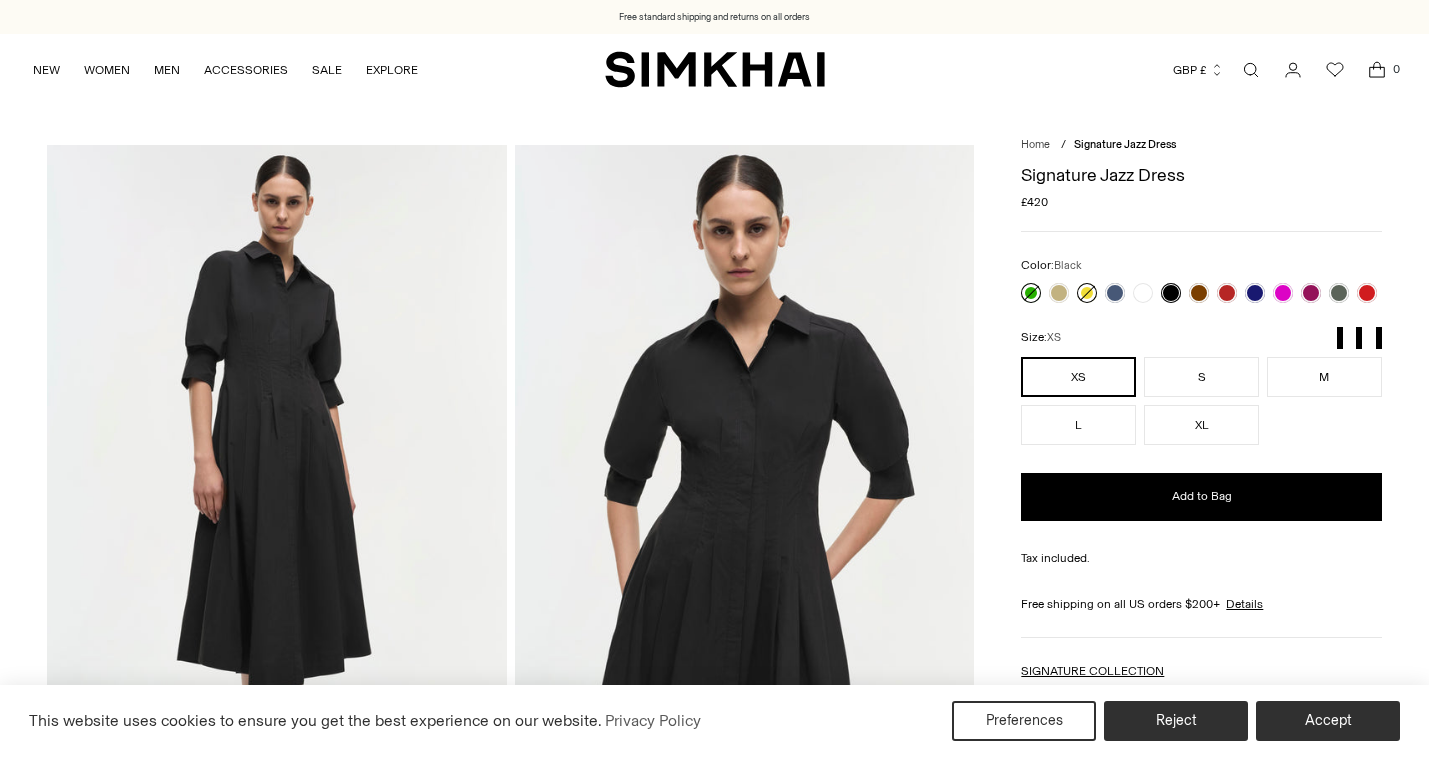 scroll, scrollTop: 0, scrollLeft: 0, axis: both 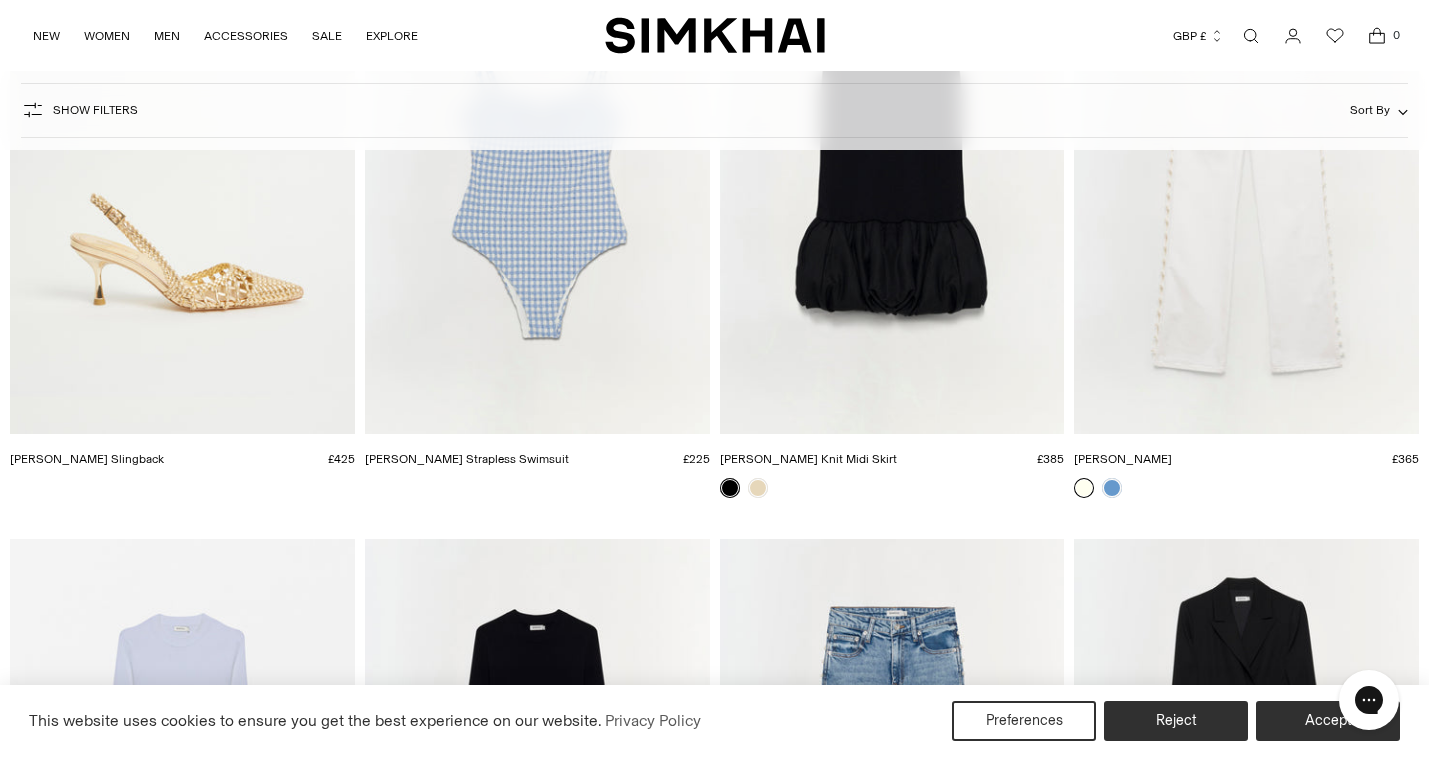 click at bounding box center [0, 0] 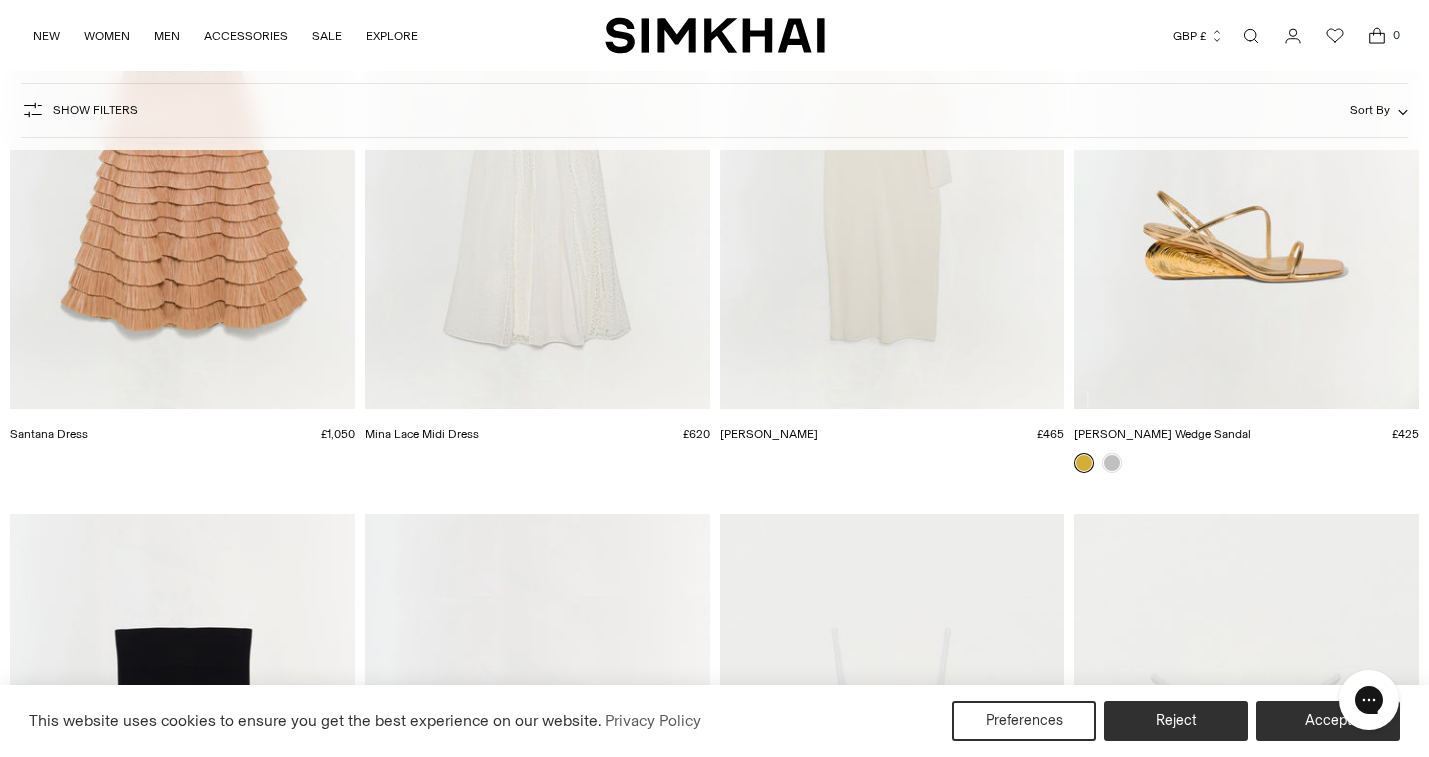 scroll, scrollTop: 4703, scrollLeft: 0, axis: vertical 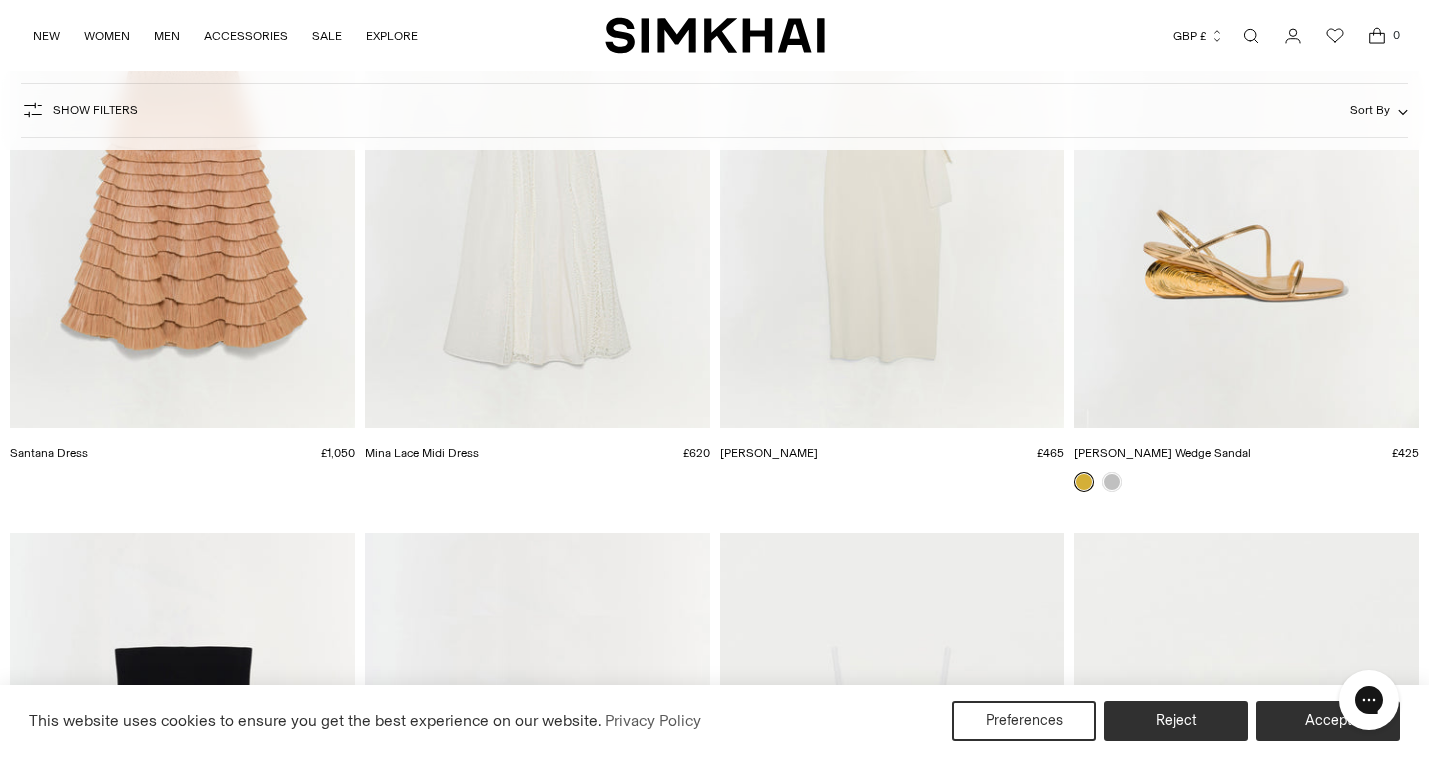 click at bounding box center (0, 0) 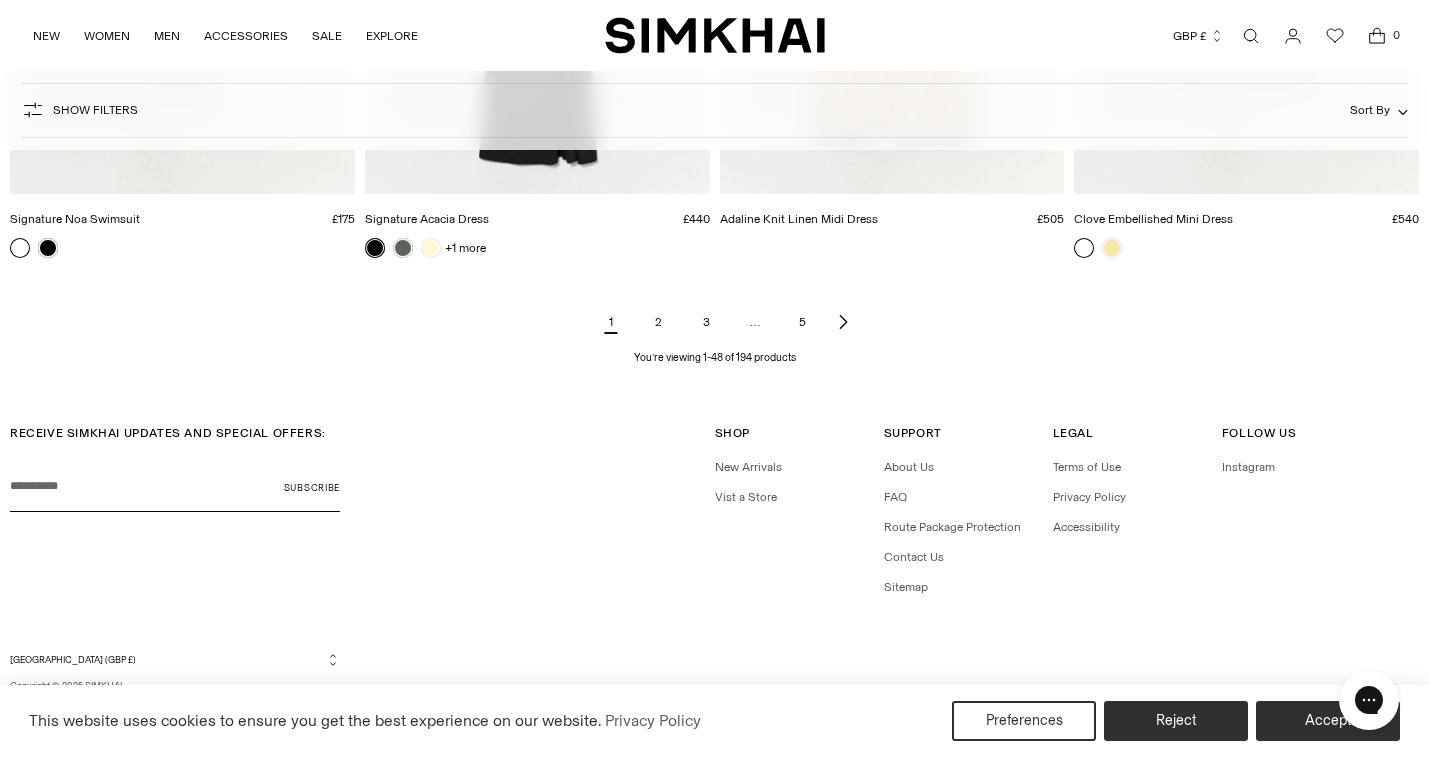 scroll, scrollTop: 7441, scrollLeft: 0, axis: vertical 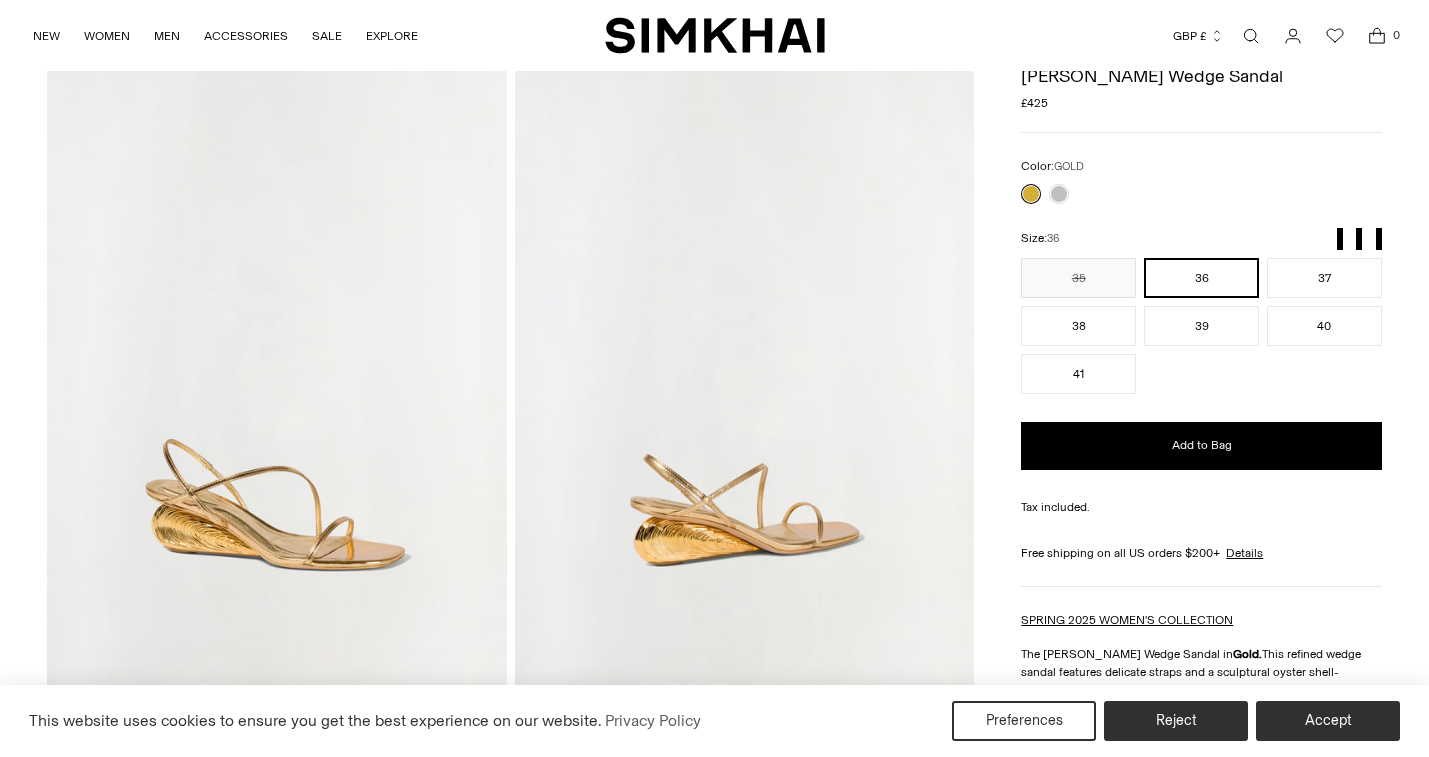 click at bounding box center (745, 390) 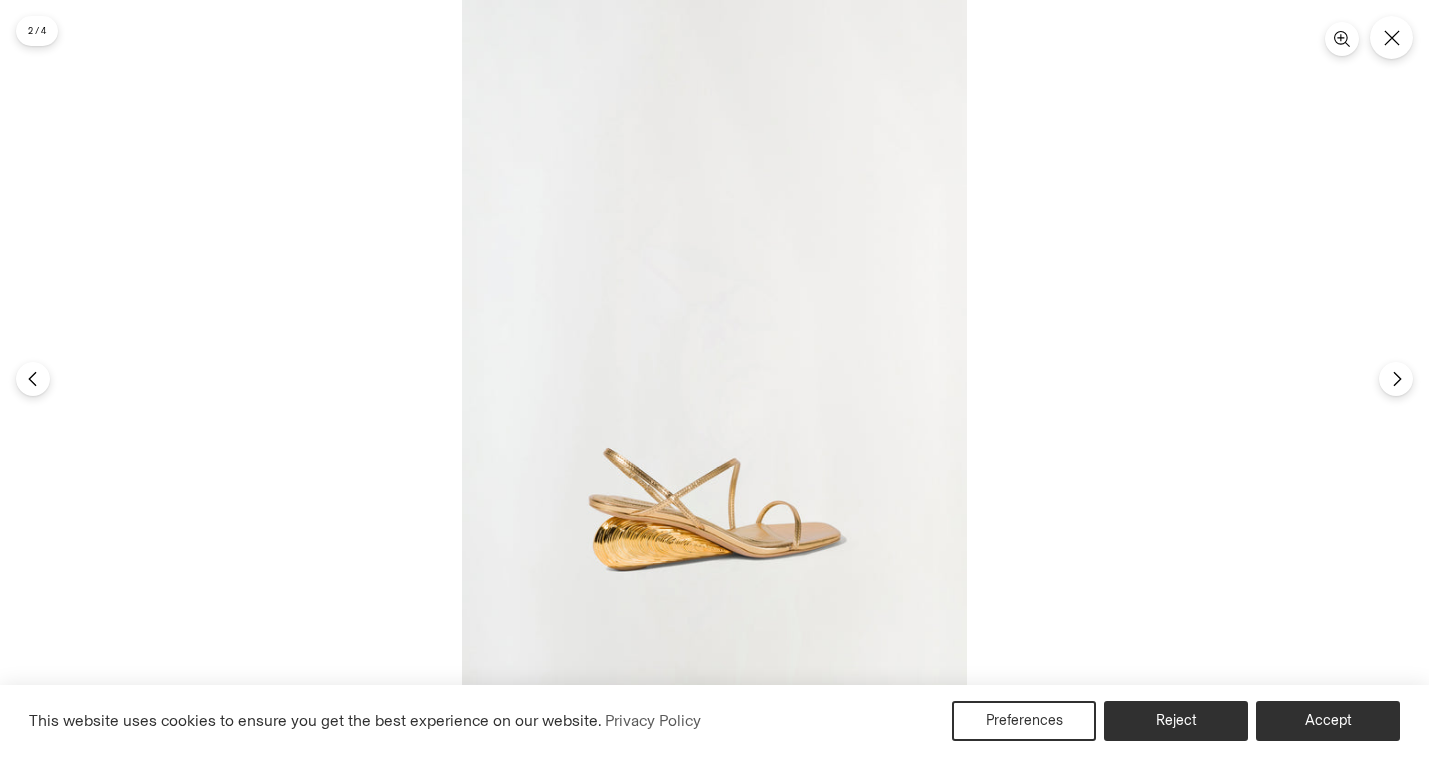 scroll, scrollTop: 99, scrollLeft: 0, axis: vertical 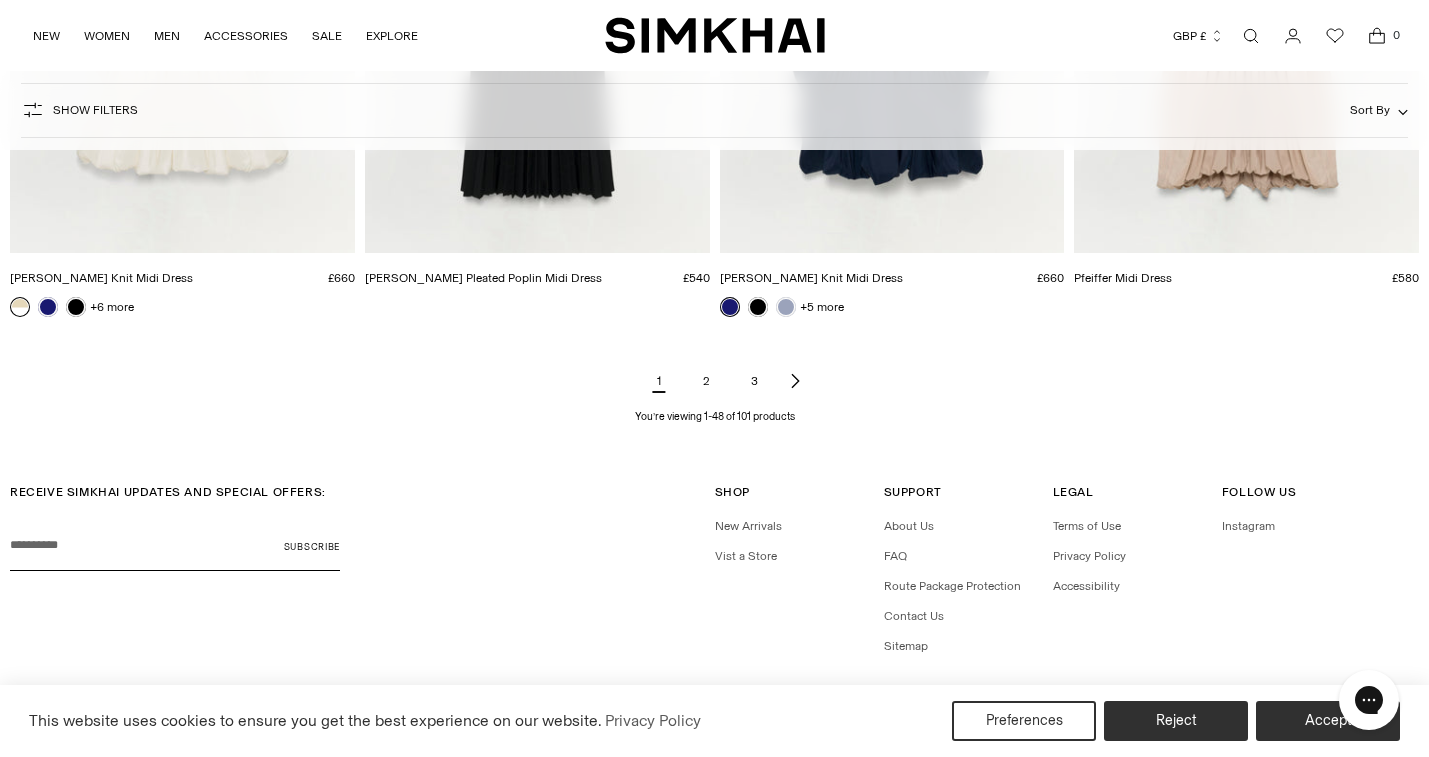 click on "2" at bounding box center (707, 381) 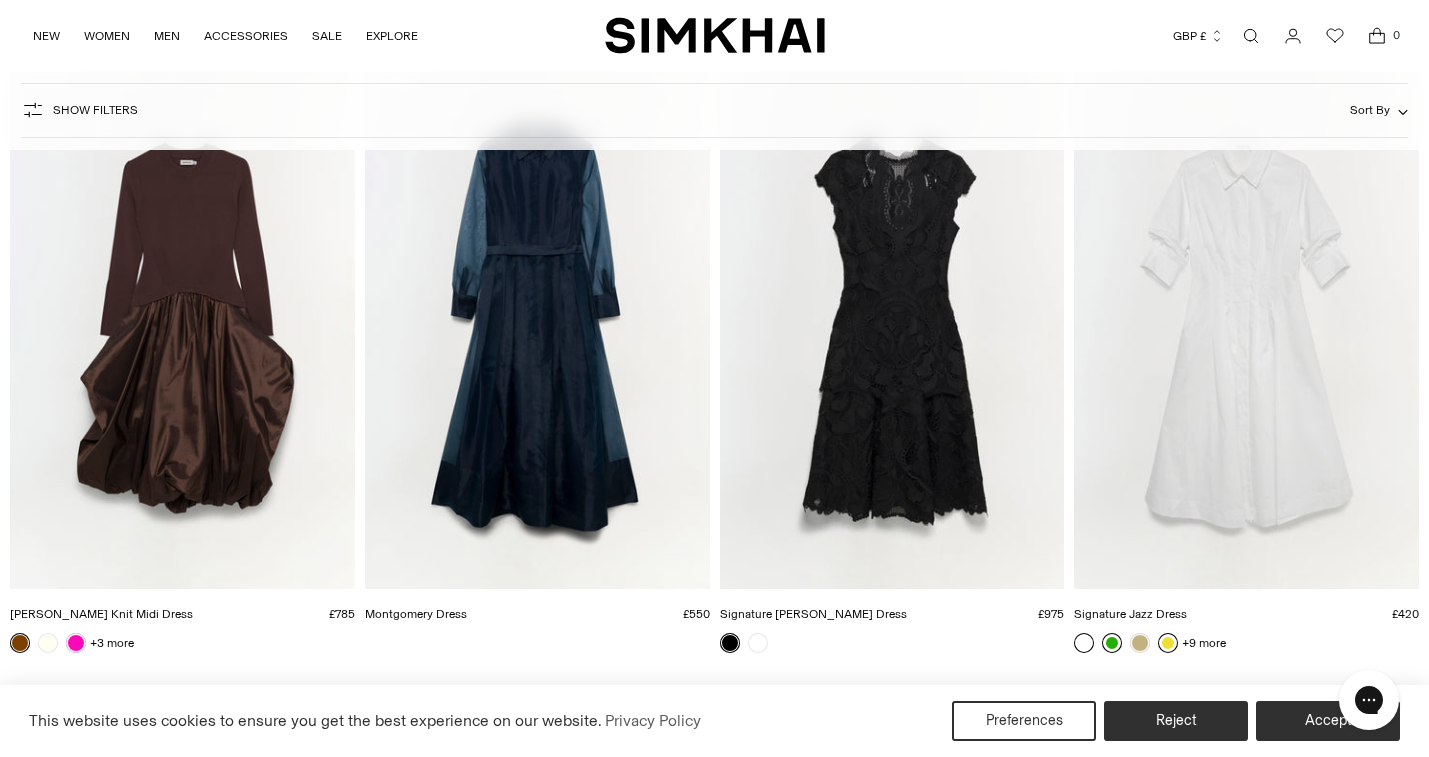 scroll, scrollTop: 1429, scrollLeft: 0, axis: vertical 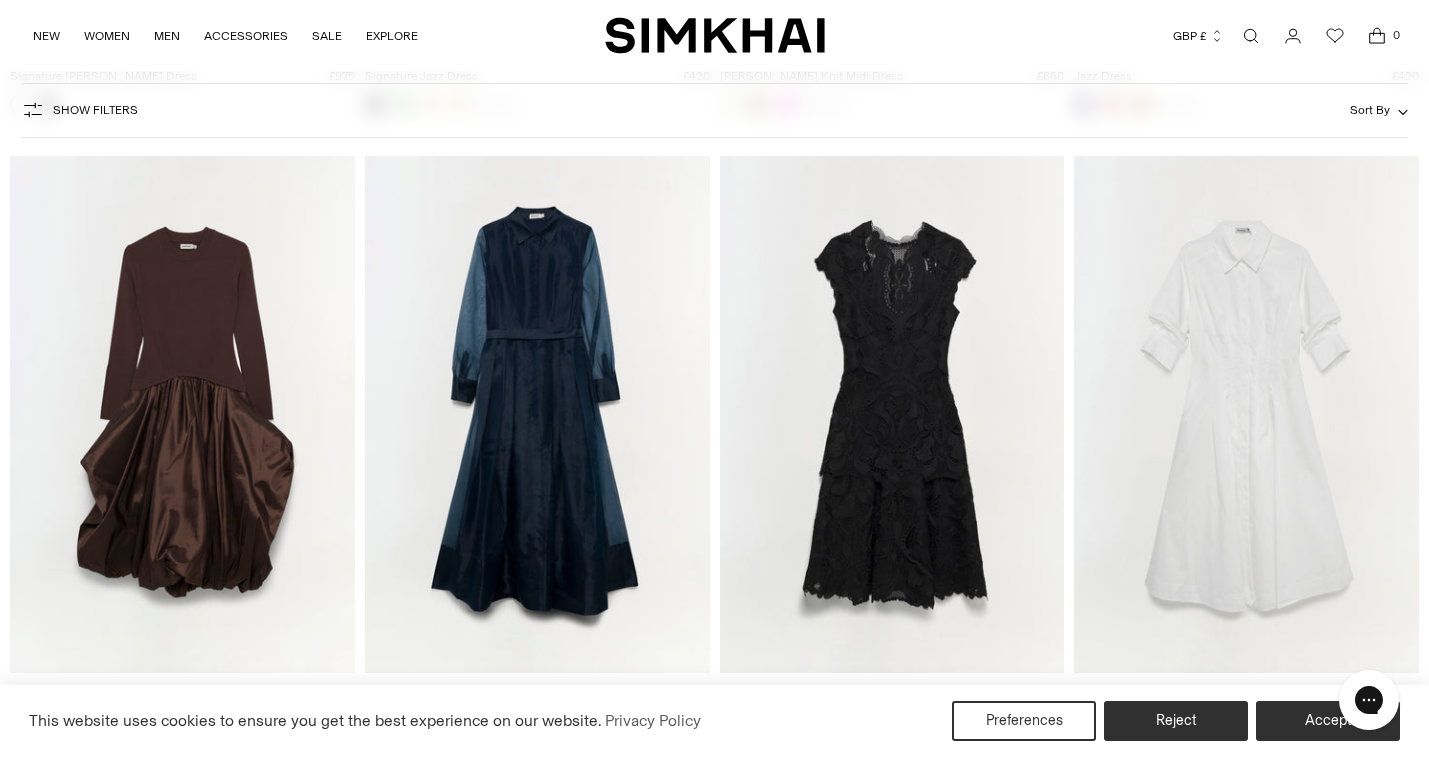 click at bounding box center [0, 0] 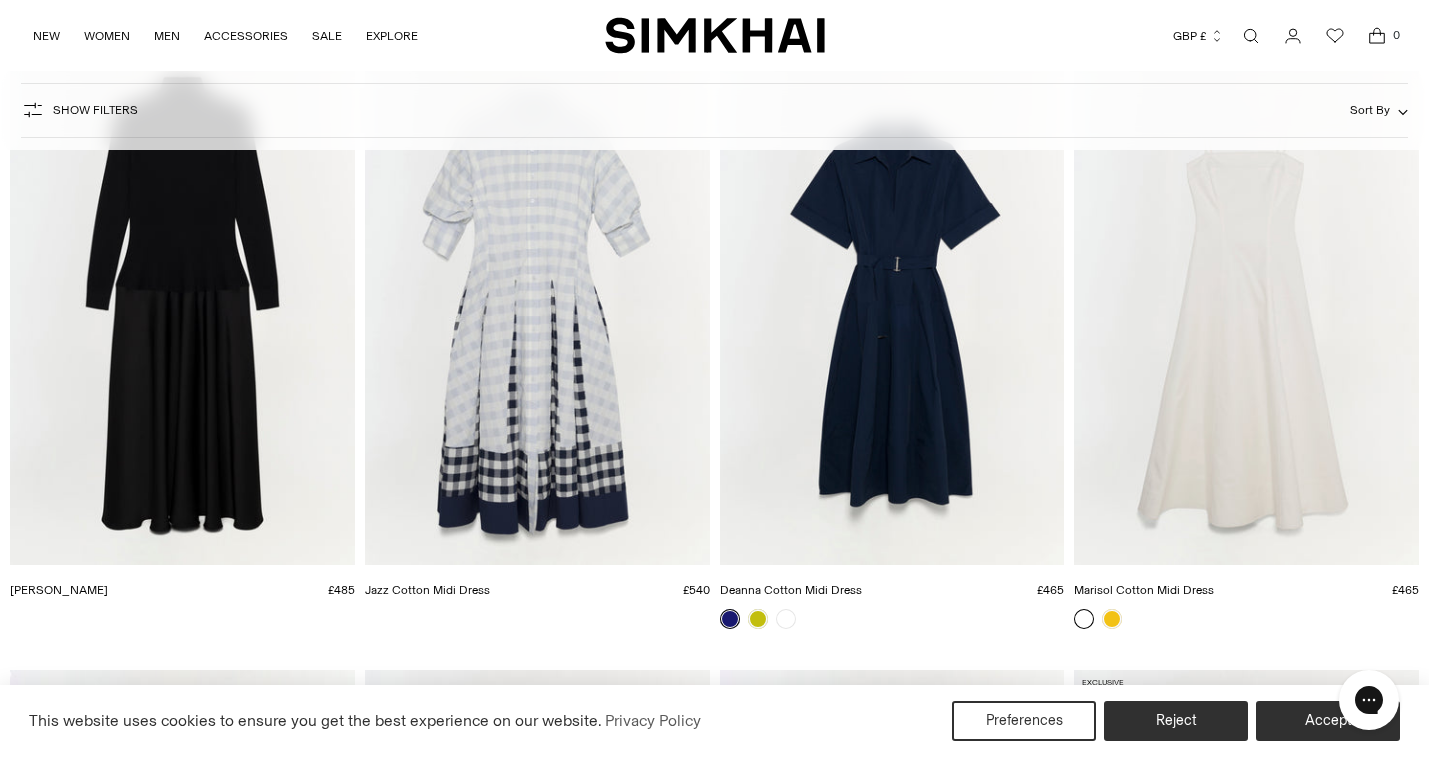 scroll, scrollTop: 3968, scrollLeft: 0, axis: vertical 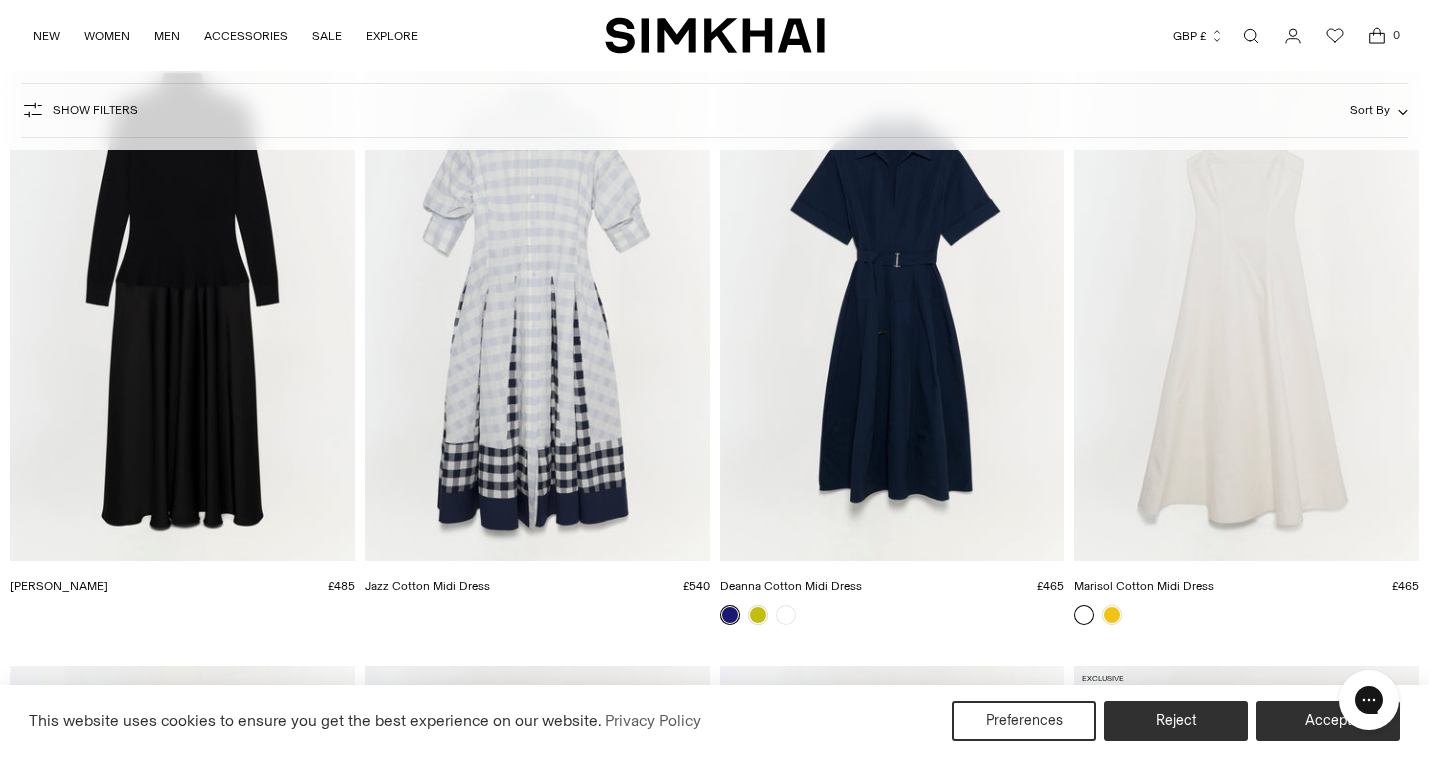 click at bounding box center (0, 0) 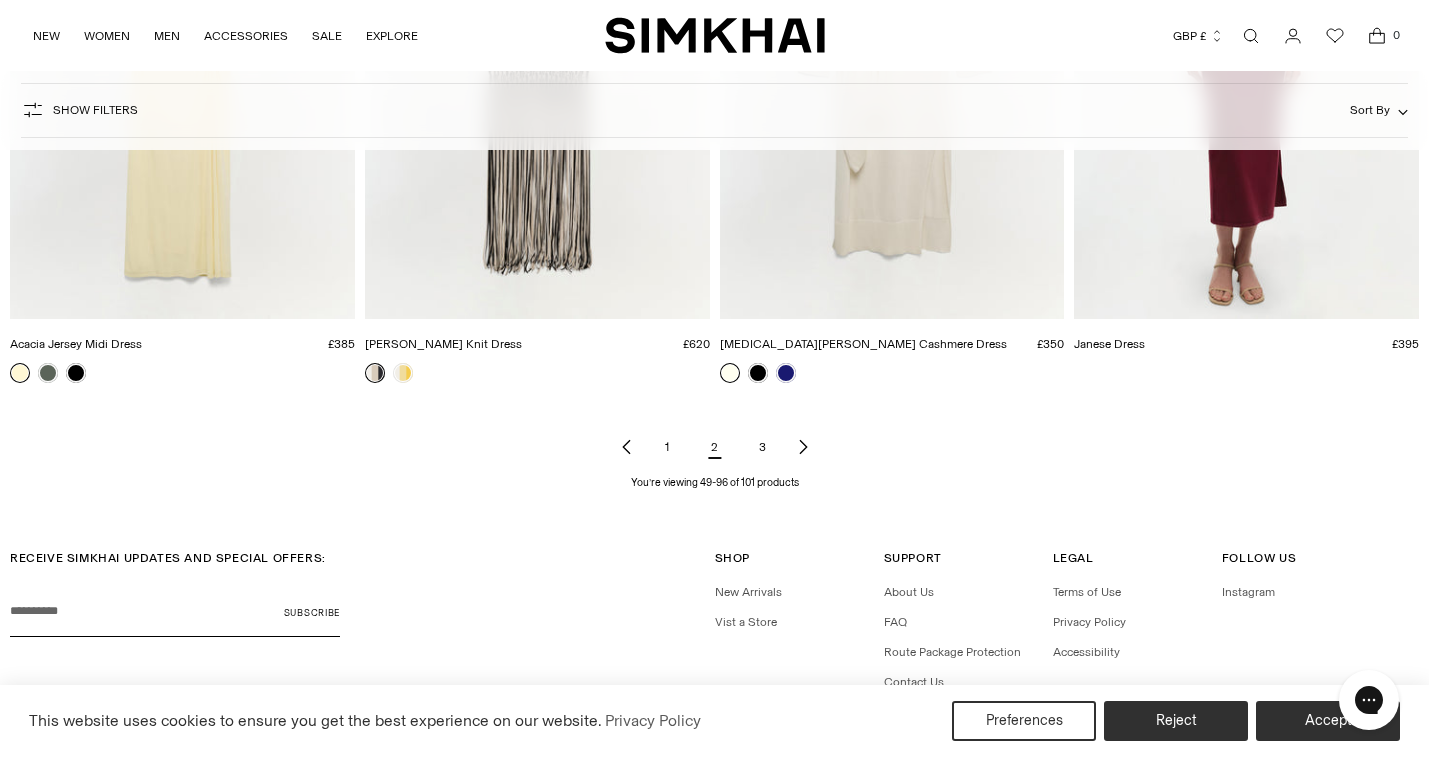 scroll, scrollTop: 7272, scrollLeft: 0, axis: vertical 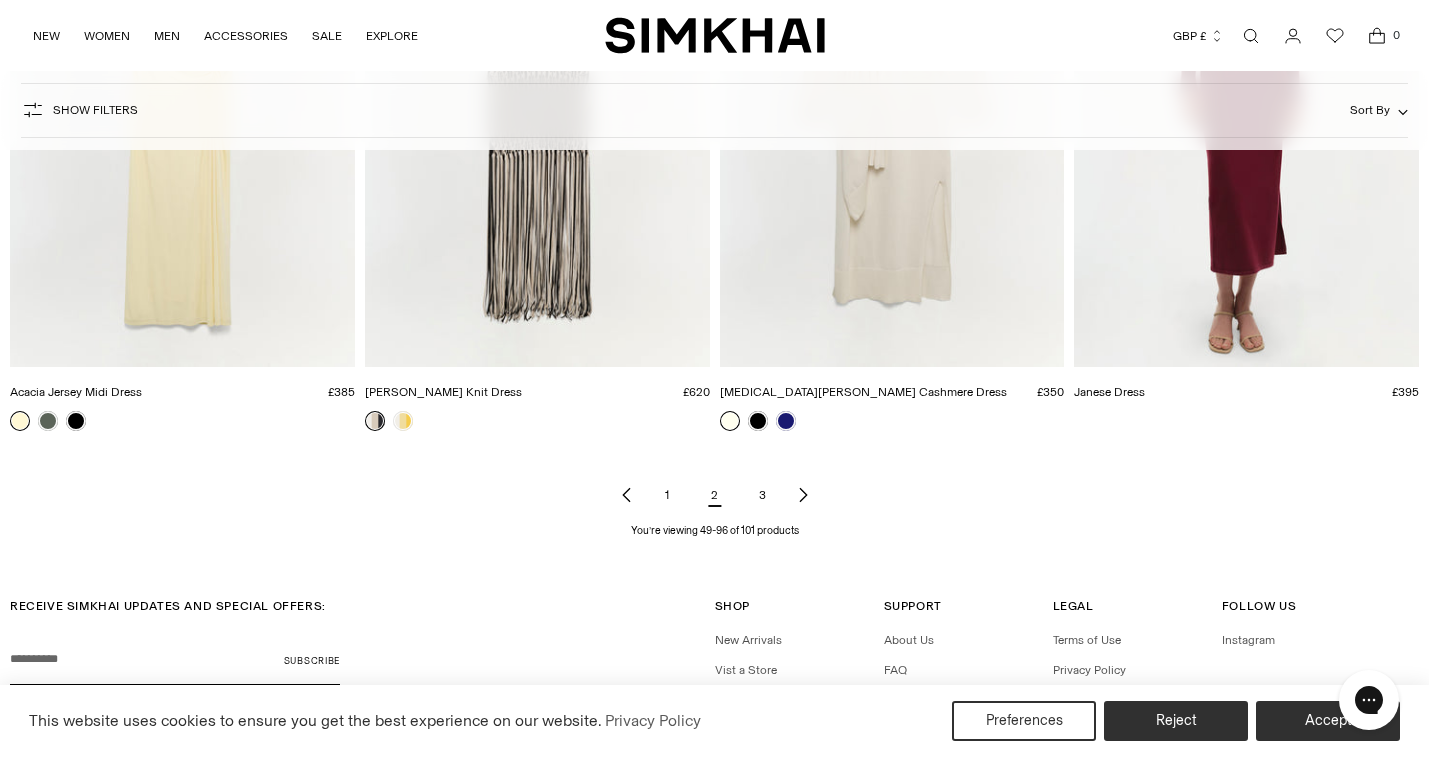 click on "3" at bounding box center [763, 495] 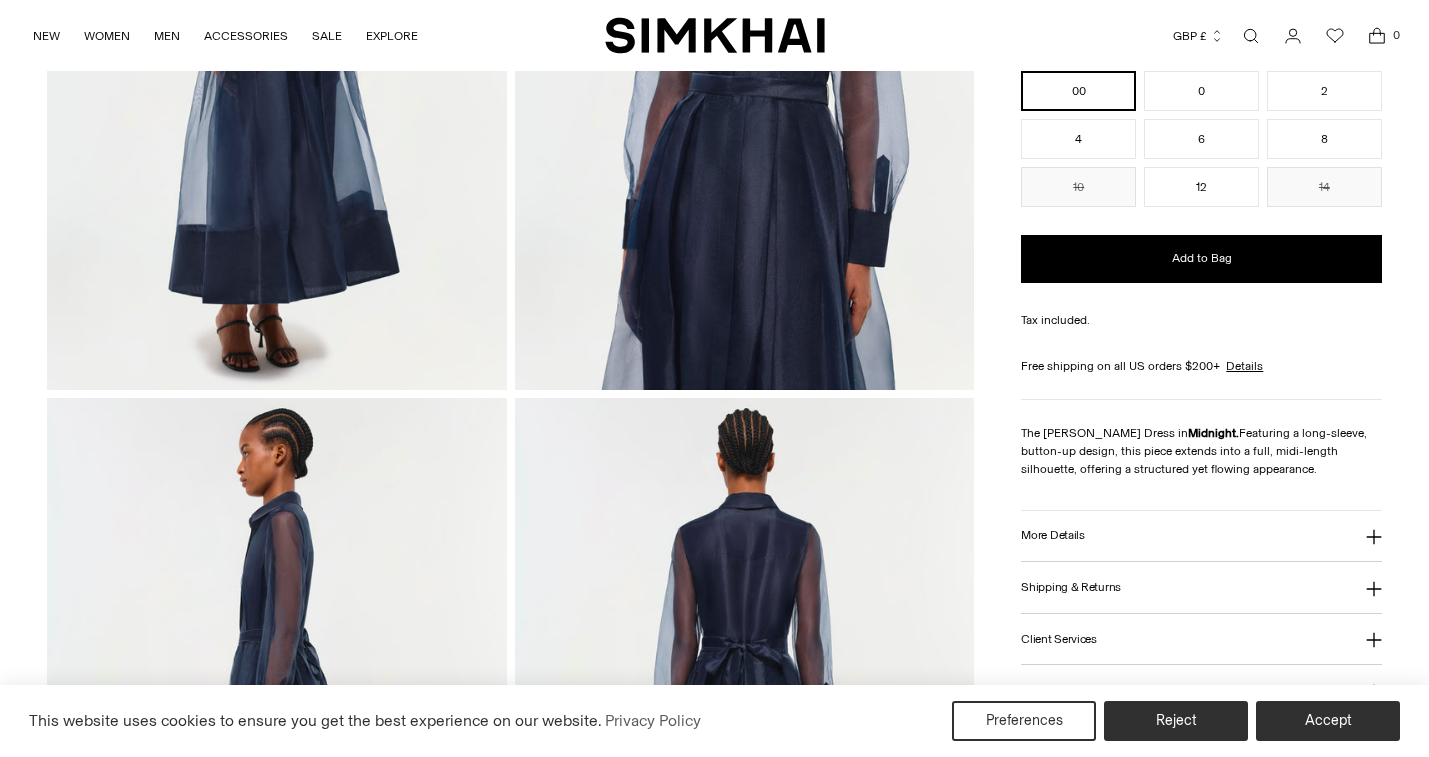 scroll, scrollTop: 0, scrollLeft: 0, axis: both 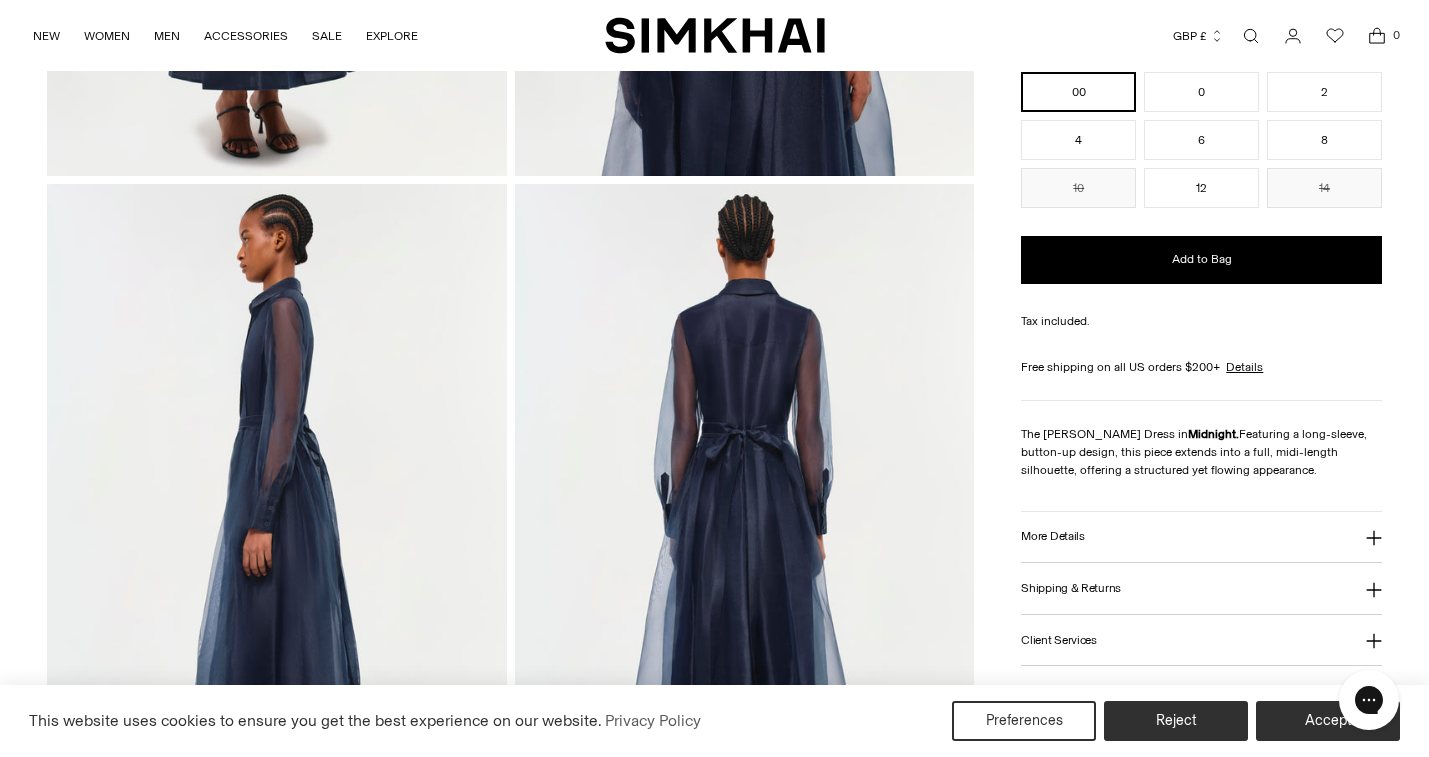 click on "More Details" at bounding box center [1052, 536] 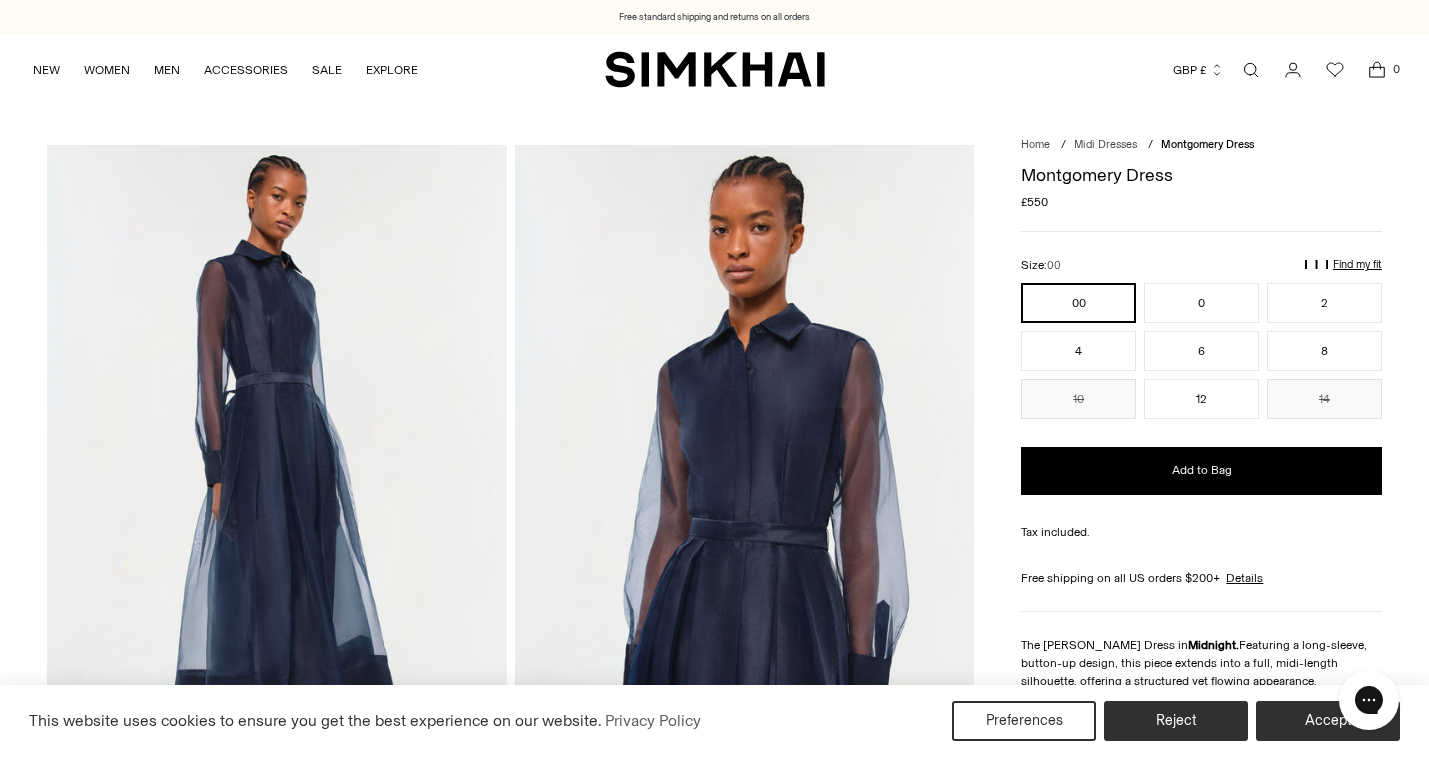 scroll, scrollTop: -9, scrollLeft: 0, axis: vertical 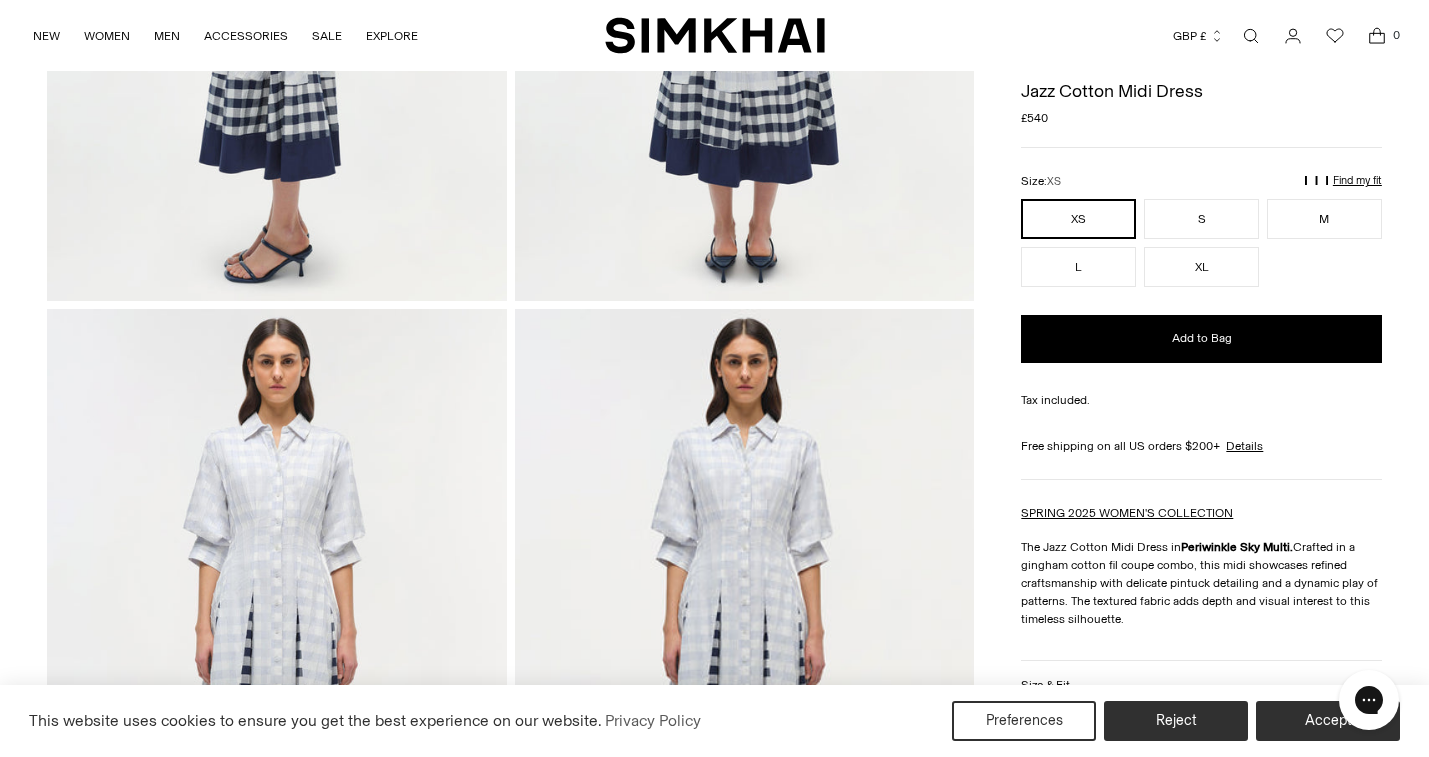 click on "Find my fit" at bounding box center (1164, 190) 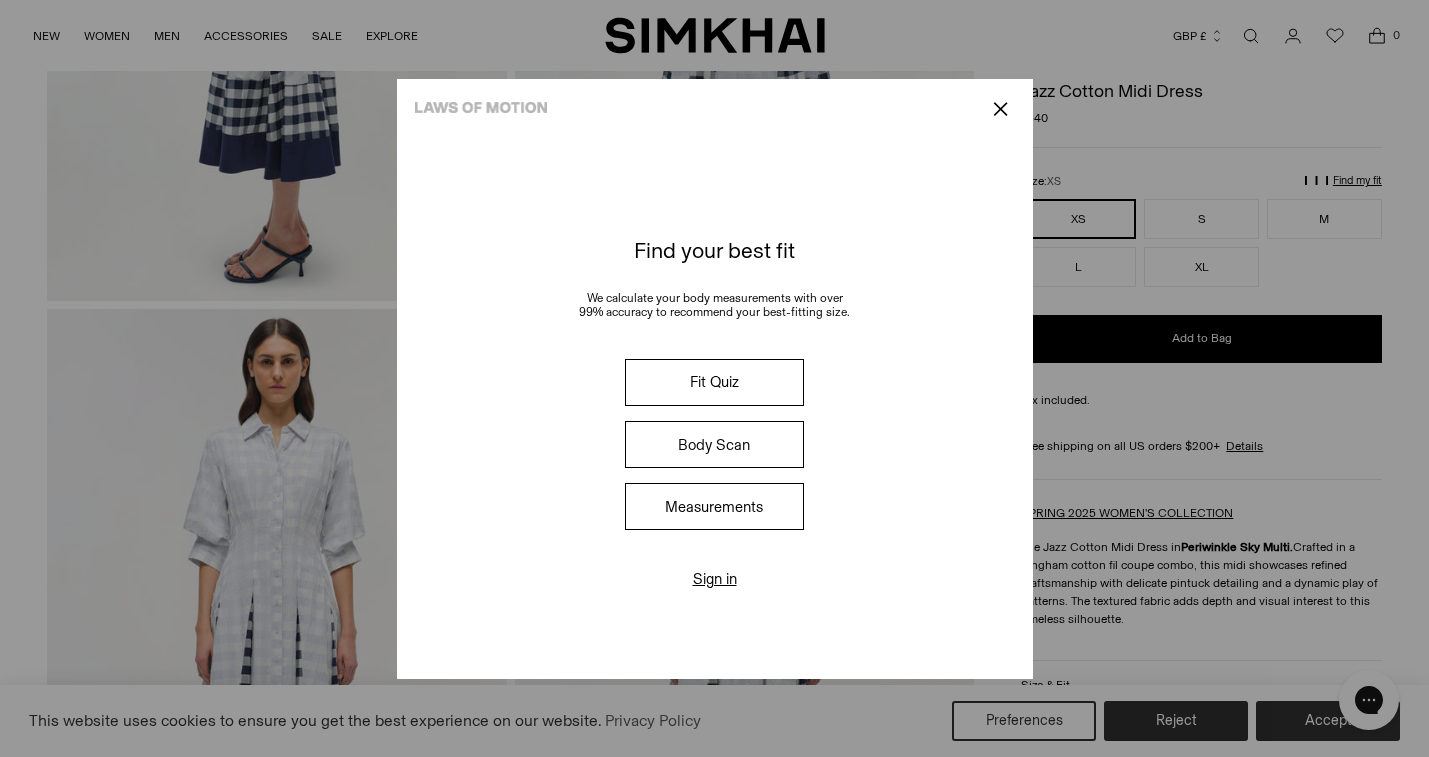 click on "Fit Quiz" at bounding box center (714, 382) 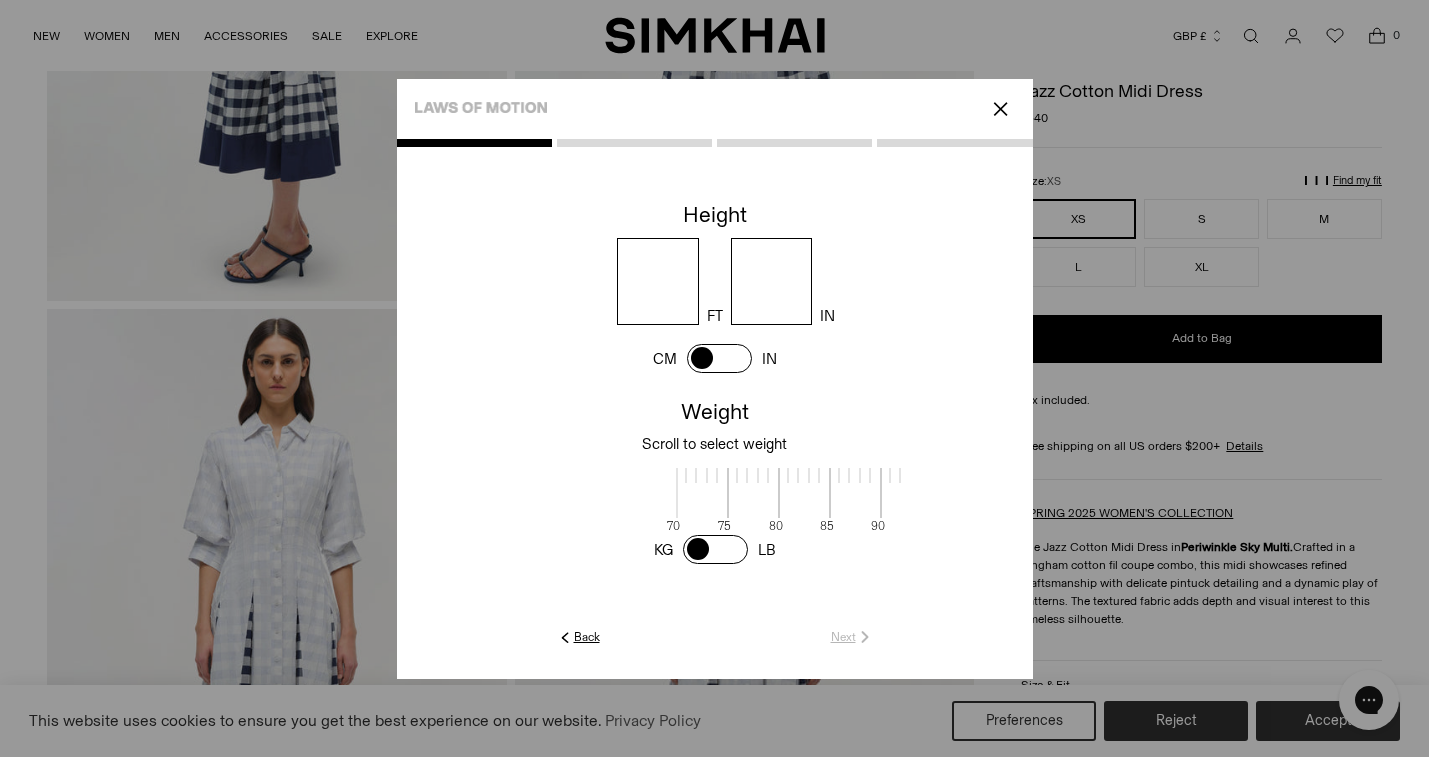 scroll, scrollTop: 4, scrollLeft: 650, axis: both 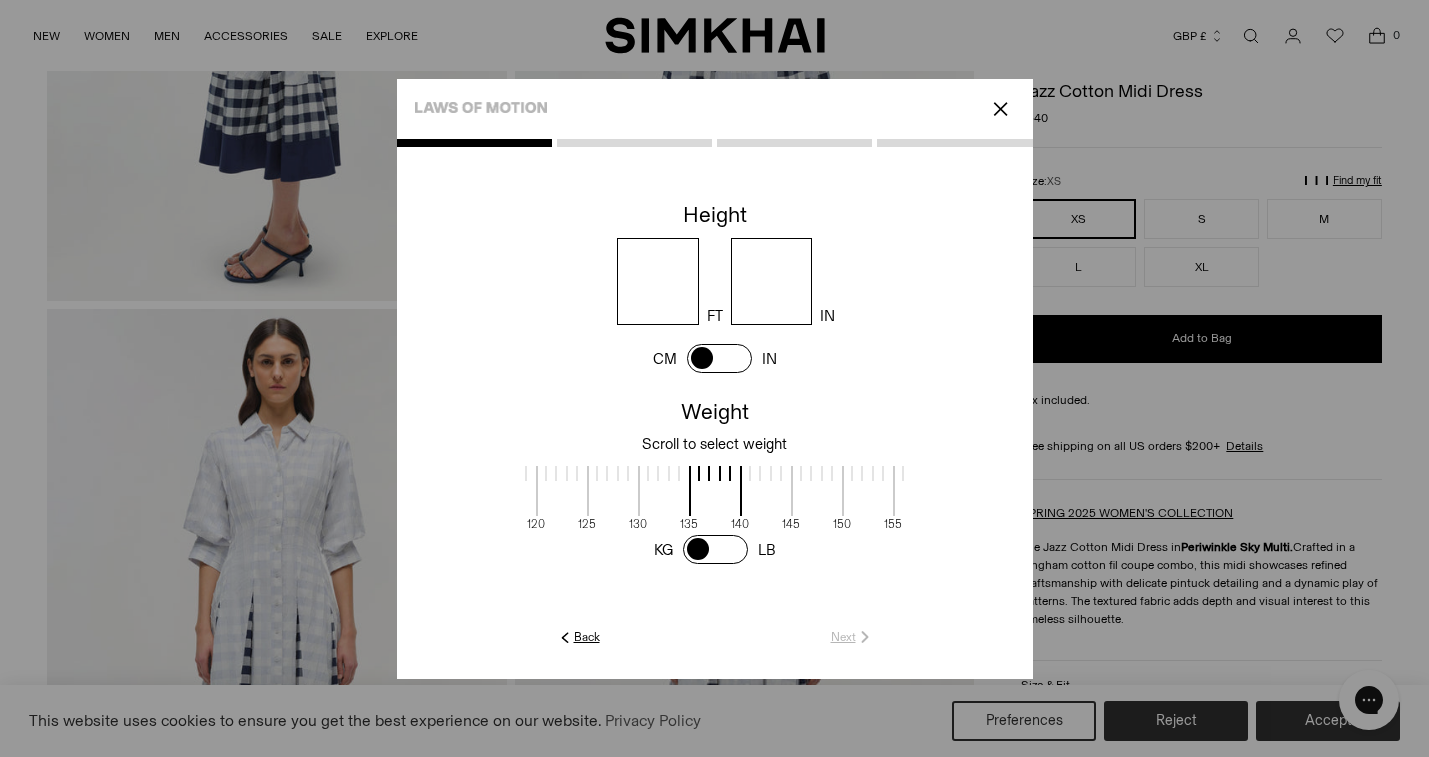 click at bounding box center [658, 281] 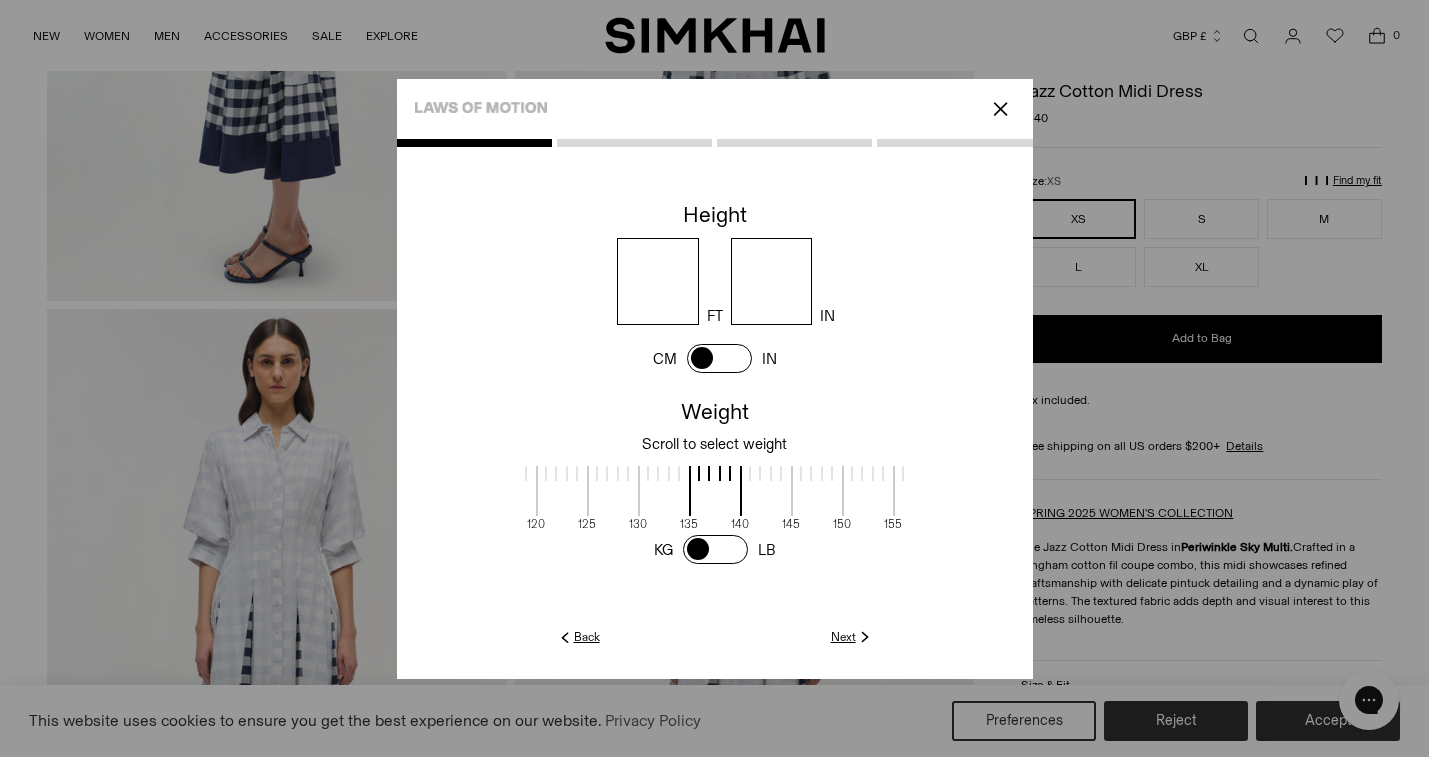 type on "*" 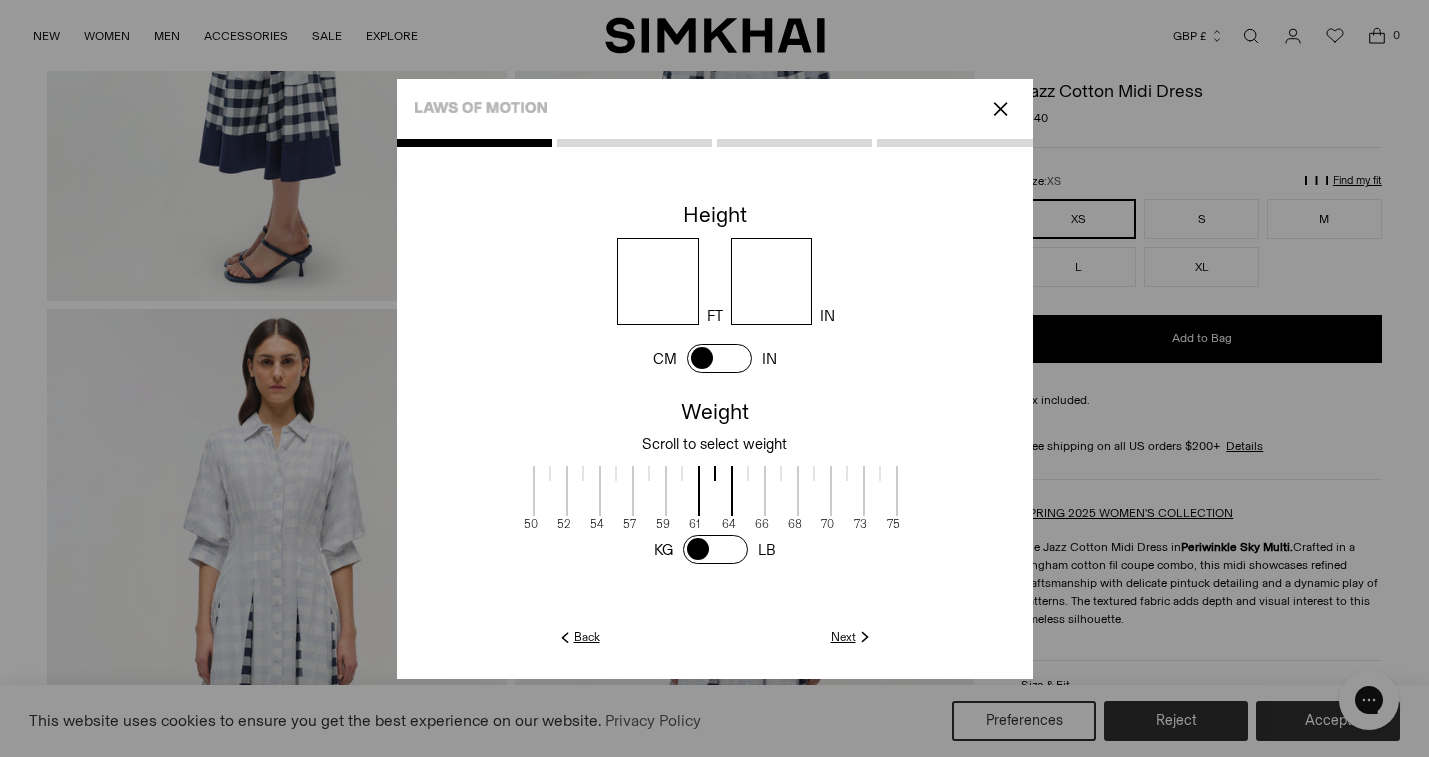scroll, scrollTop: 4, scrollLeft: 397, axis: both 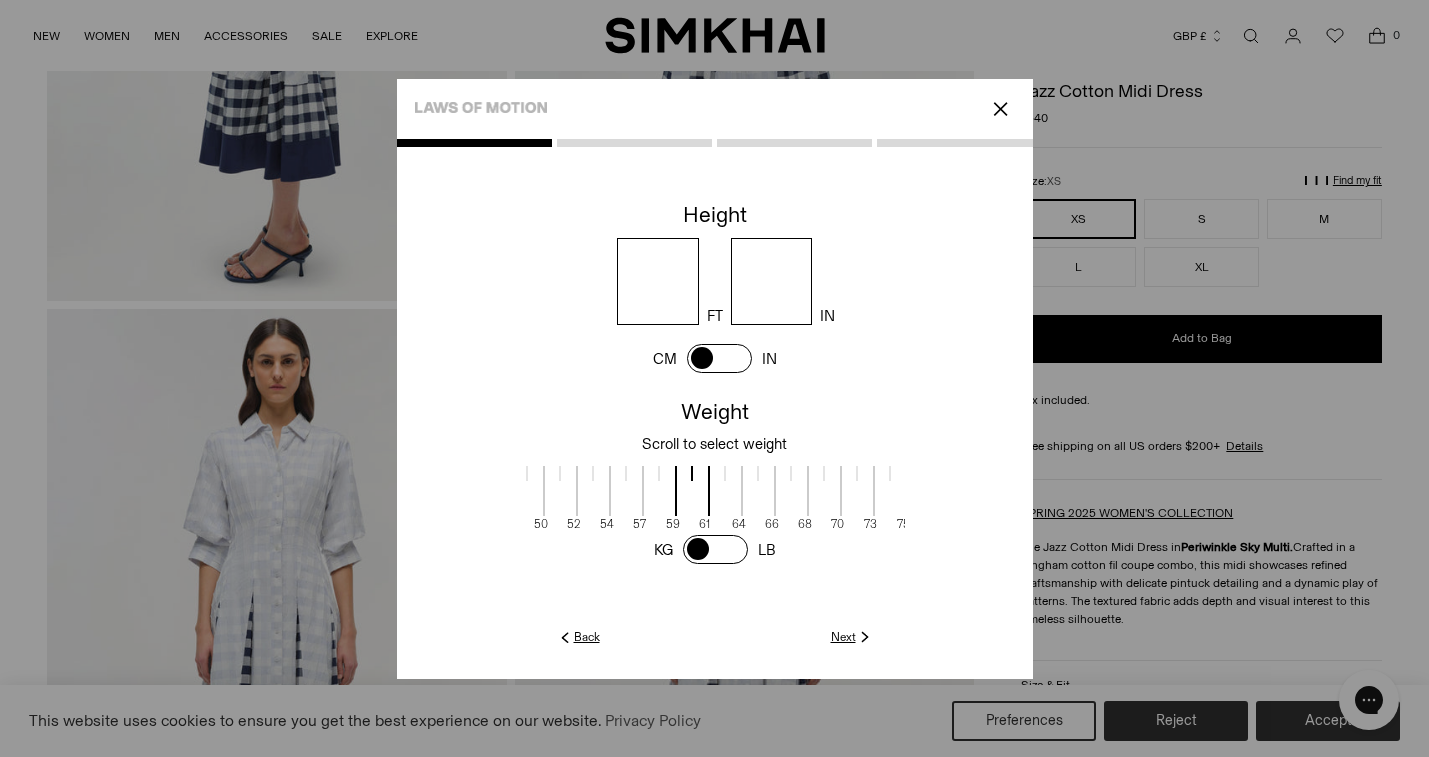 click at bounding box center [857, 491] 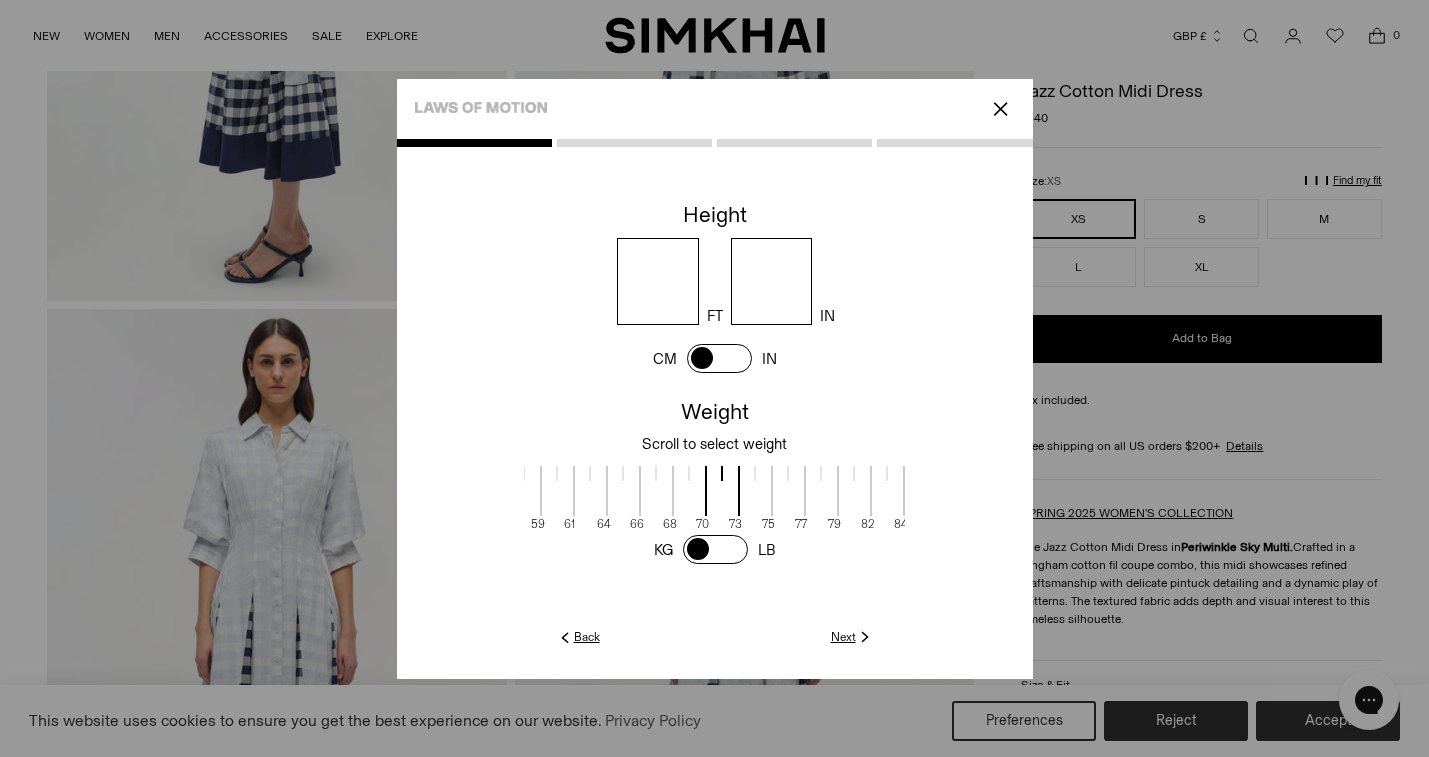 scroll, scrollTop: 4, scrollLeft: 572, axis: both 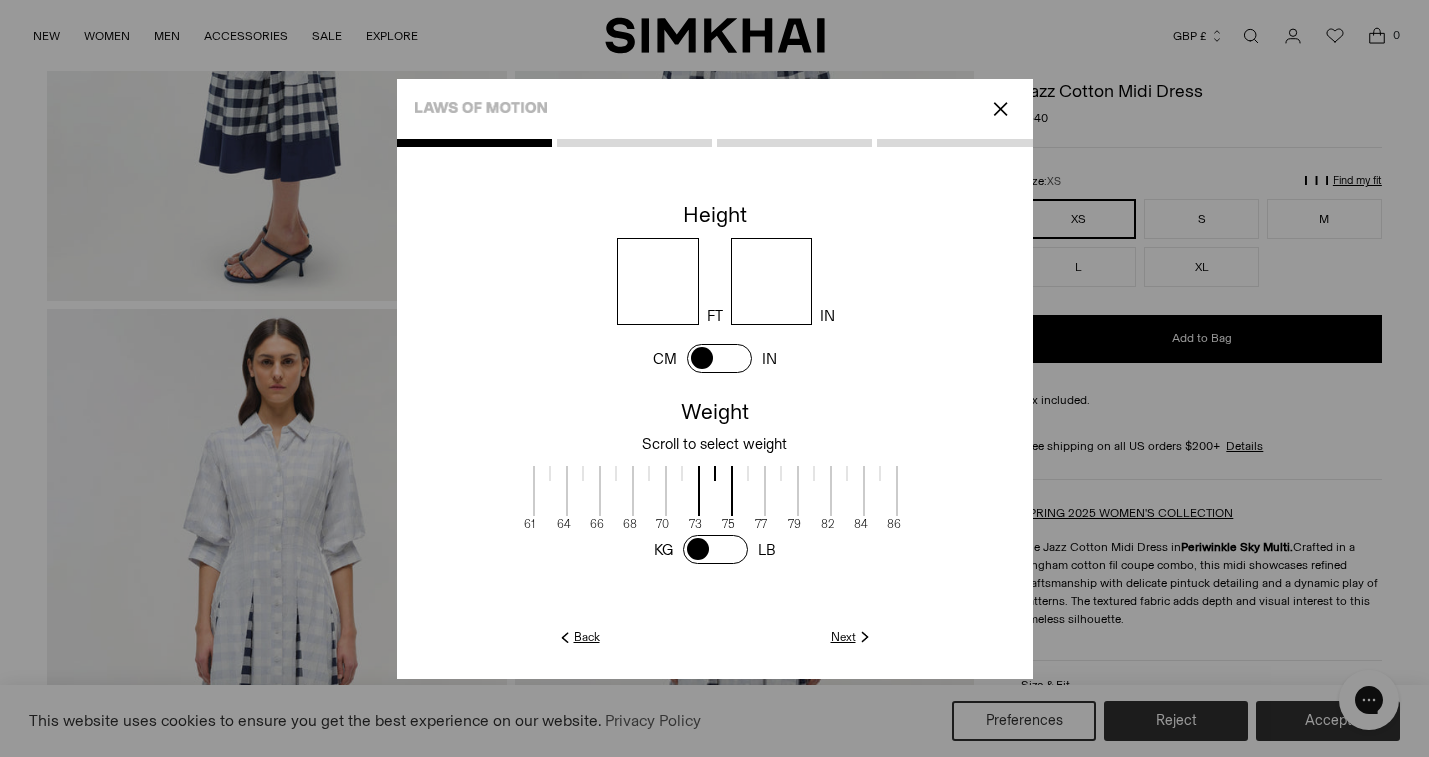 click at bounding box center [682, 491] 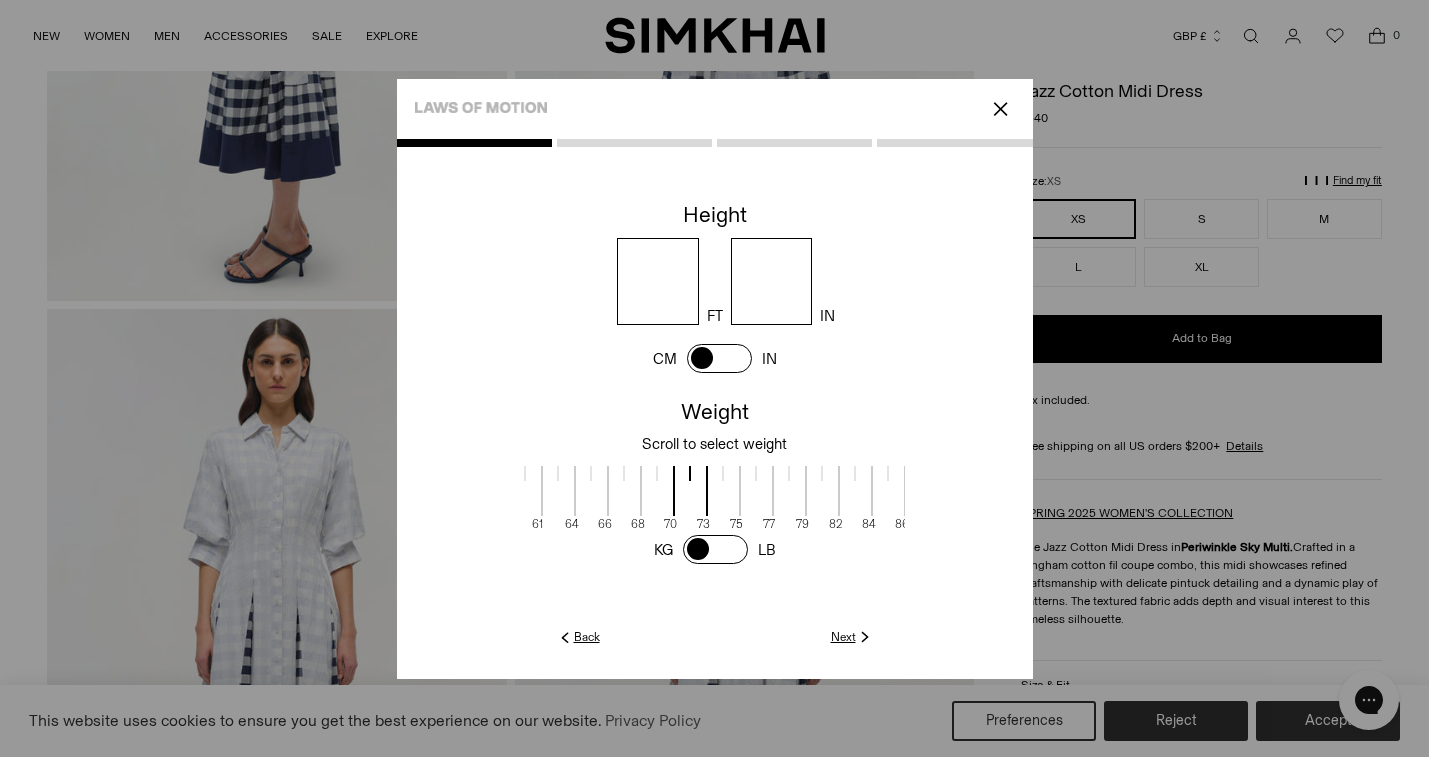 scroll, scrollTop: 4, scrollLeft: 562, axis: both 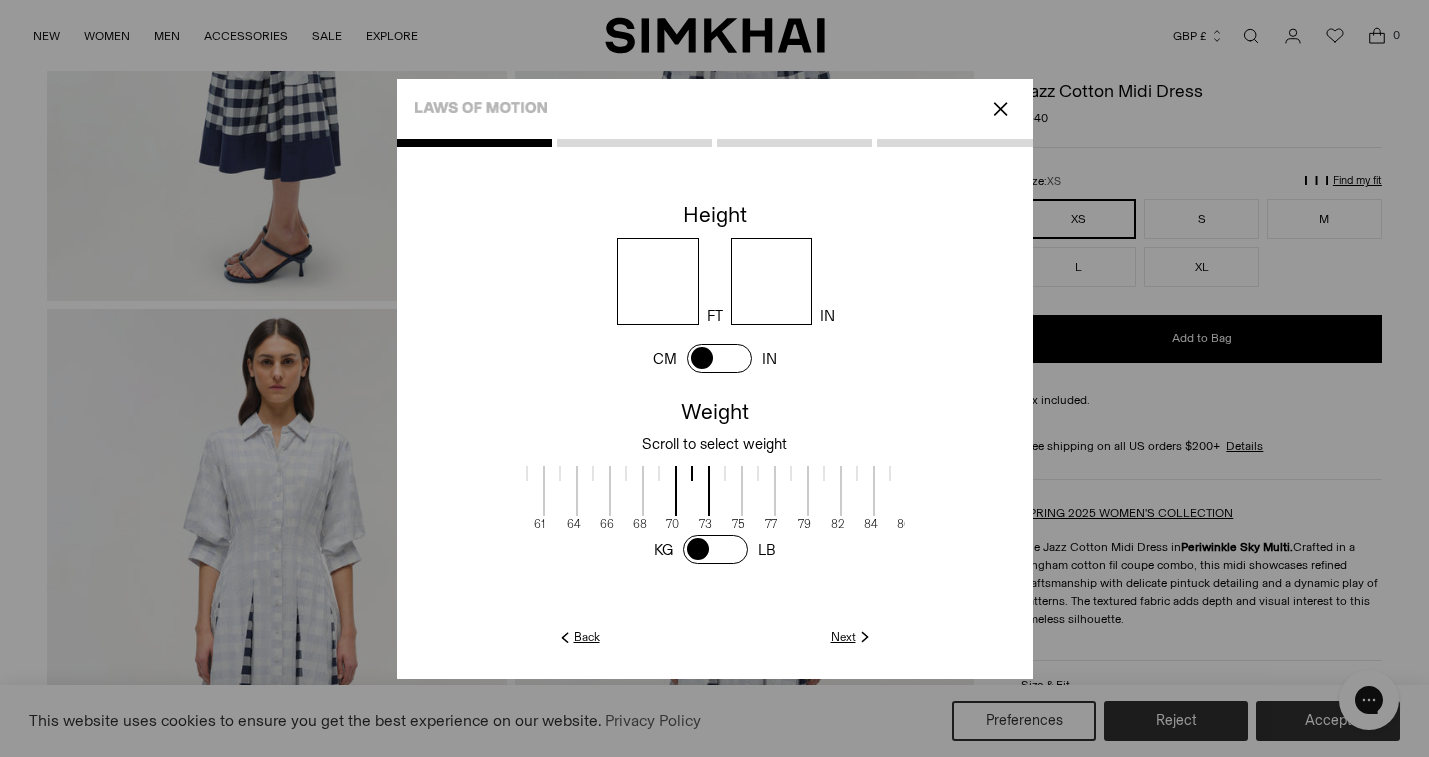 drag, startPoint x: 698, startPoint y: 481, endPoint x: 708, endPoint y: 482, distance: 10.049875 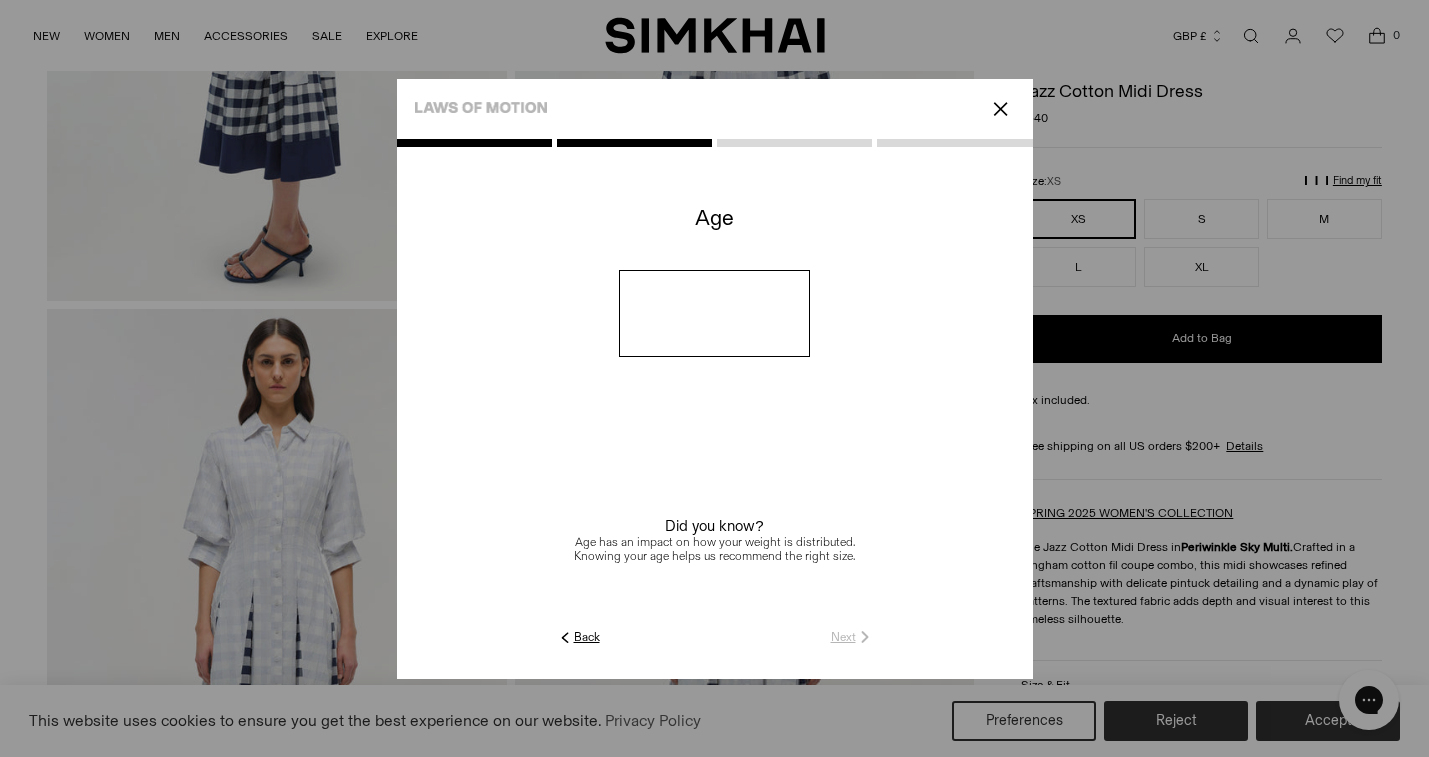 click at bounding box center (714, 313) 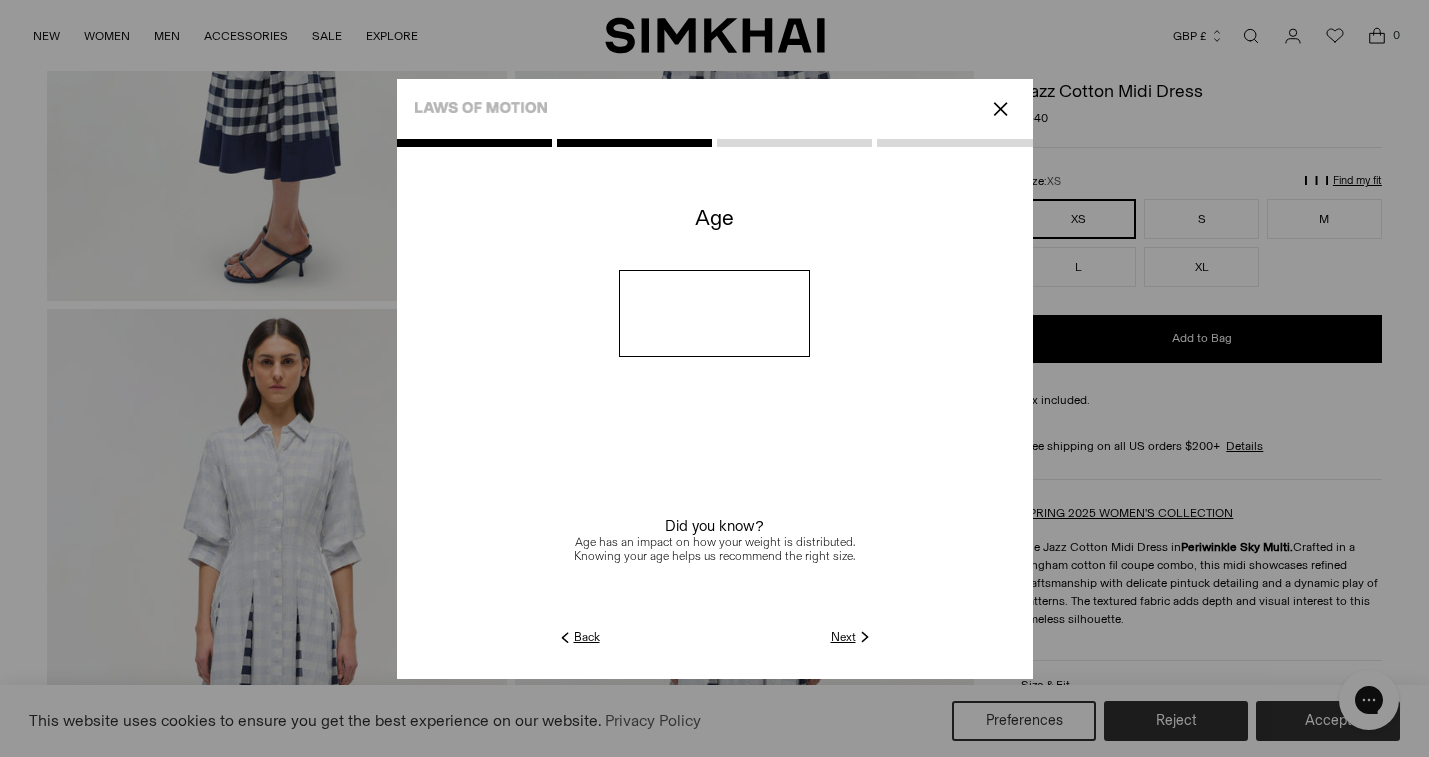 type on "**" 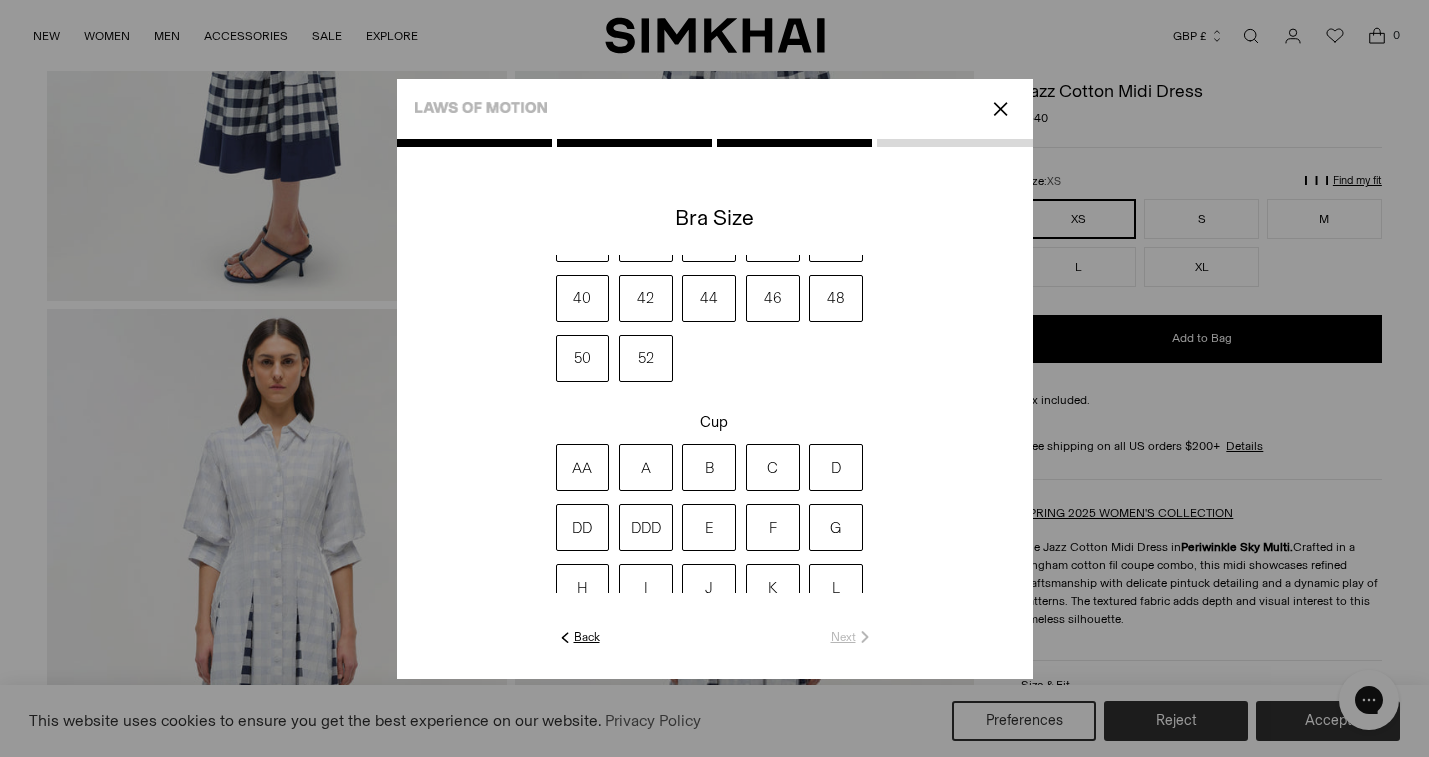 scroll, scrollTop: 72, scrollLeft: 0, axis: vertical 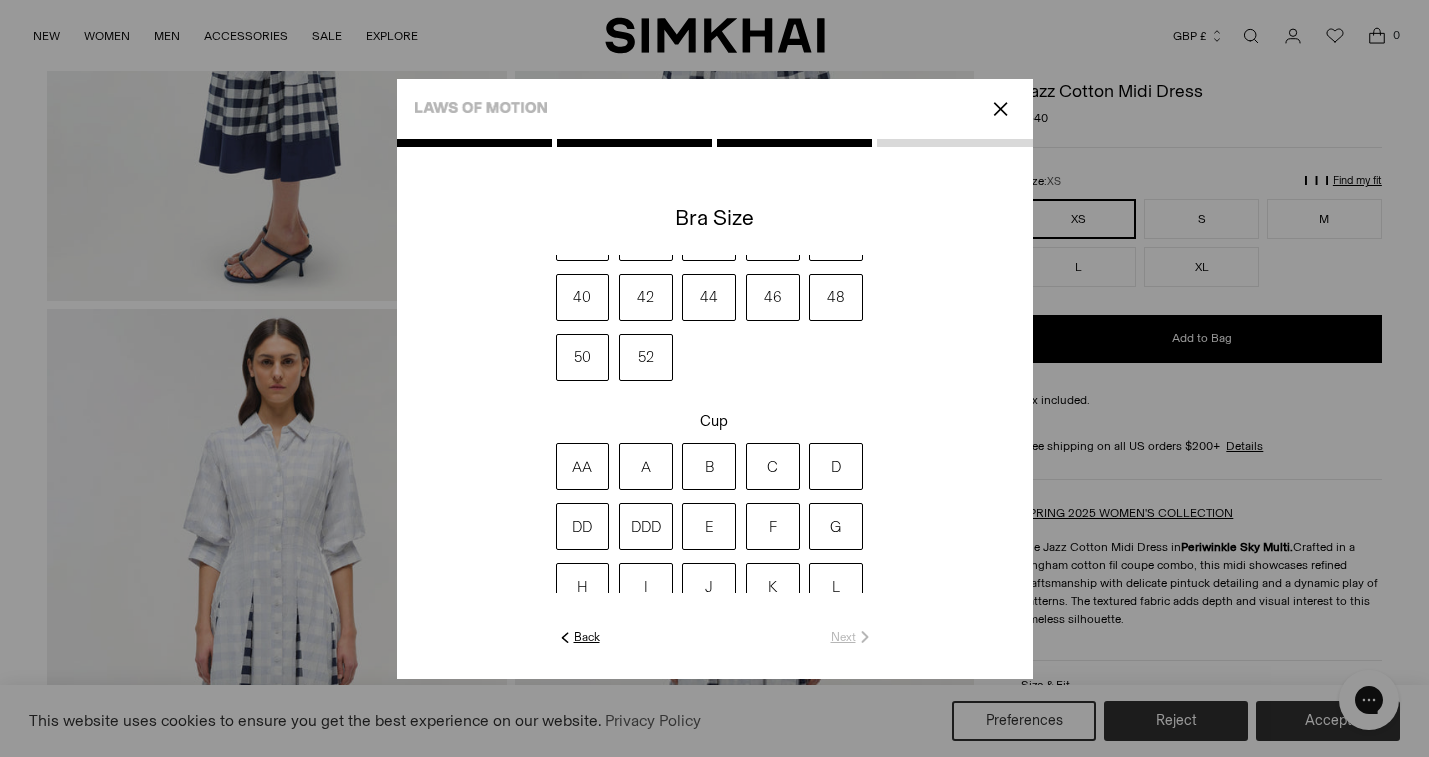 click on "D" at bounding box center [836, 466] 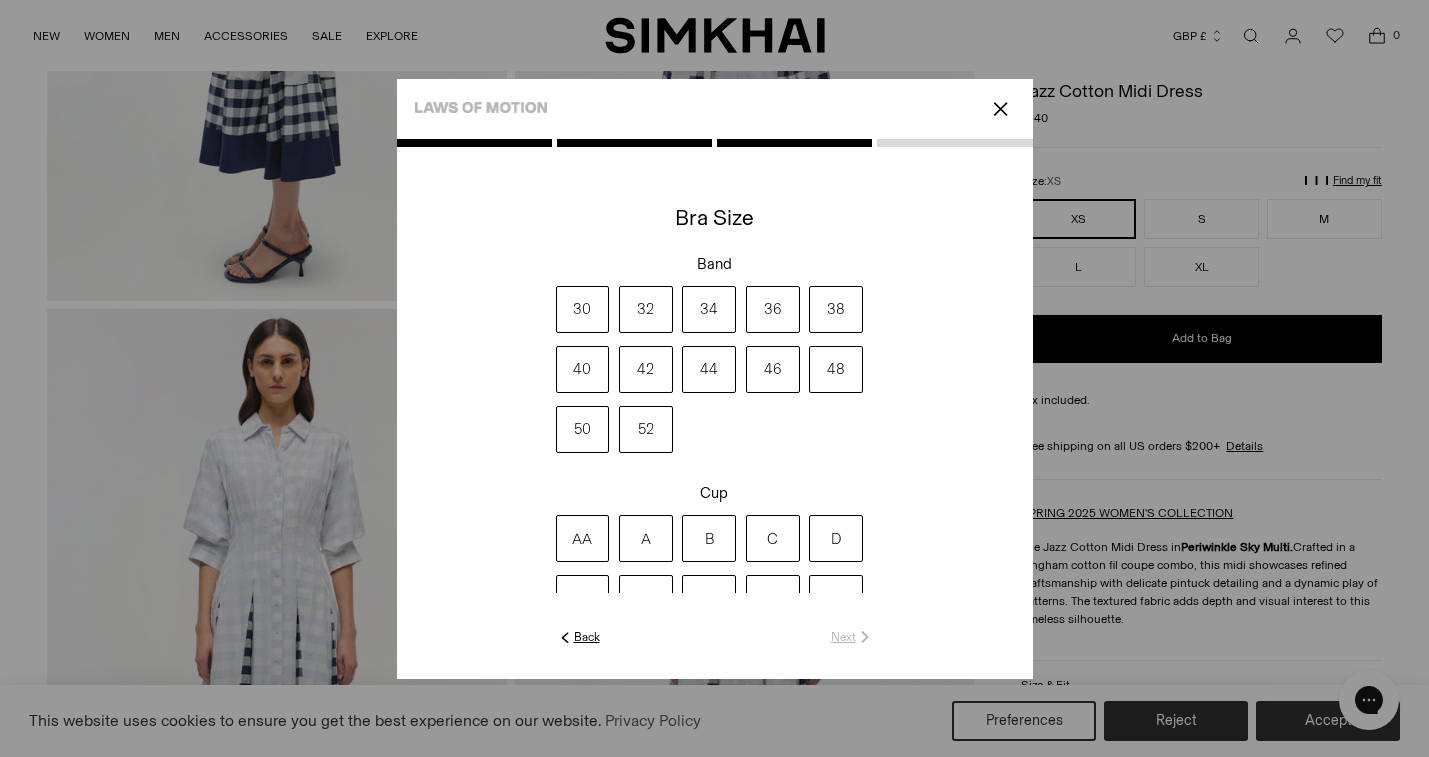 scroll, scrollTop: 0, scrollLeft: 0, axis: both 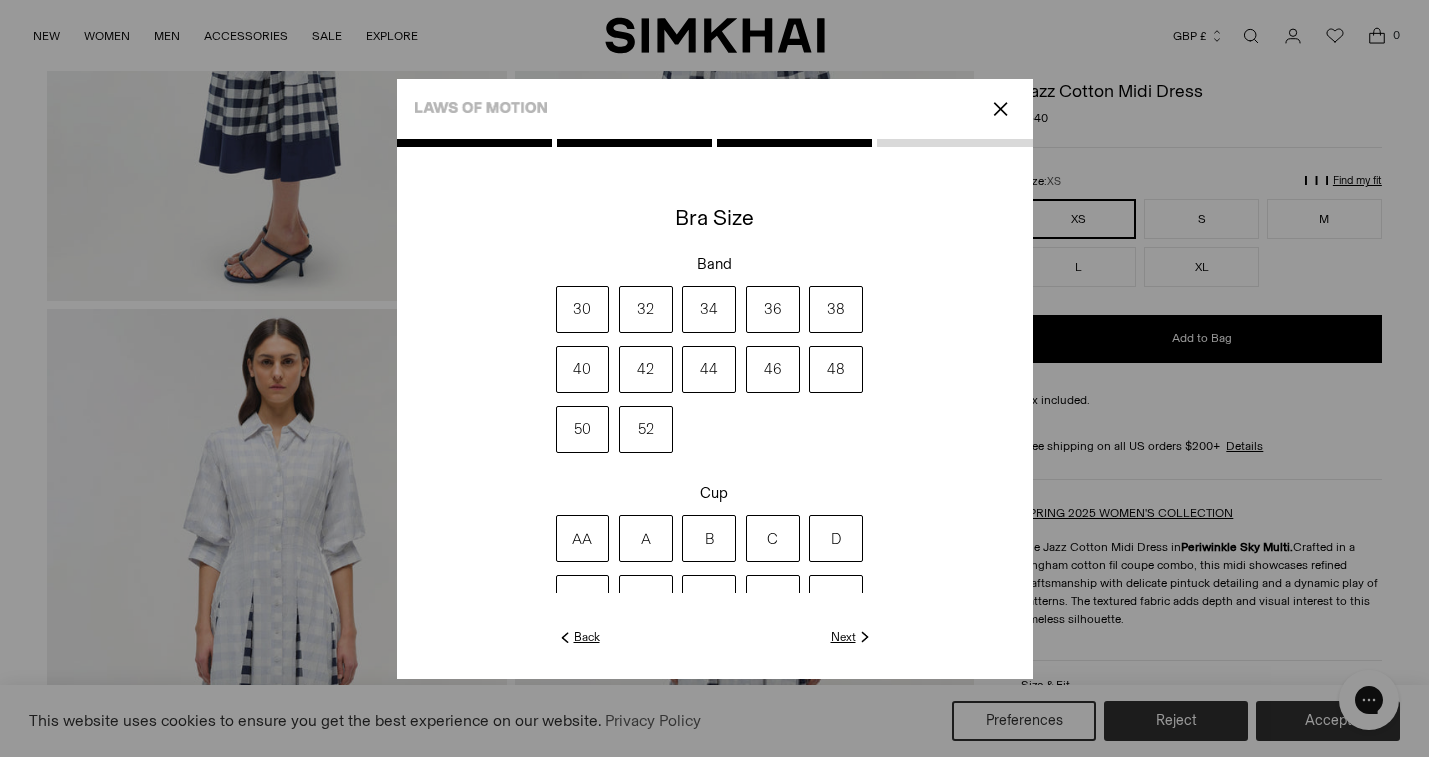 click on "Next" 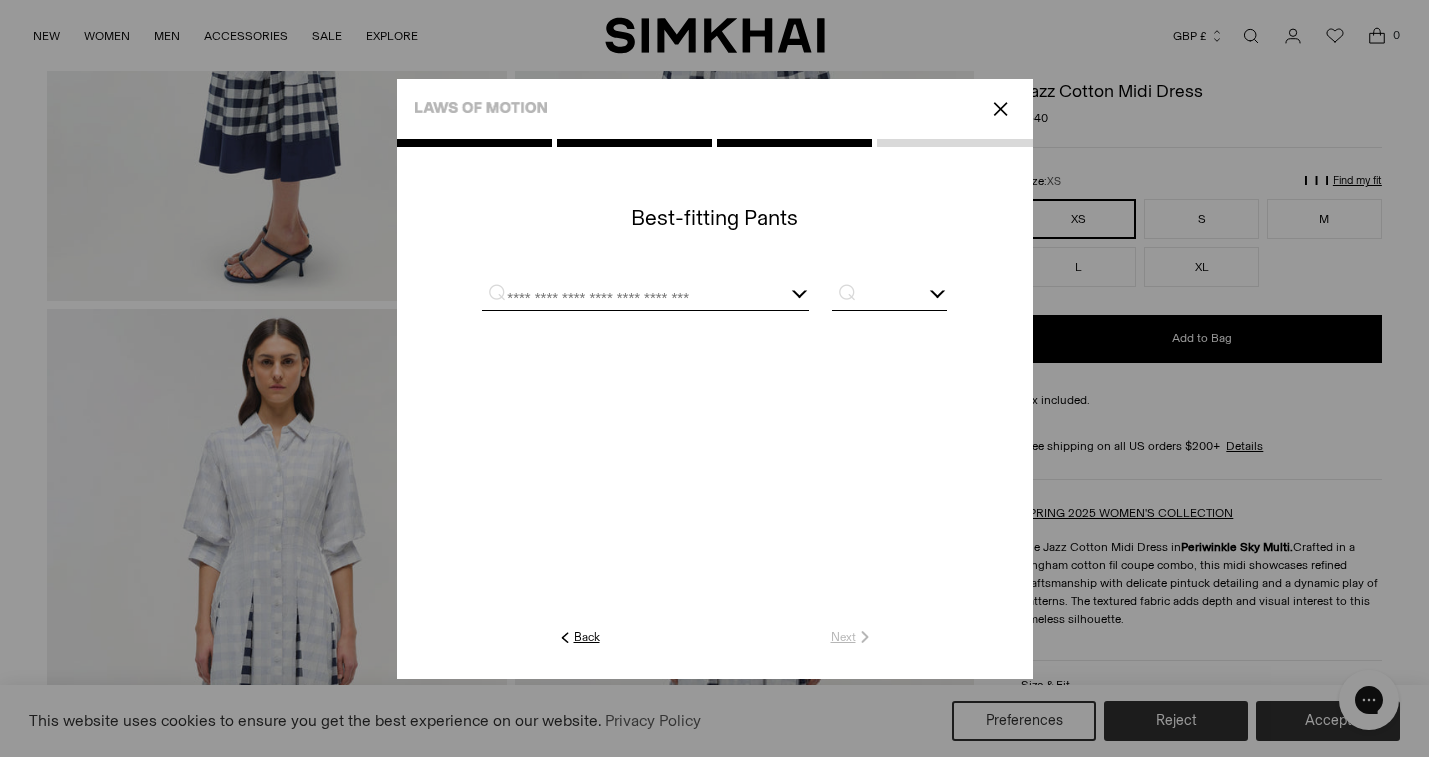 click at bounding box center (645, 297) 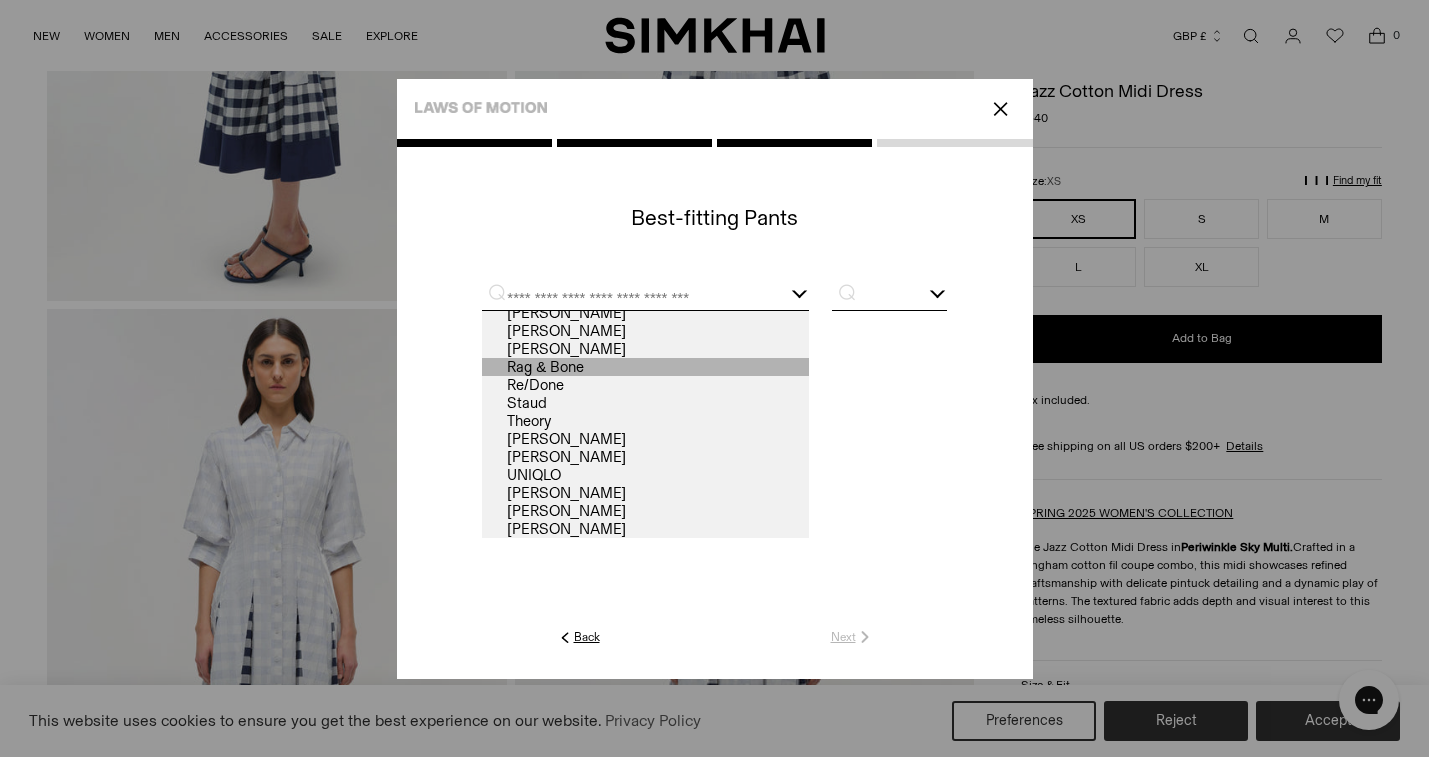 scroll, scrollTop: 169, scrollLeft: 0, axis: vertical 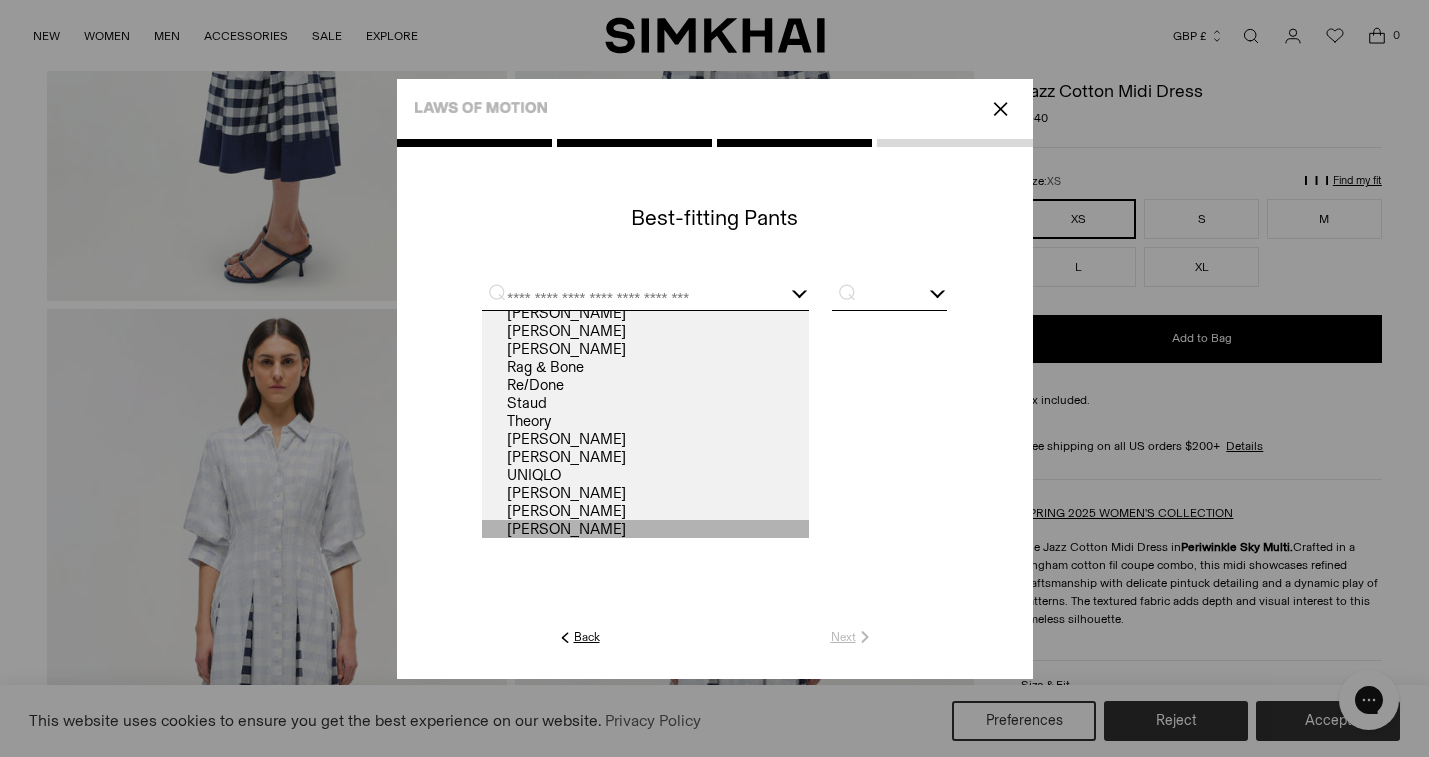 click on "Zimmermann" at bounding box center [645, 529] 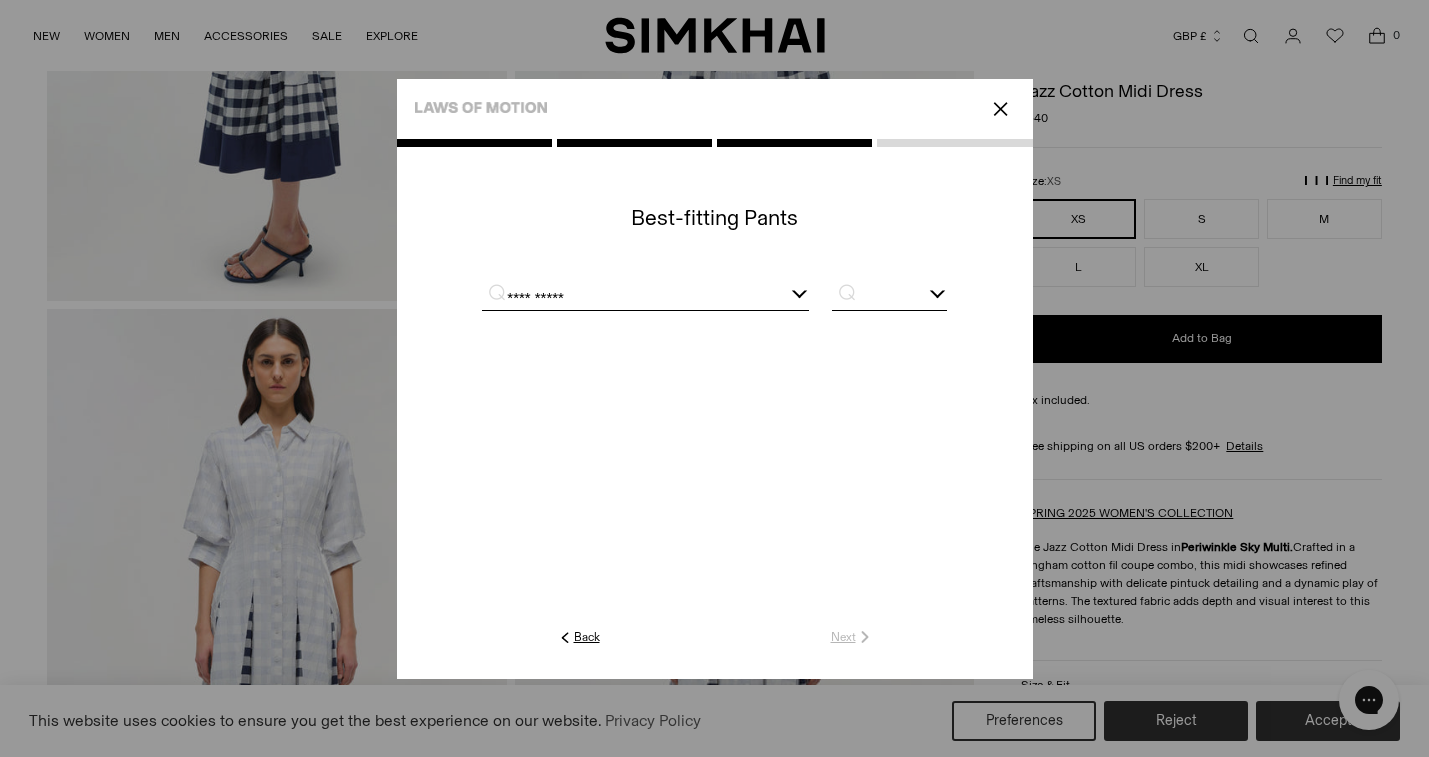 click at bounding box center [889, 297] 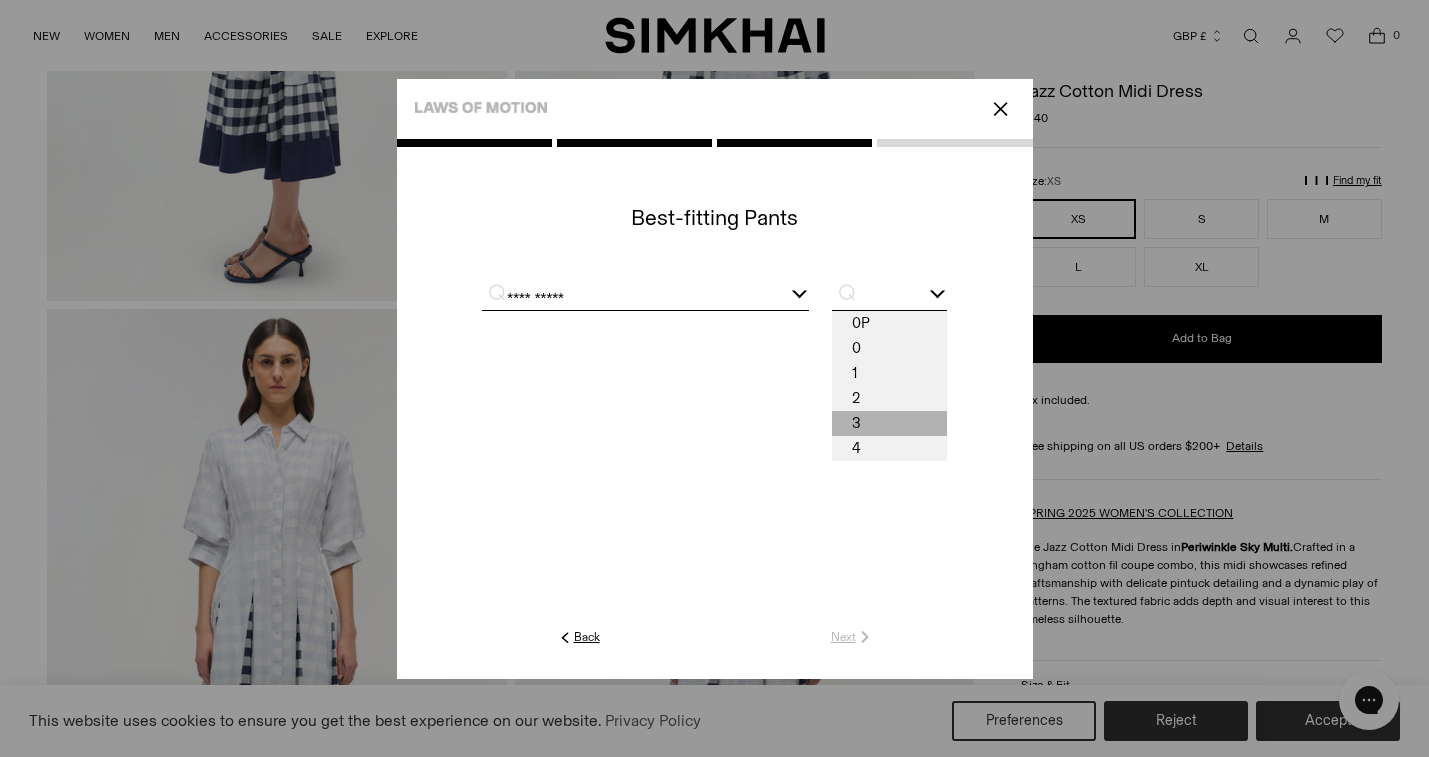 click on "3" at bounding box center (889, 423) 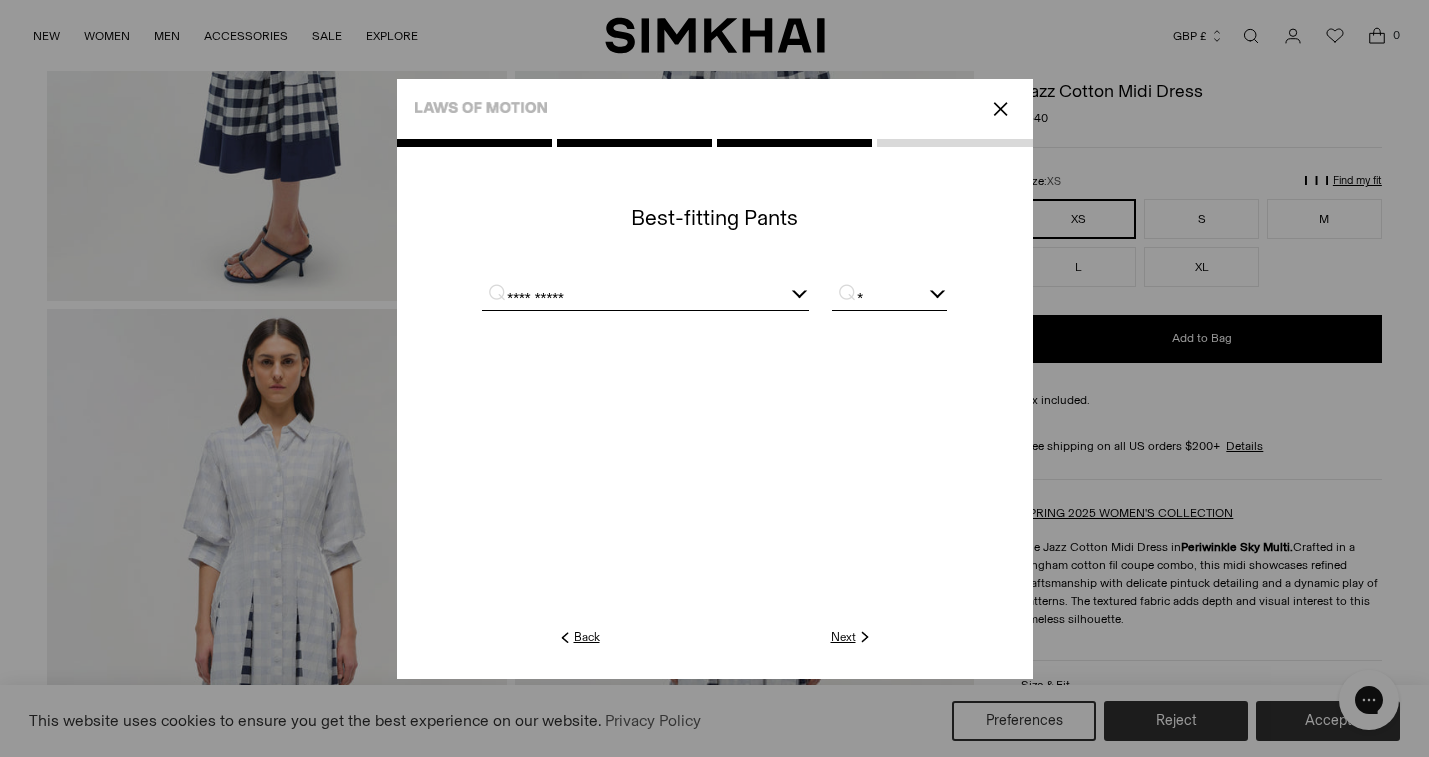 click on "Next" 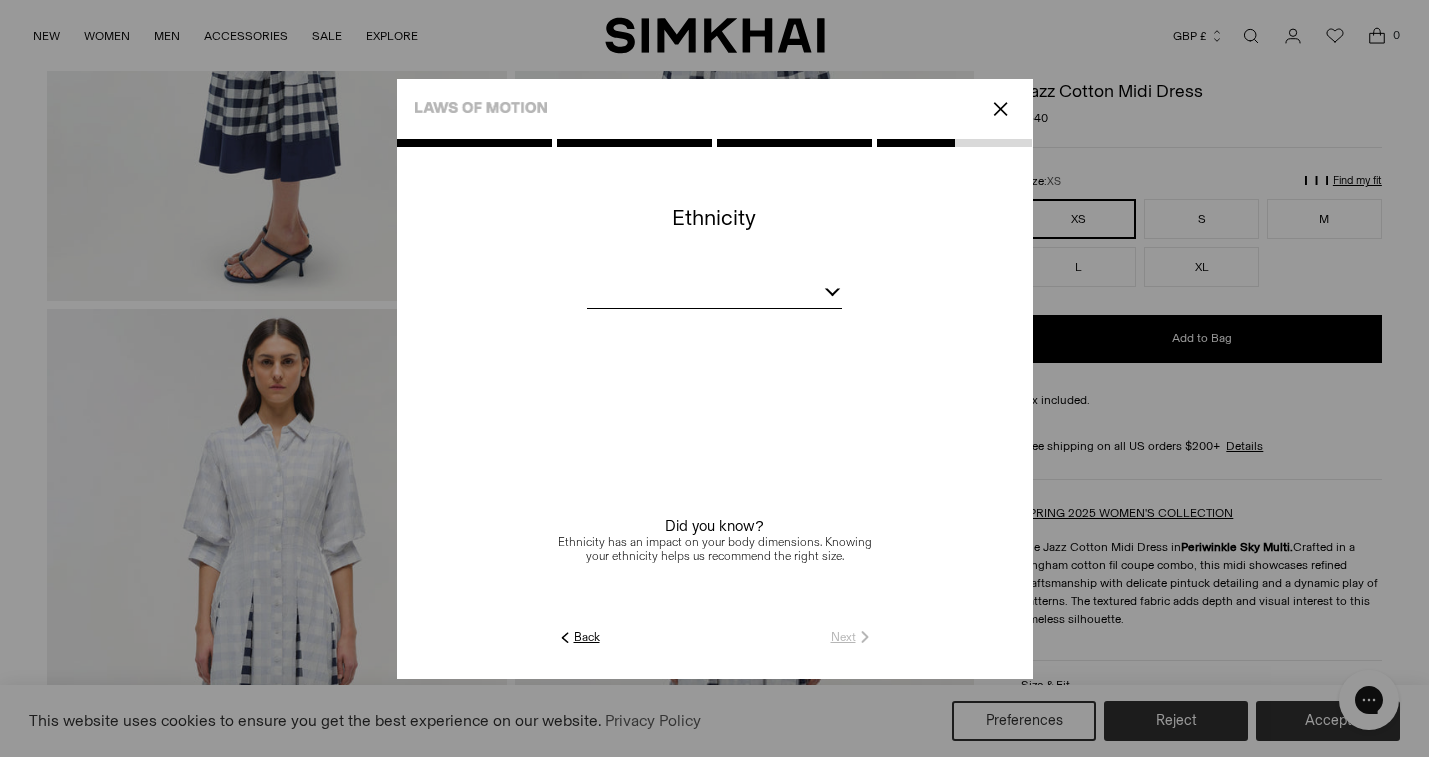 click at bounding box center [832, 289] 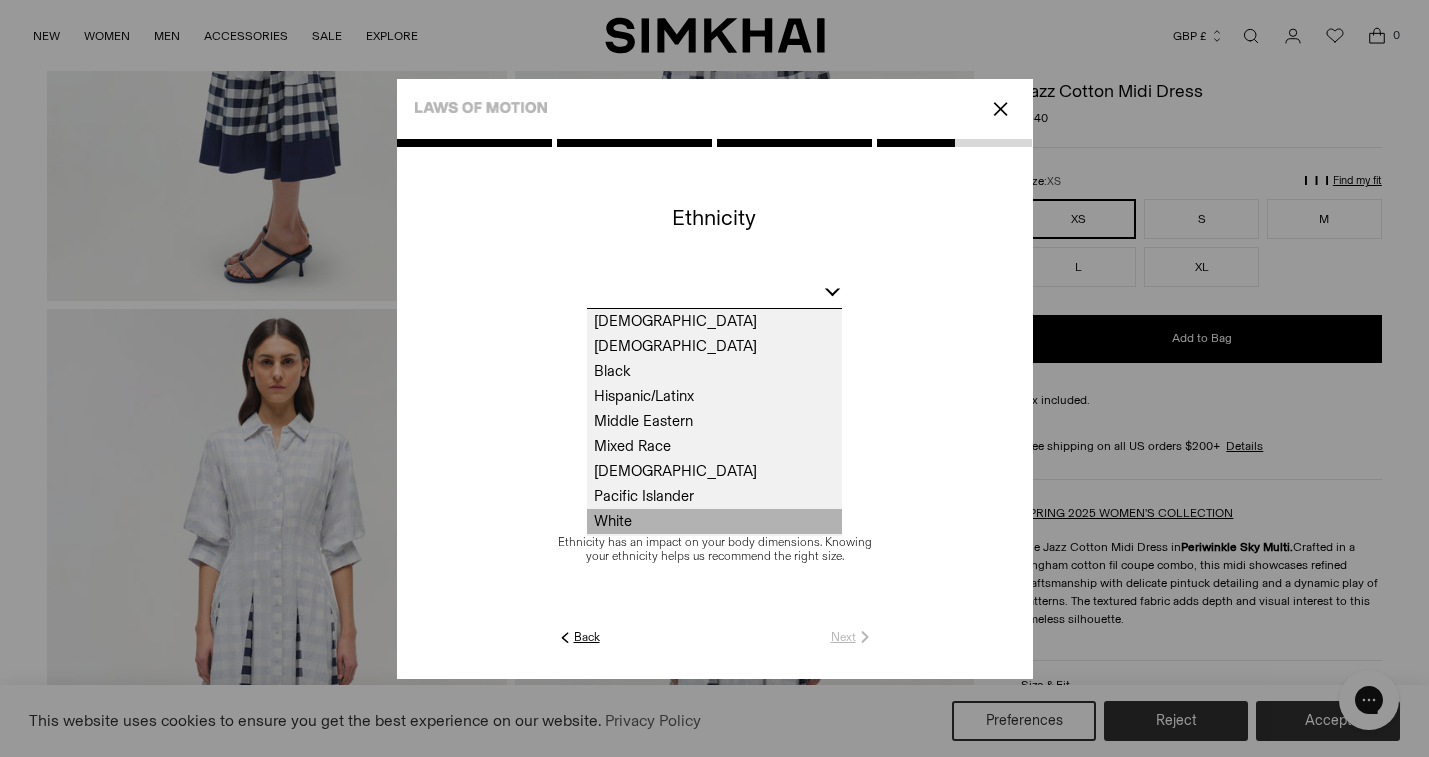 click on "White" at bounding box center [714, 521] 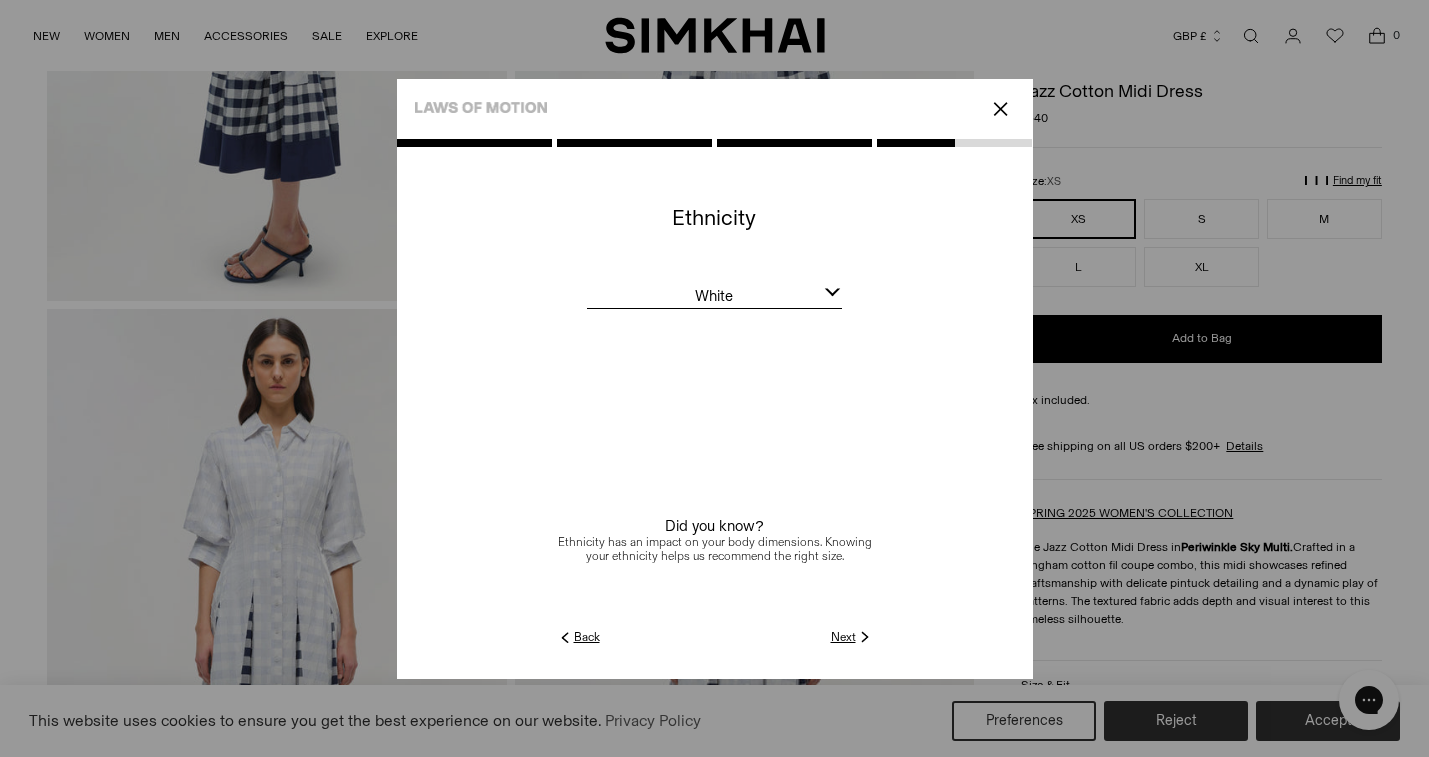 click on "Next" 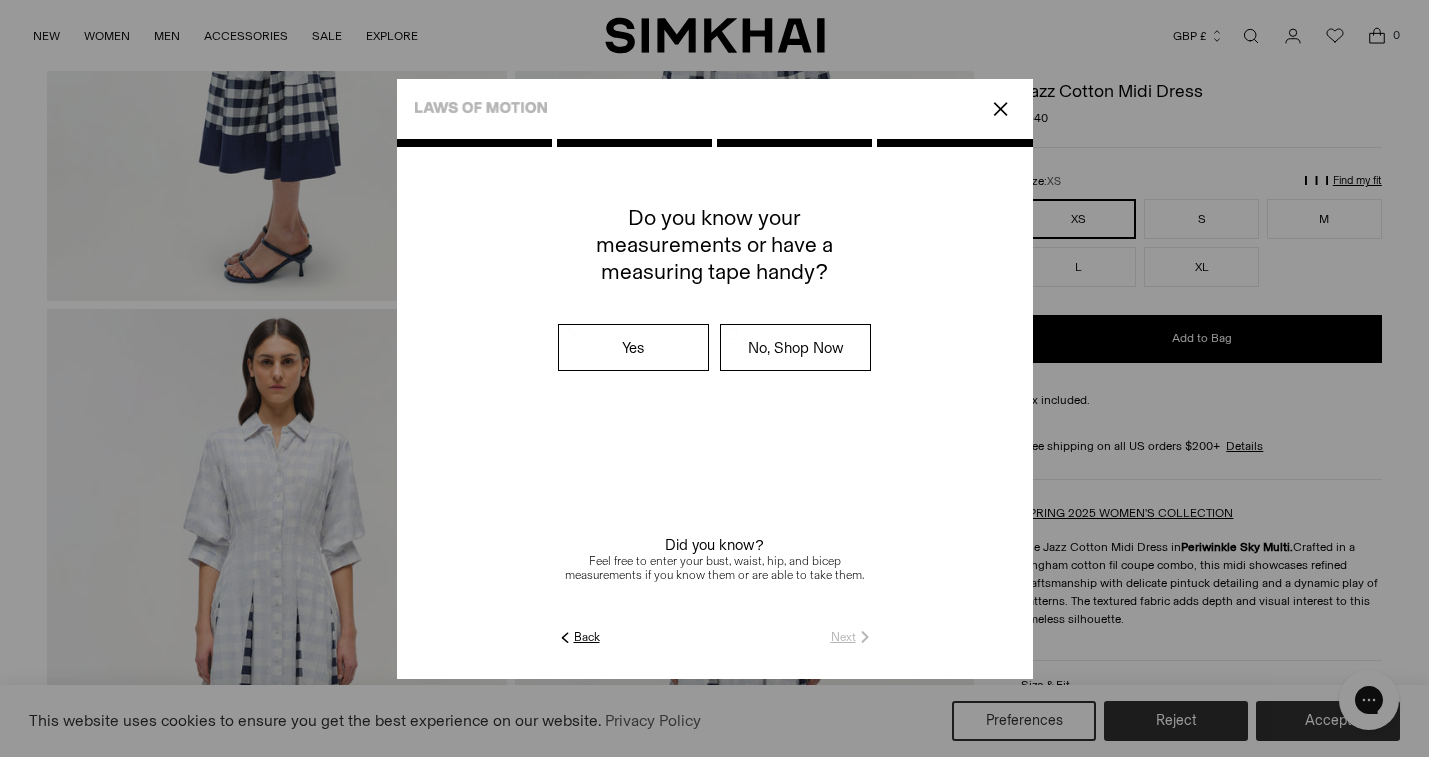 click on "Yes" at bounding box center (633, 347) 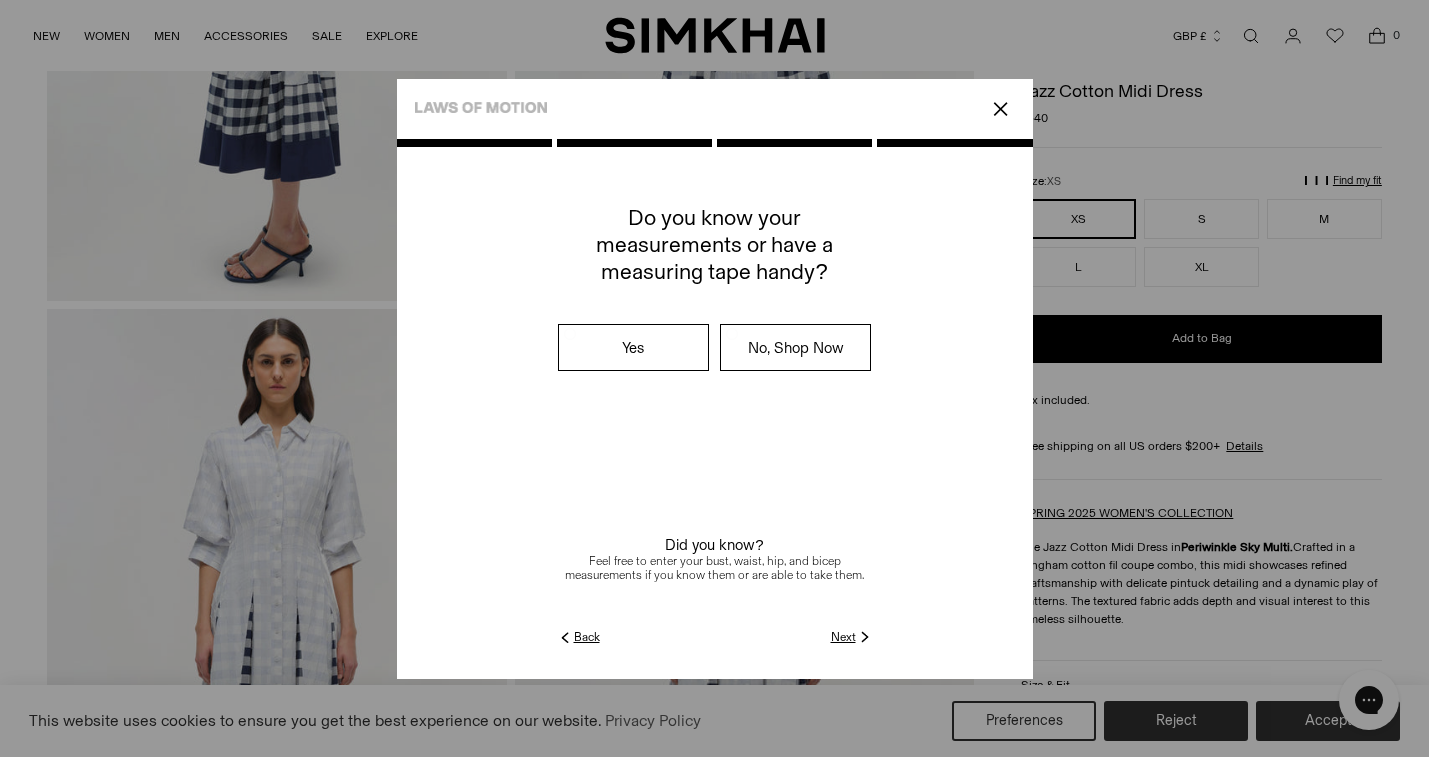 click on "Next" 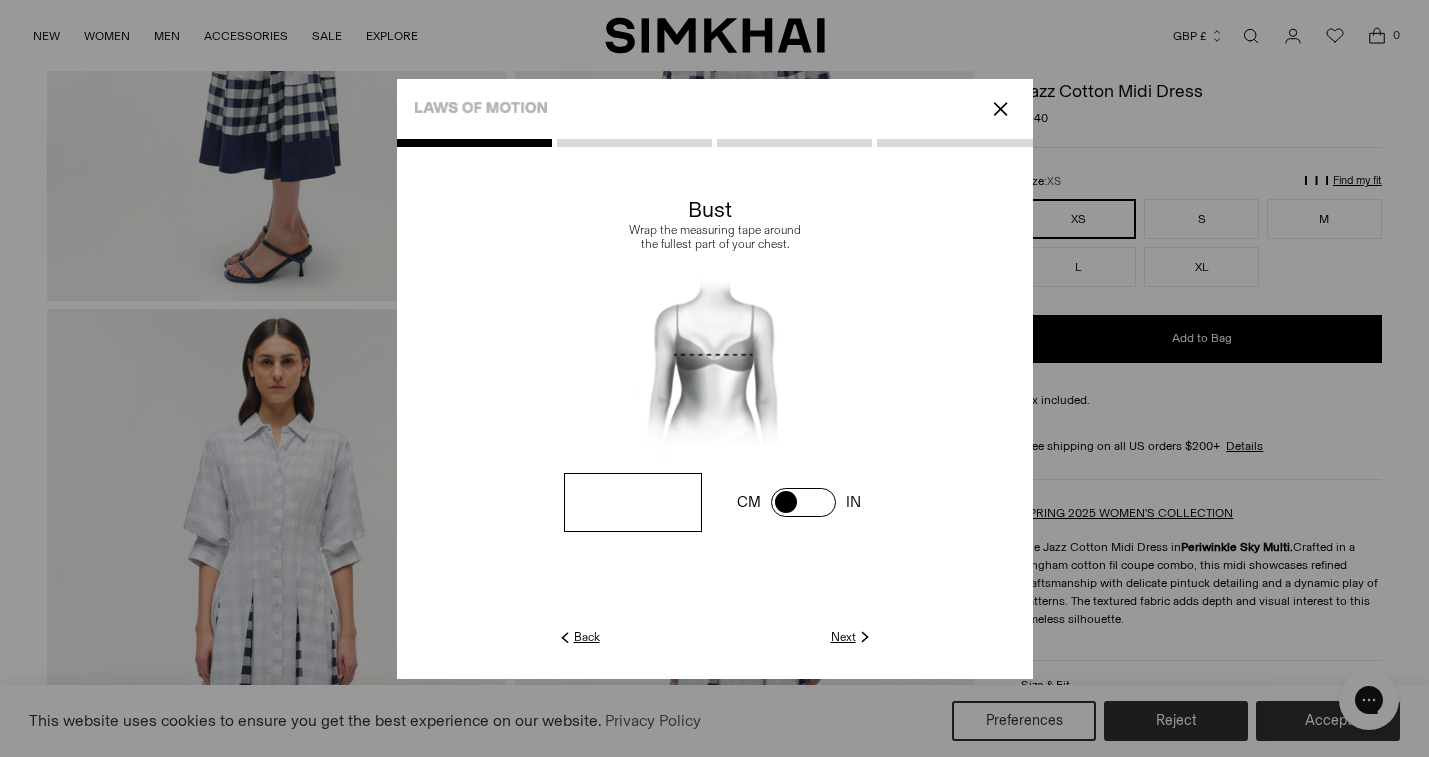 type on "**" 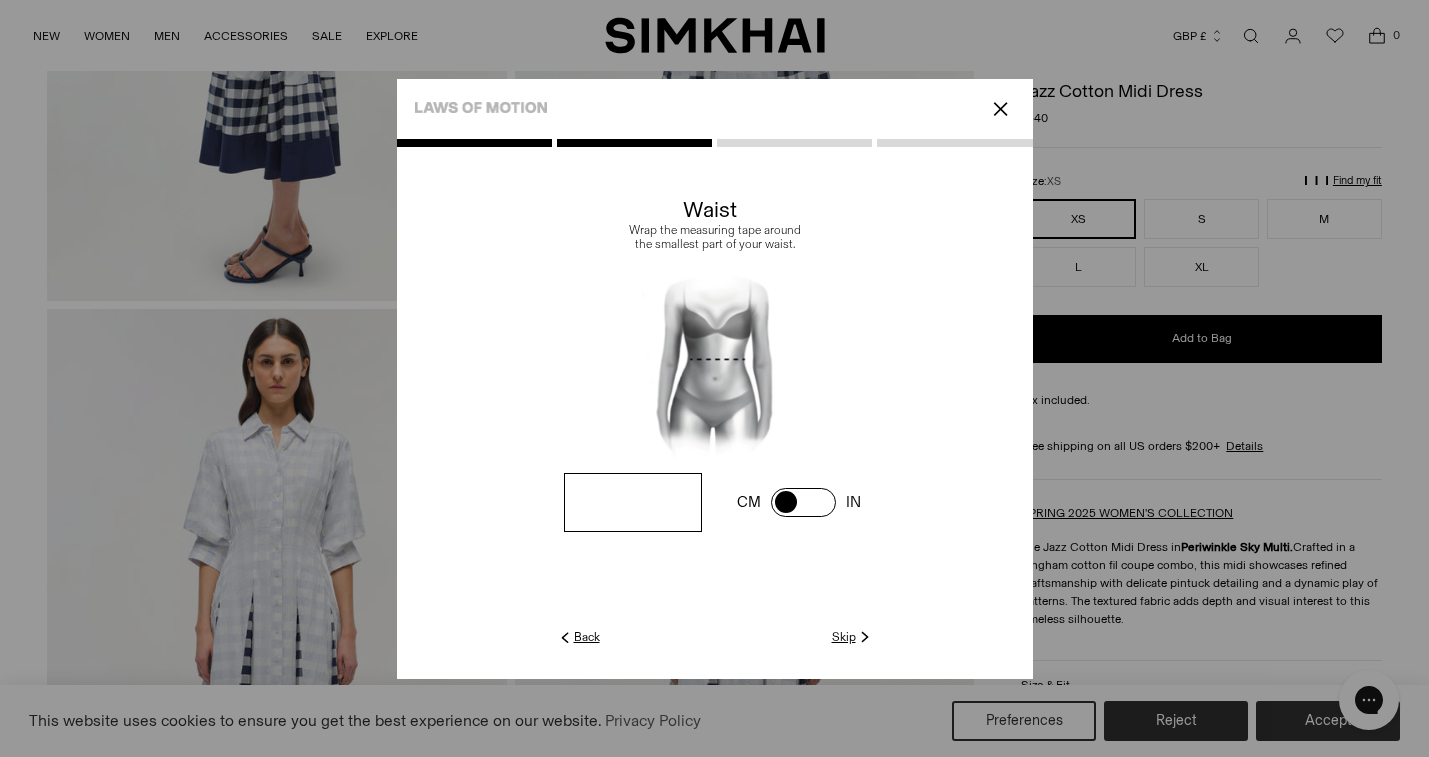 click at bounding box center (0, 0) 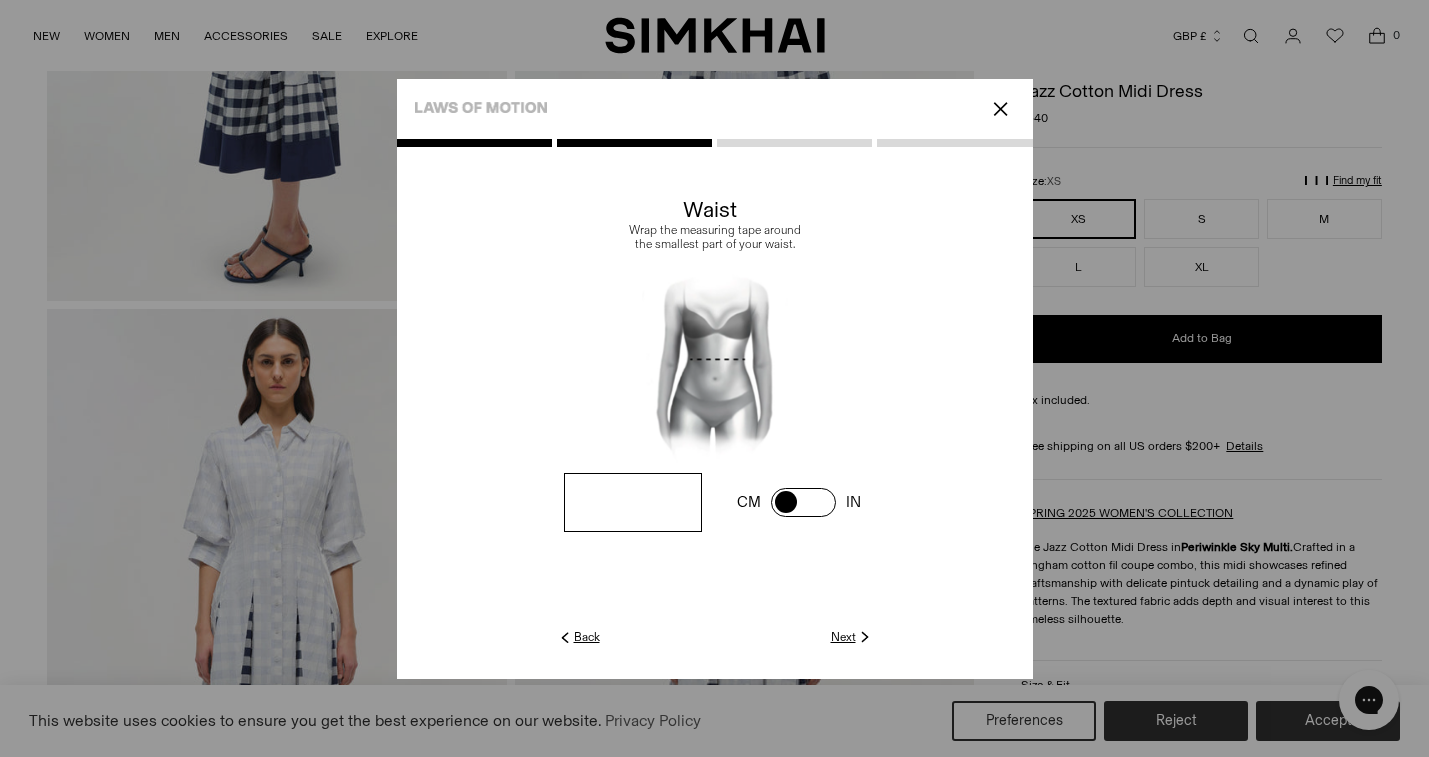 type on "****" 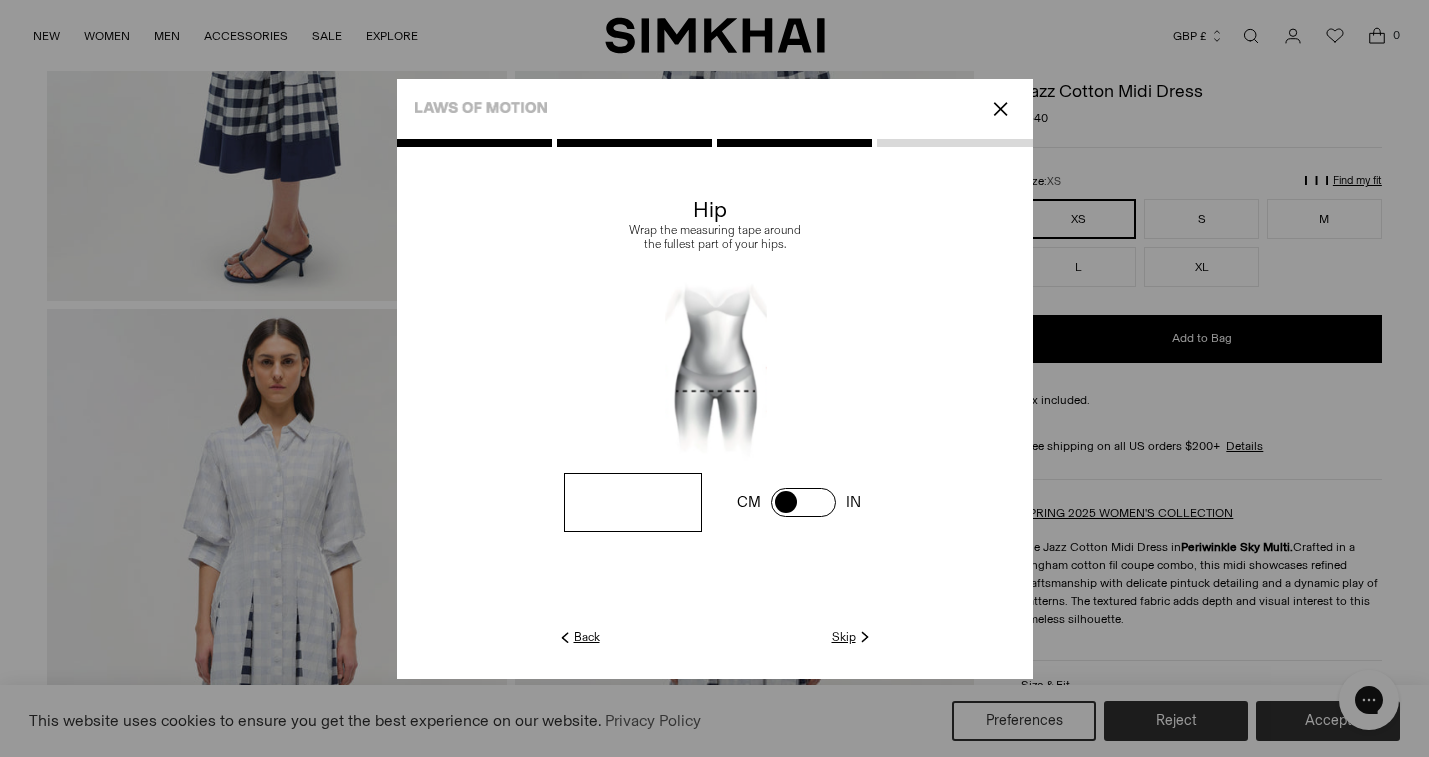 click at bounding box center (0, 0) 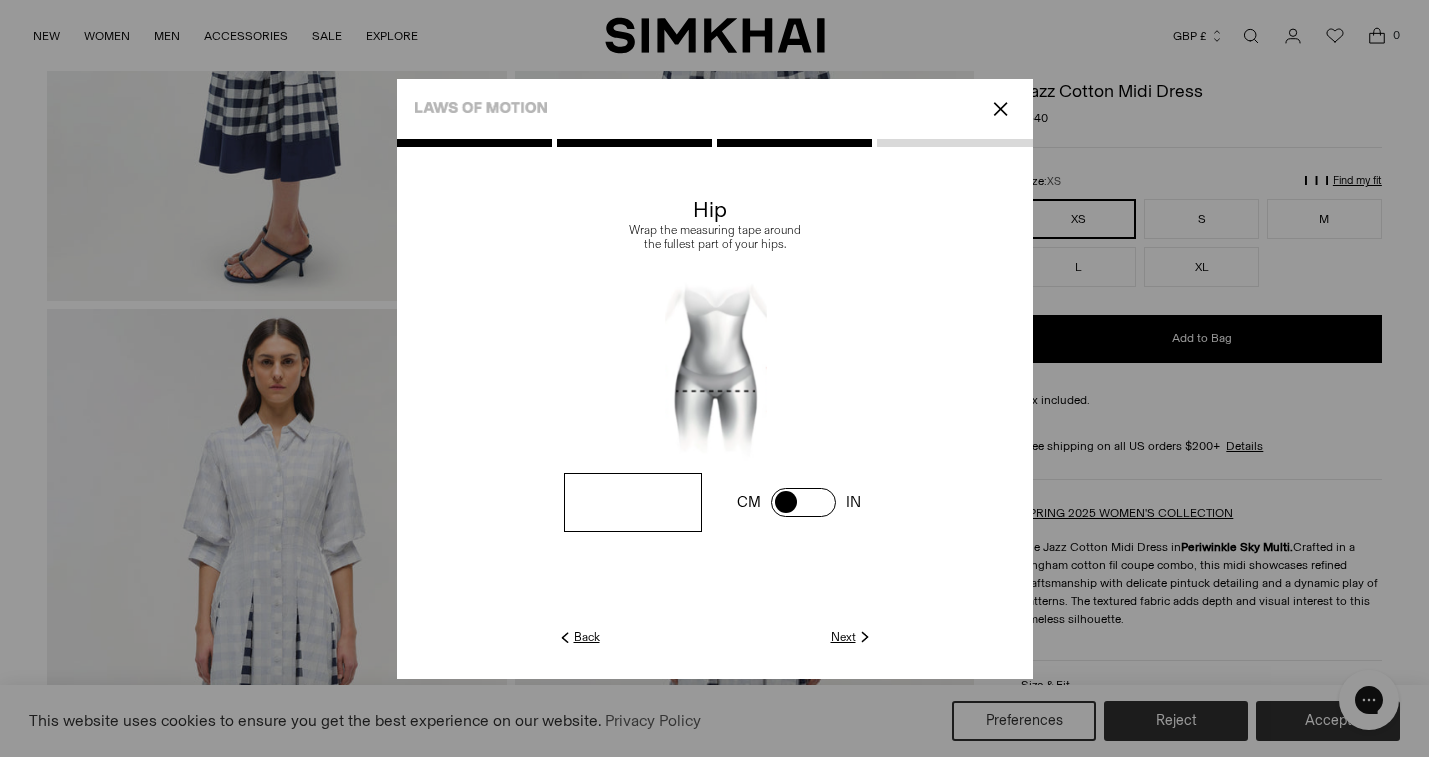 type on "**" 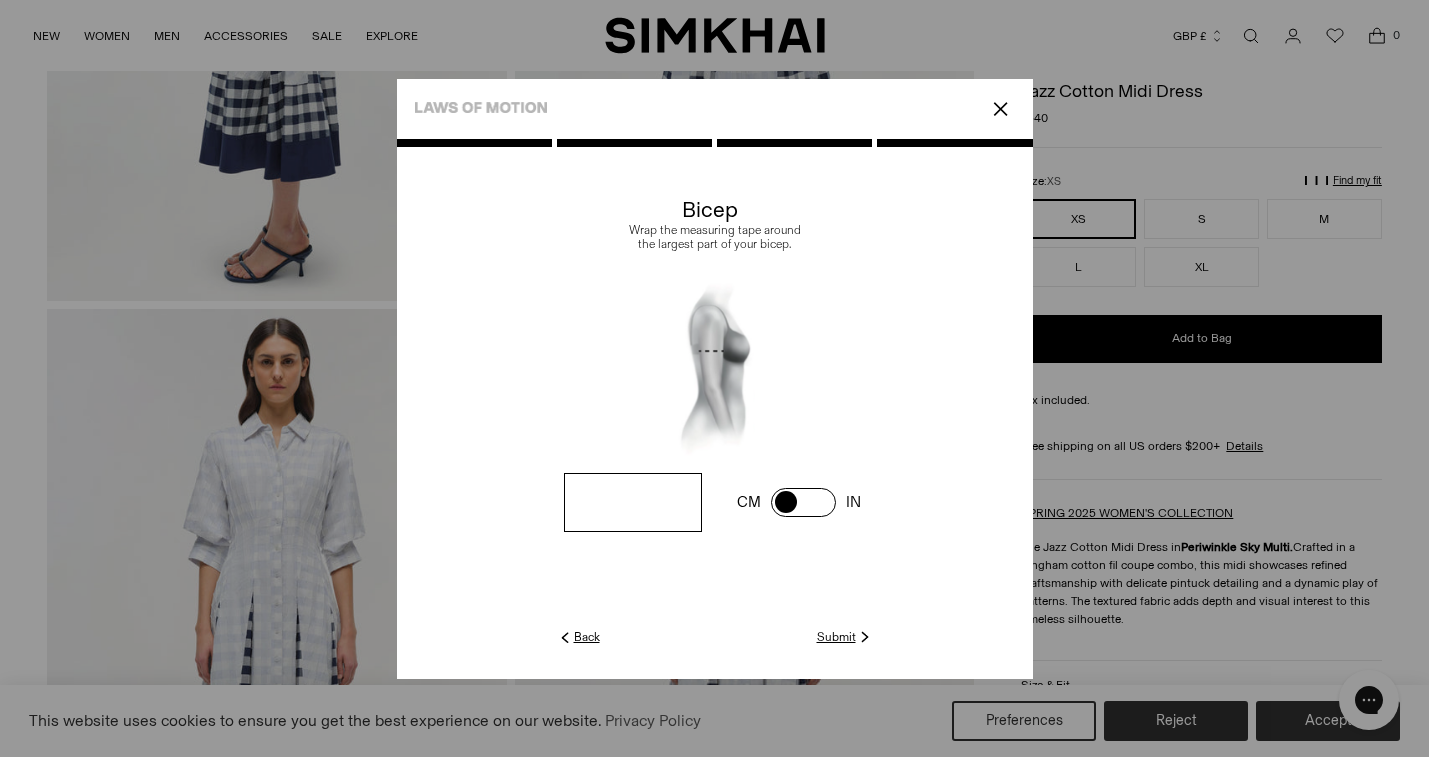 click at bounding box center (0, 0) 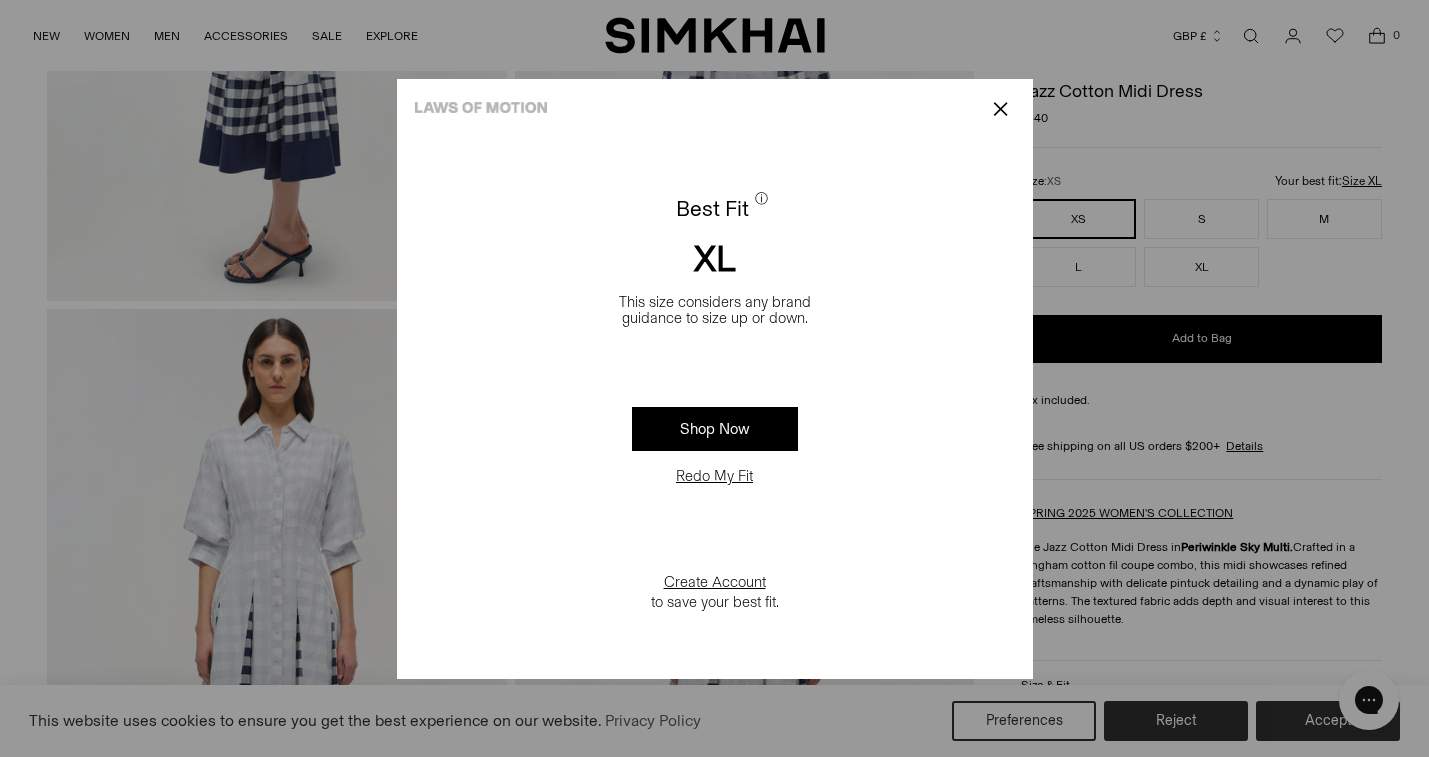 click on "✕" at bounding box center [1000, 109] 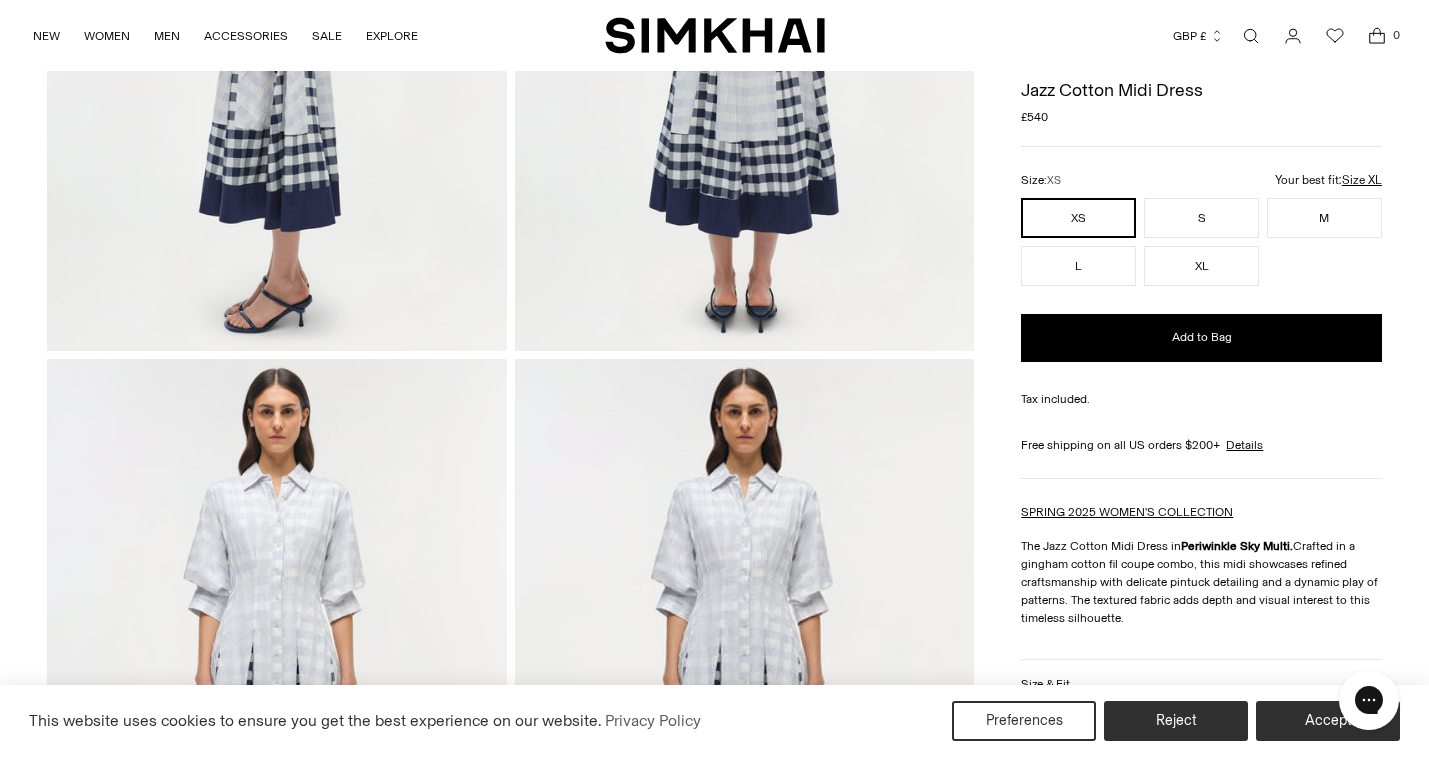 scroll, scrollTop: 772, scrollLeft: 0, axis: vertical 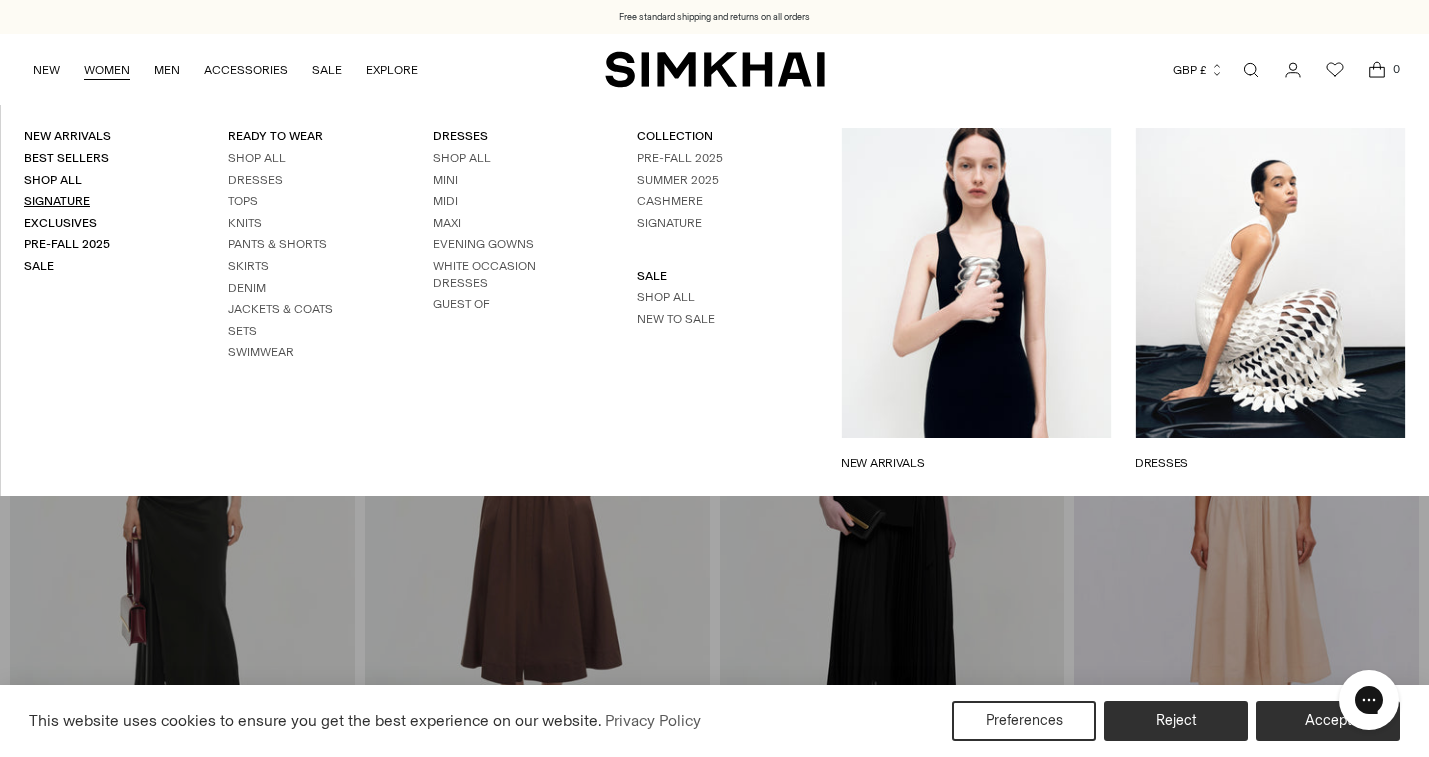 click on "Signature" at bounding box center [57, 201] 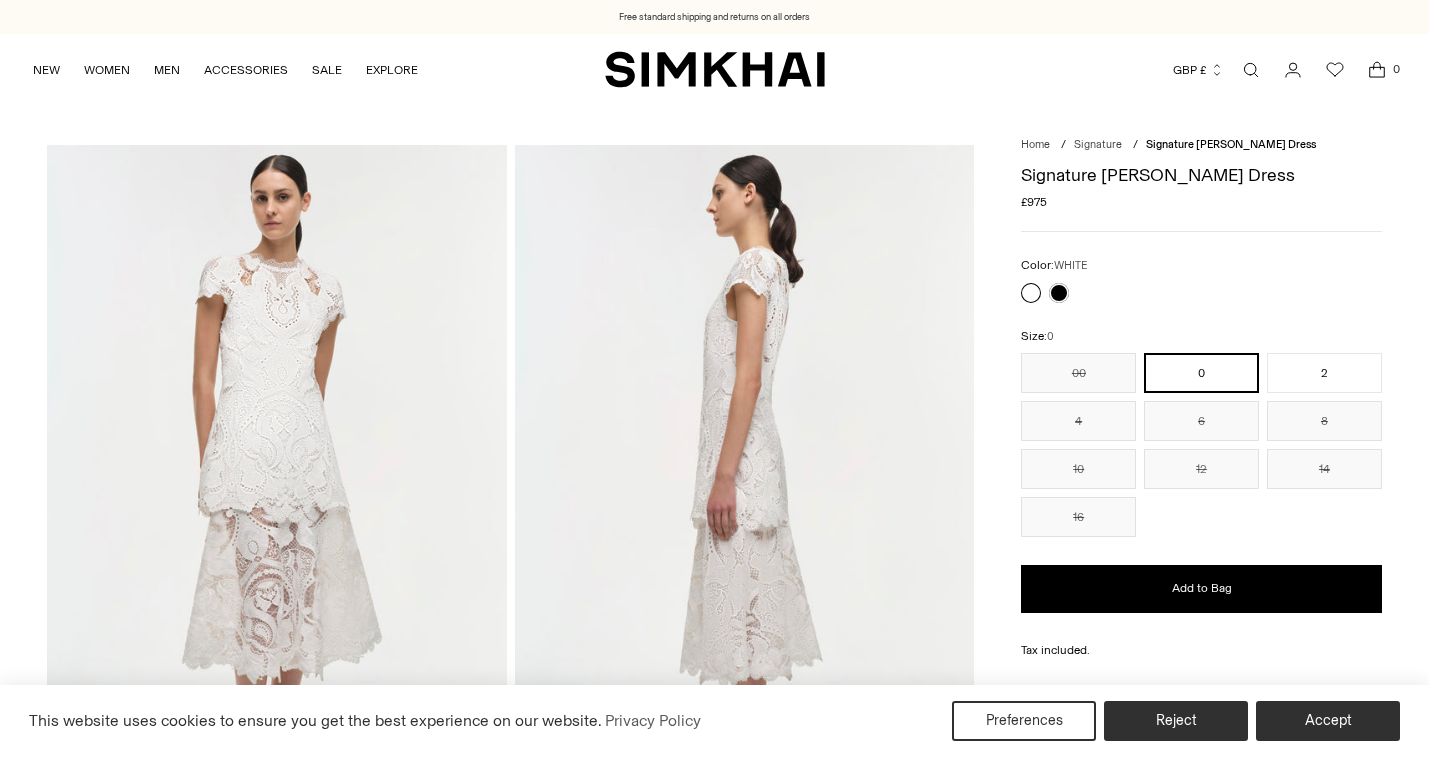 scroll, scrollTop: 0, scrollLeft: 0, axis: both 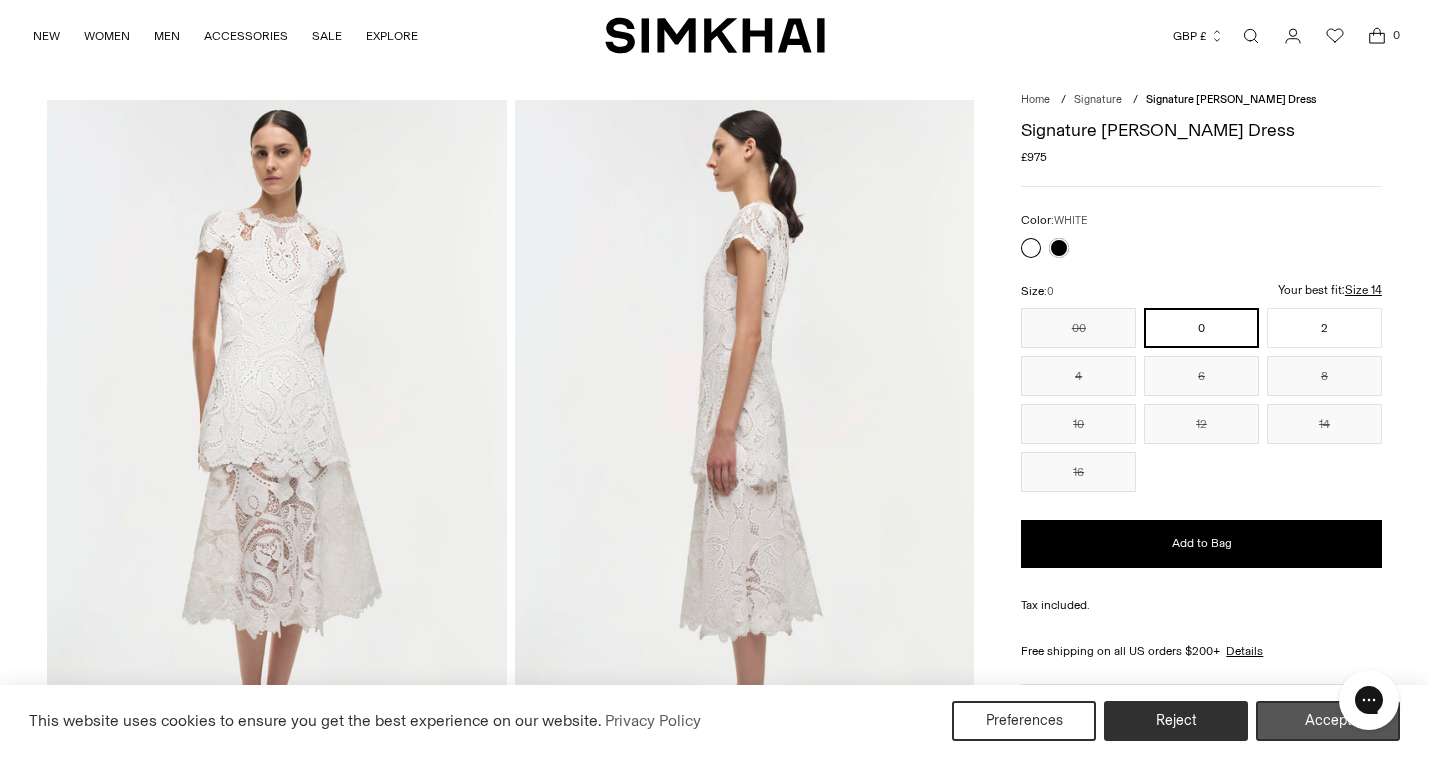 click on "Accept" at bounding box center [1328, 721] 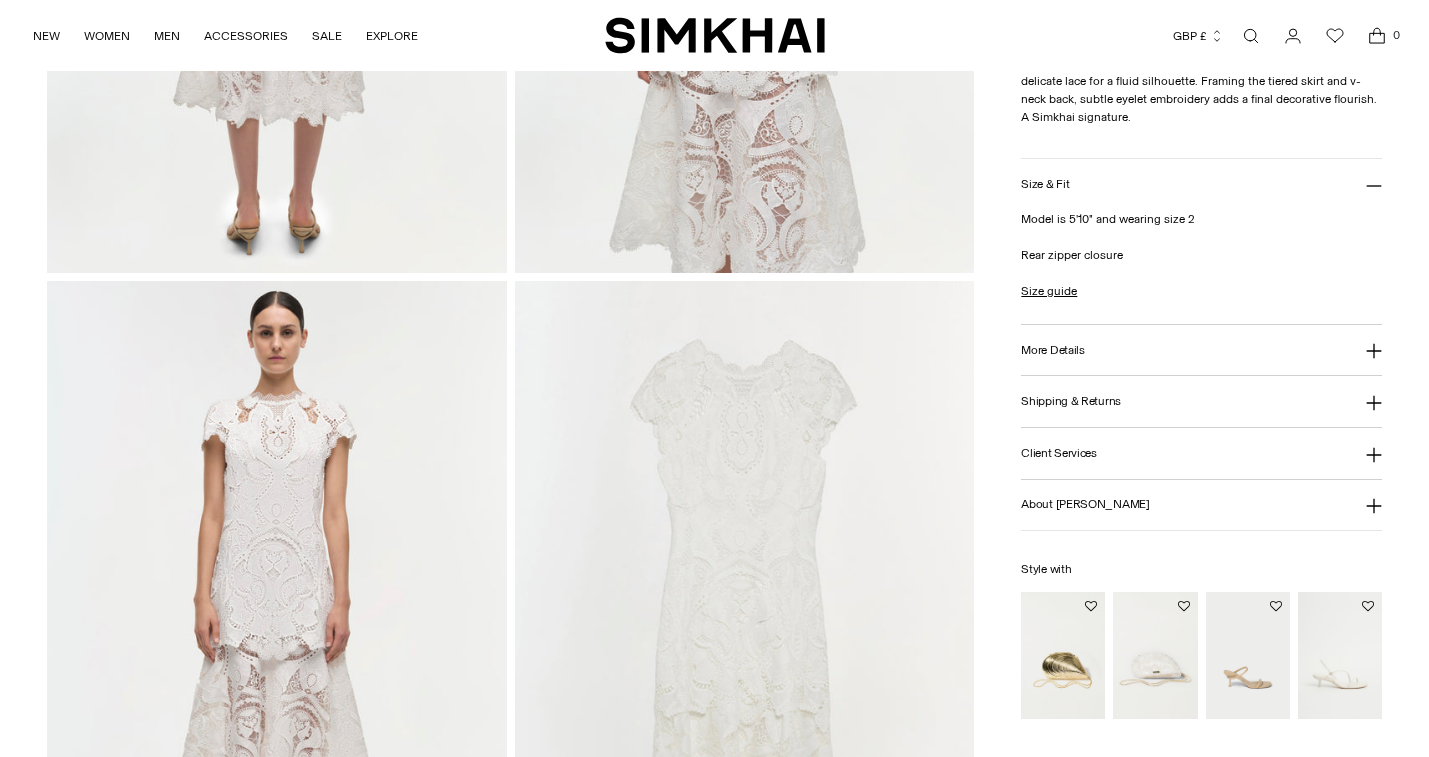 scroll, scrollTop: 1259, scrollLeft: 0, axis: vertical 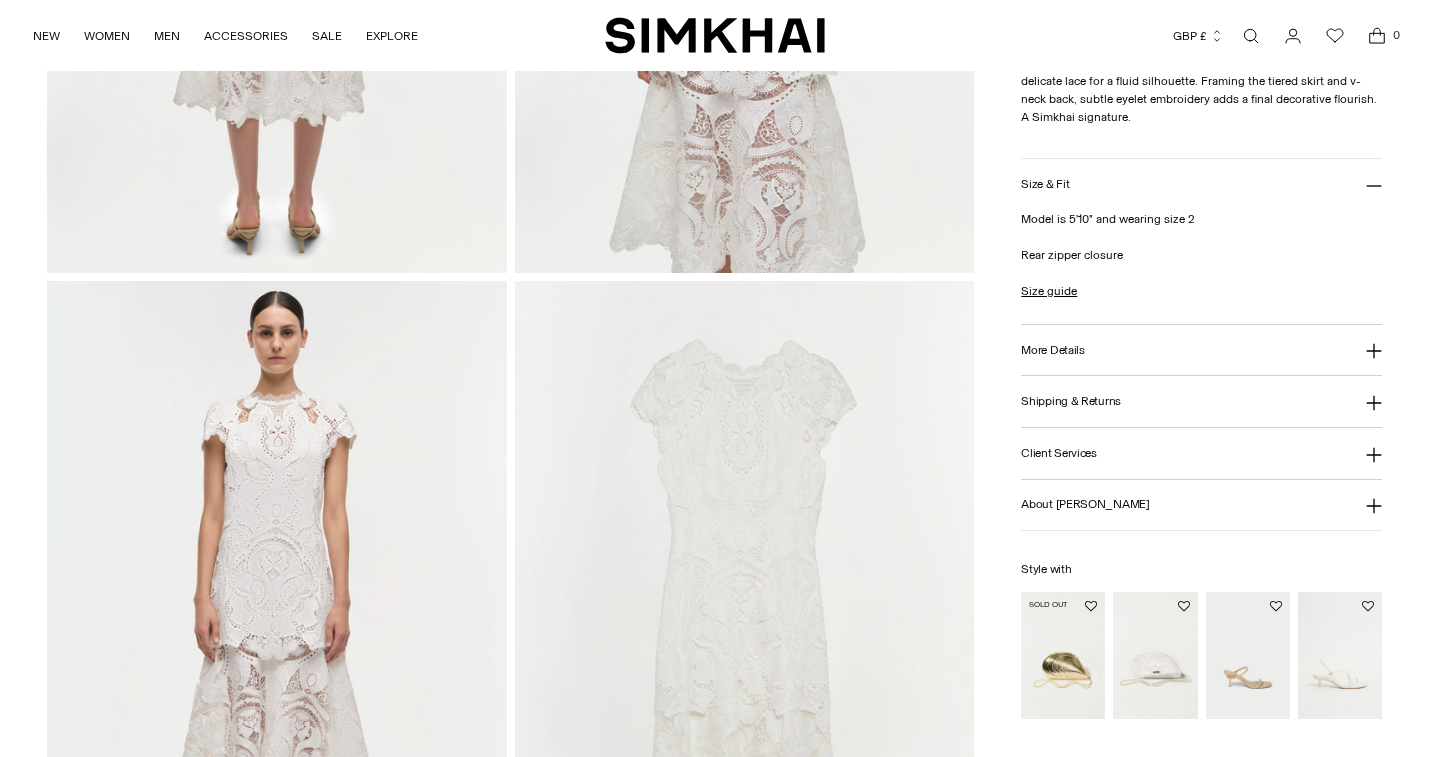 click at bounding box center [0, 0] 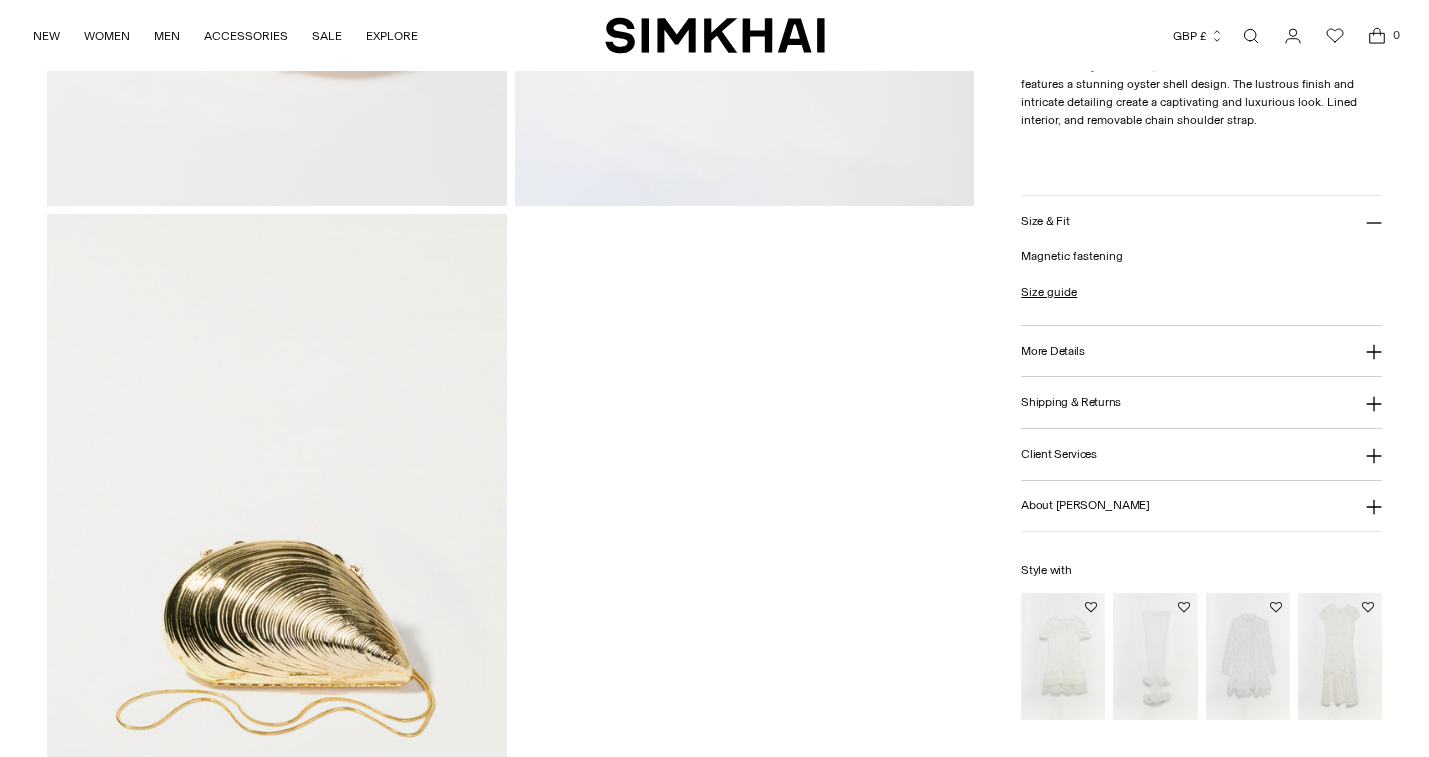 scroll, scrollTop: 793, scrollLeft: 0, axis: vertical 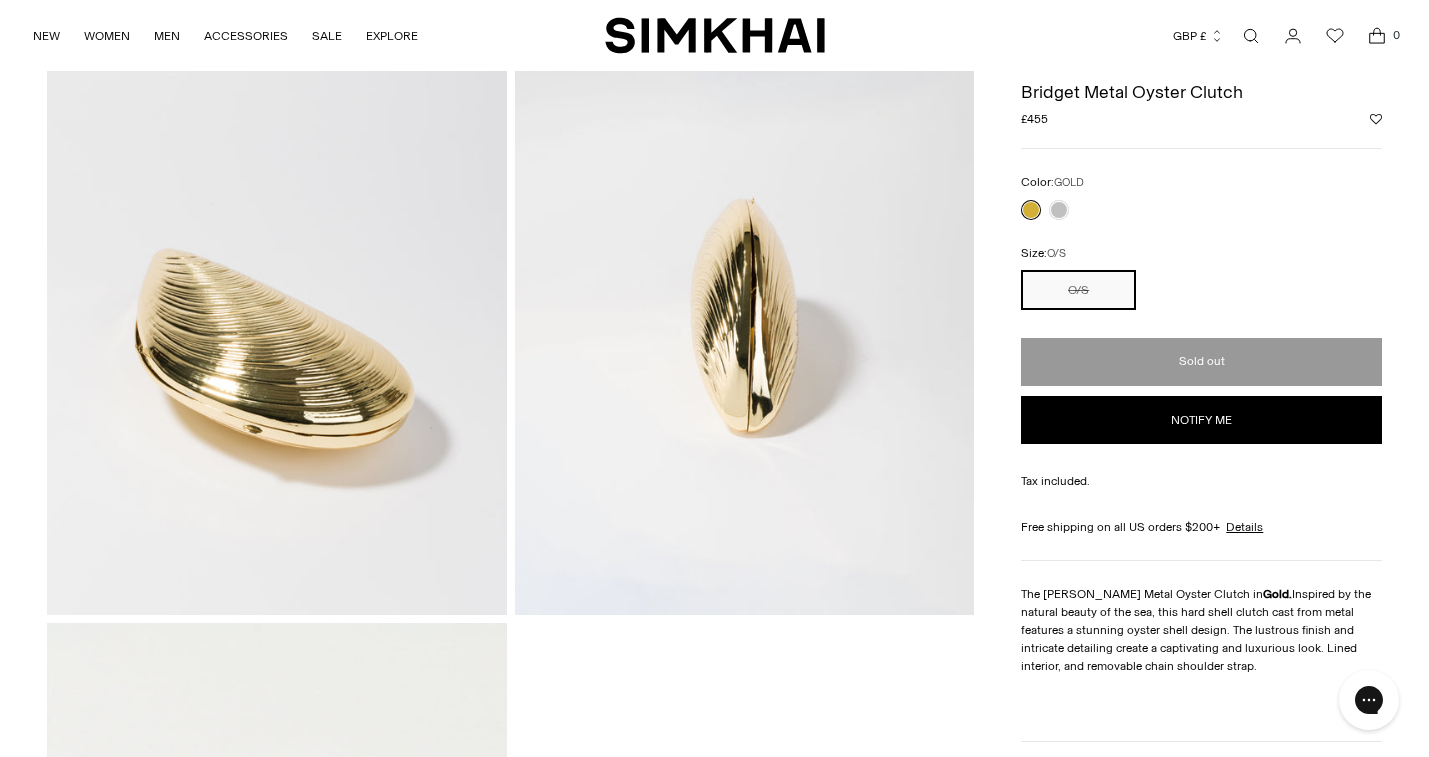 click at bounding box center [745, 269] 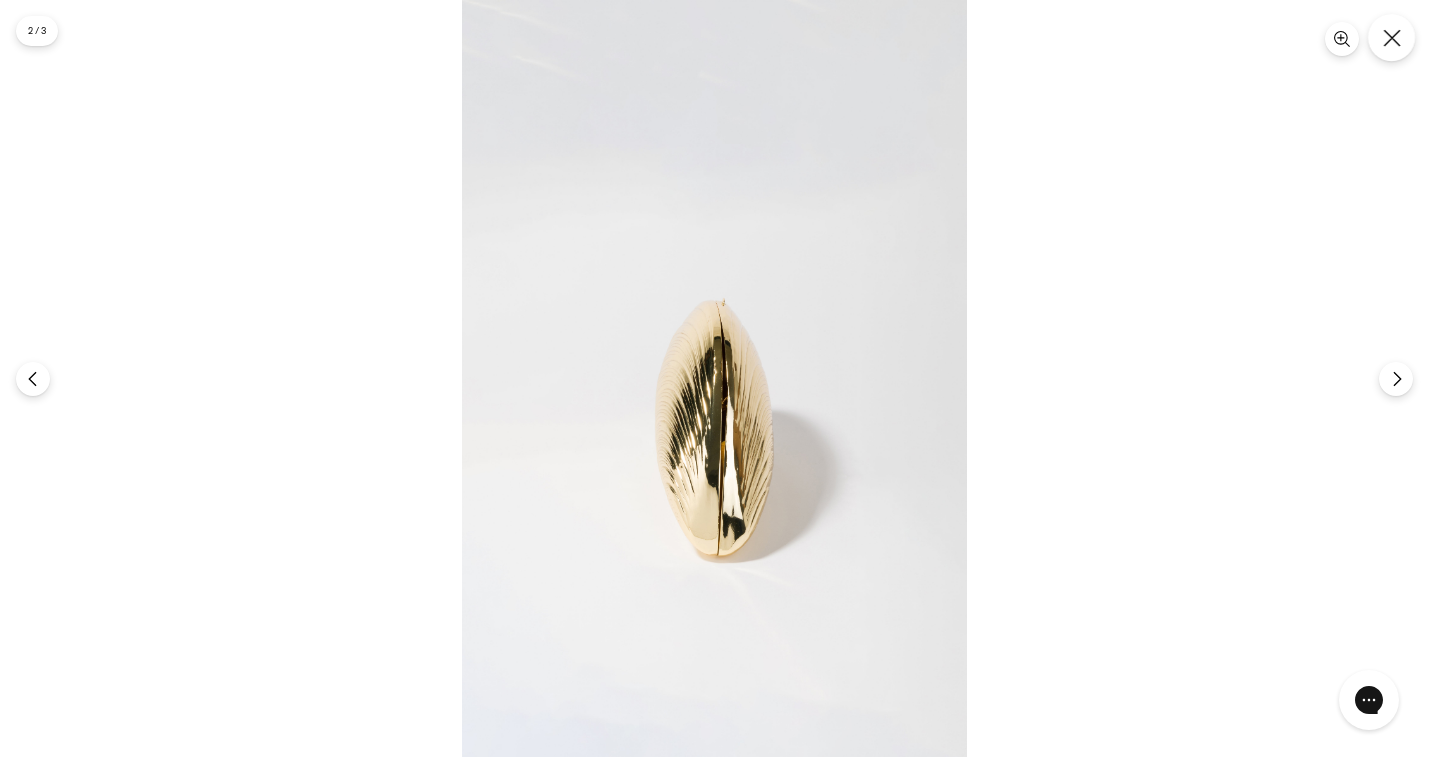 click 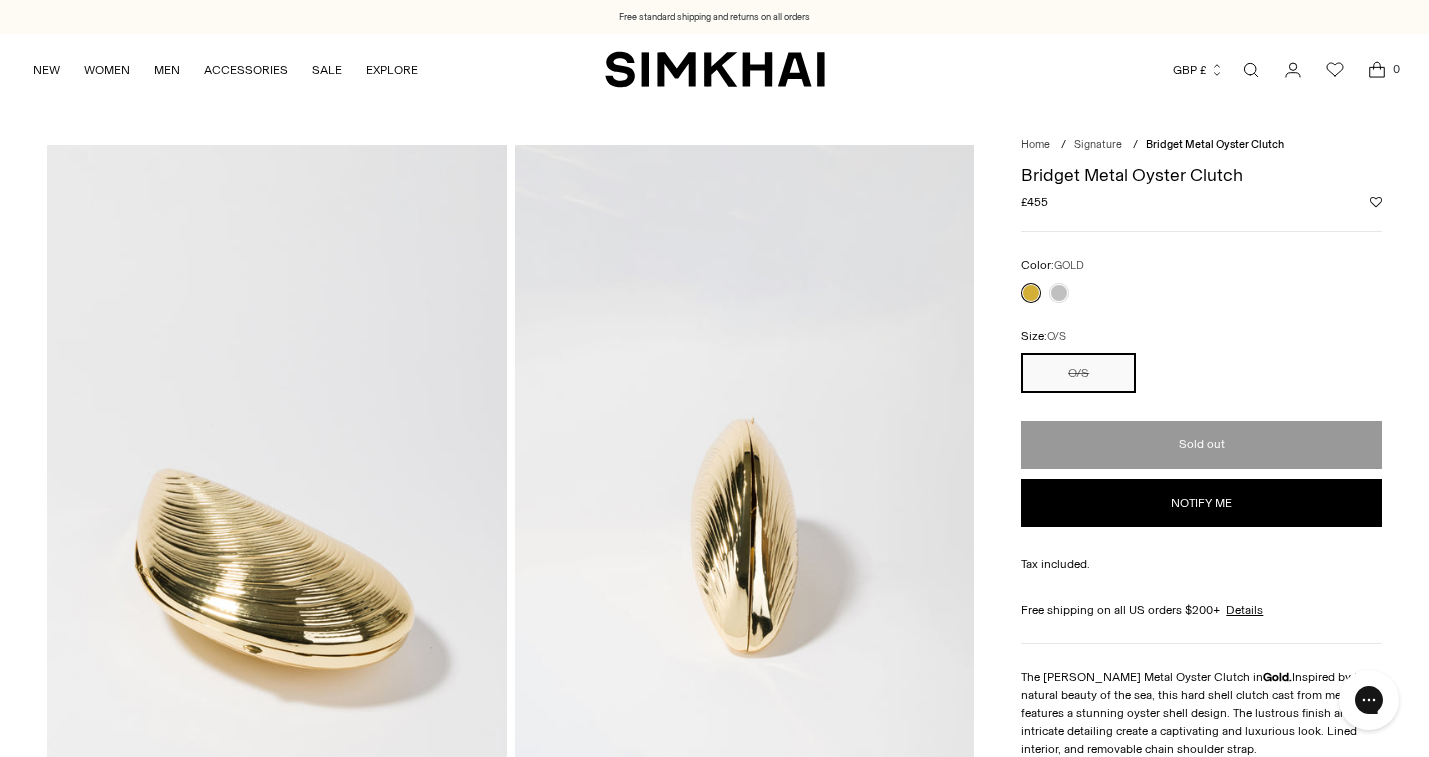 scroll, scrollTop: 0, scrollLeft: 0, axis: both 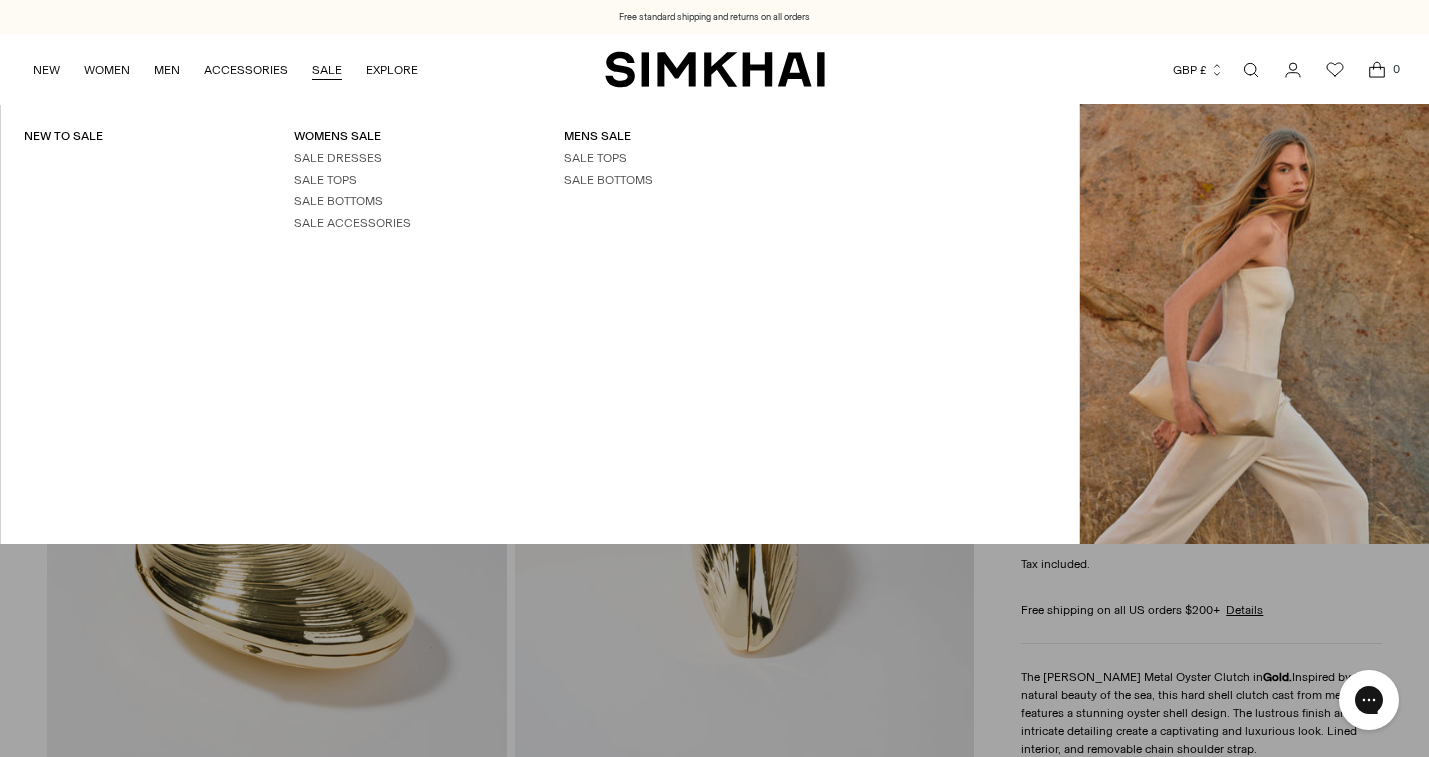 click on "SALE" at bounding box center (327, 70) 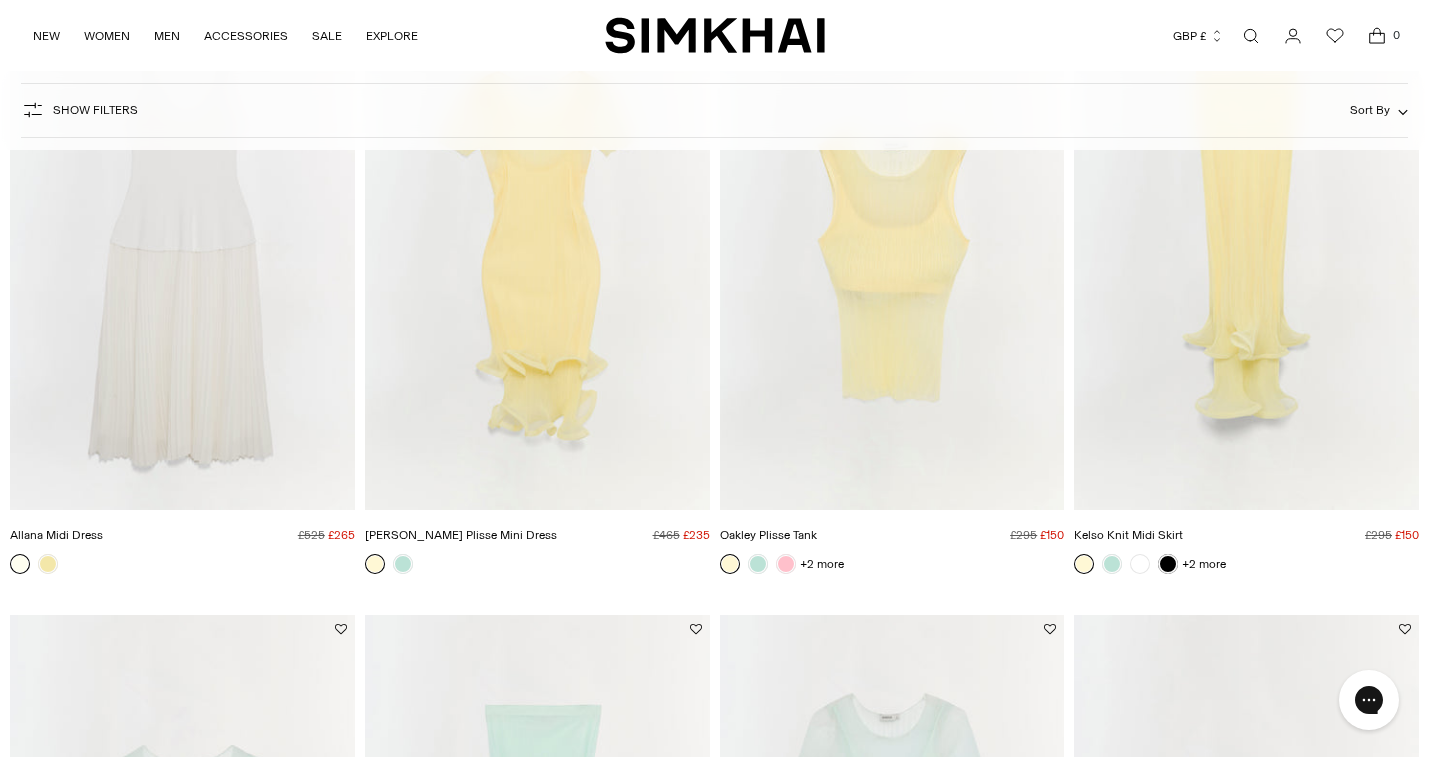 scroll, scrollTop: 0, scrollLeft: 0, axis: both 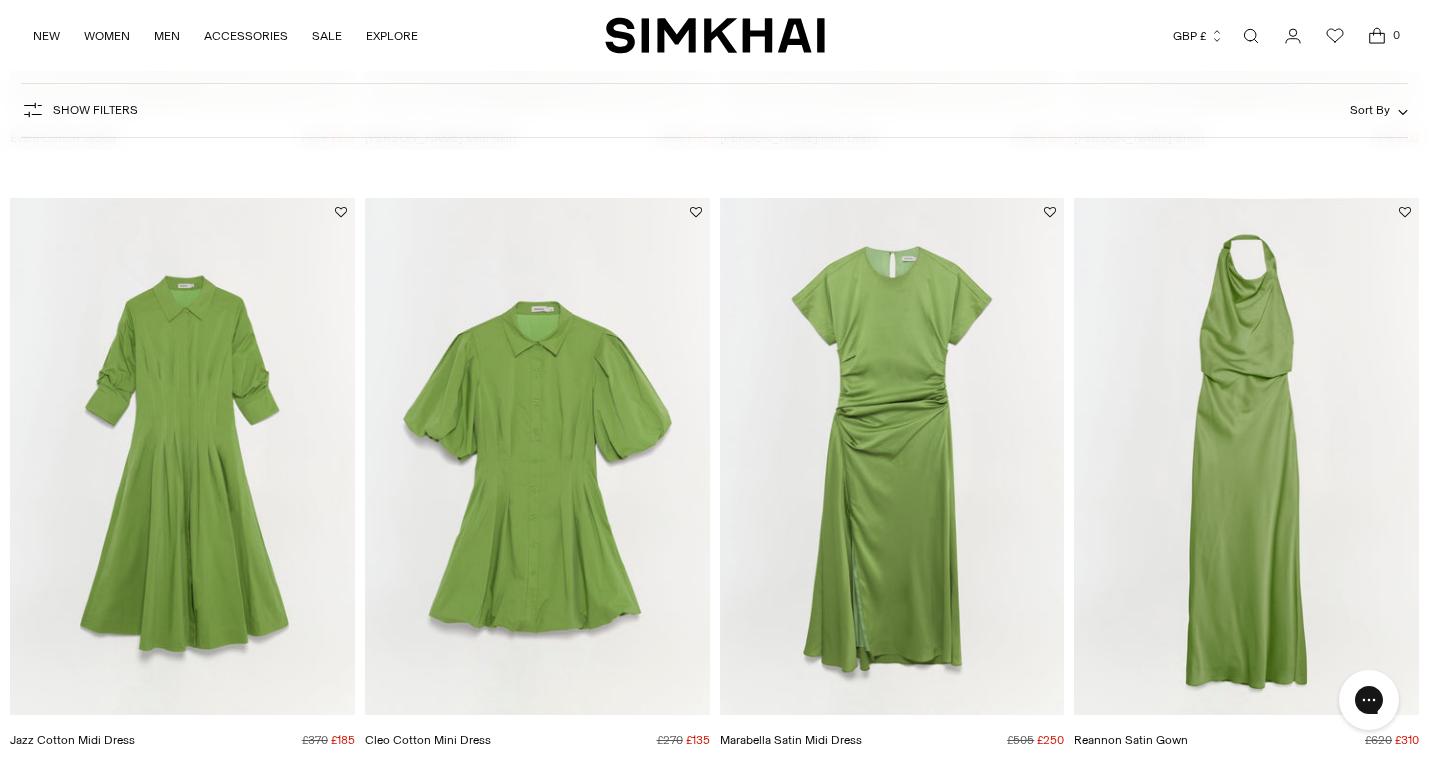 click at bounding box center (0, 0) 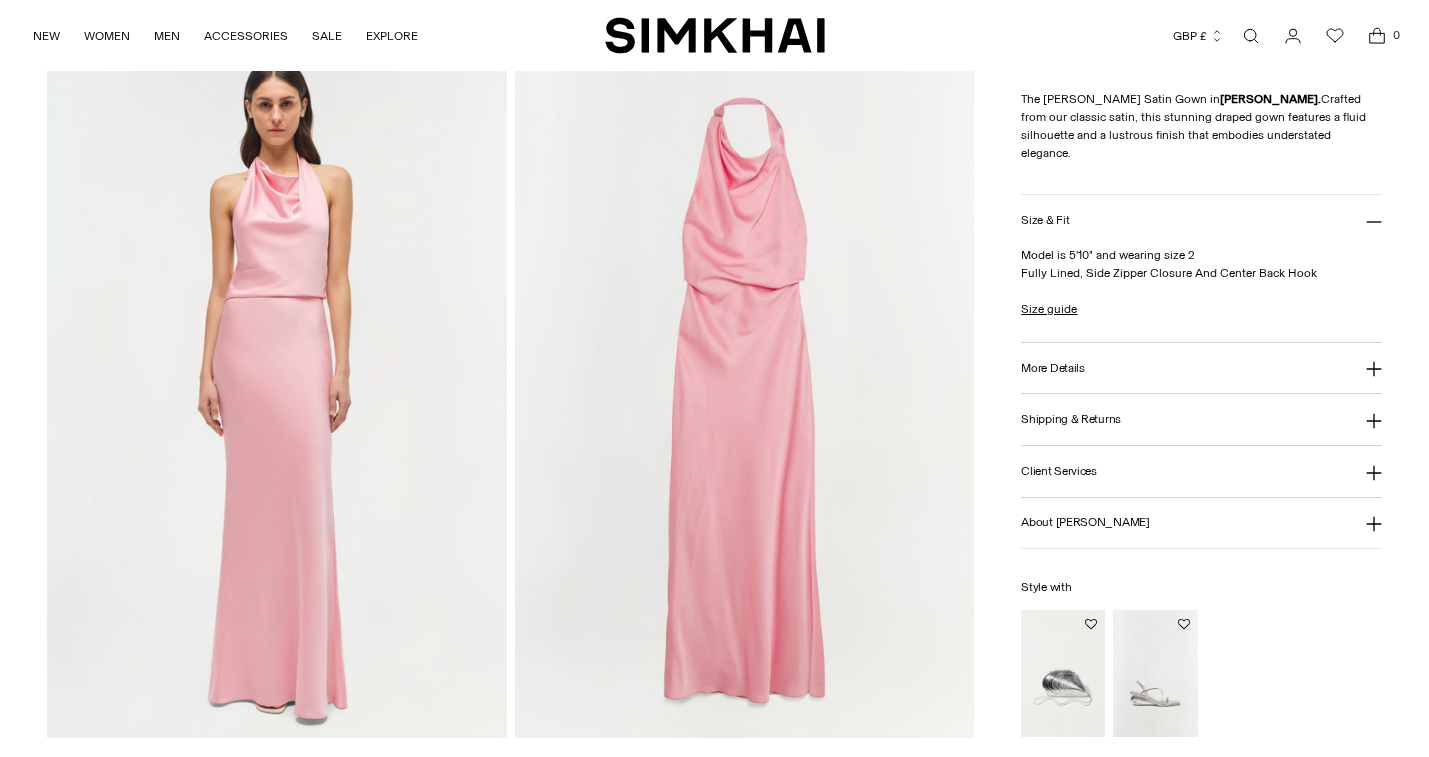 scroll, scrollTop: 1508, scrollLeft: 0, axis: vertical 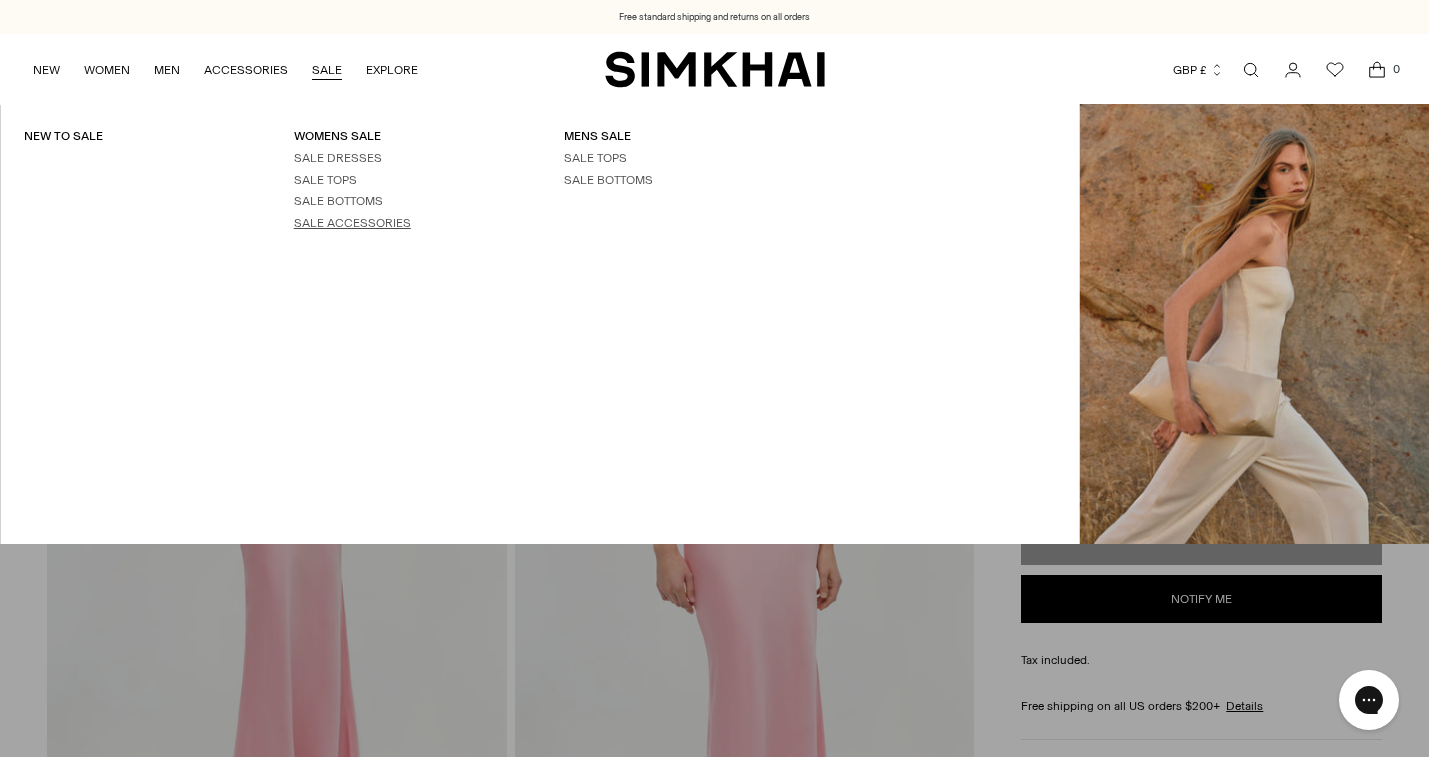 click on "SALE ACCESSORIES" at bounding box center [352, 223] 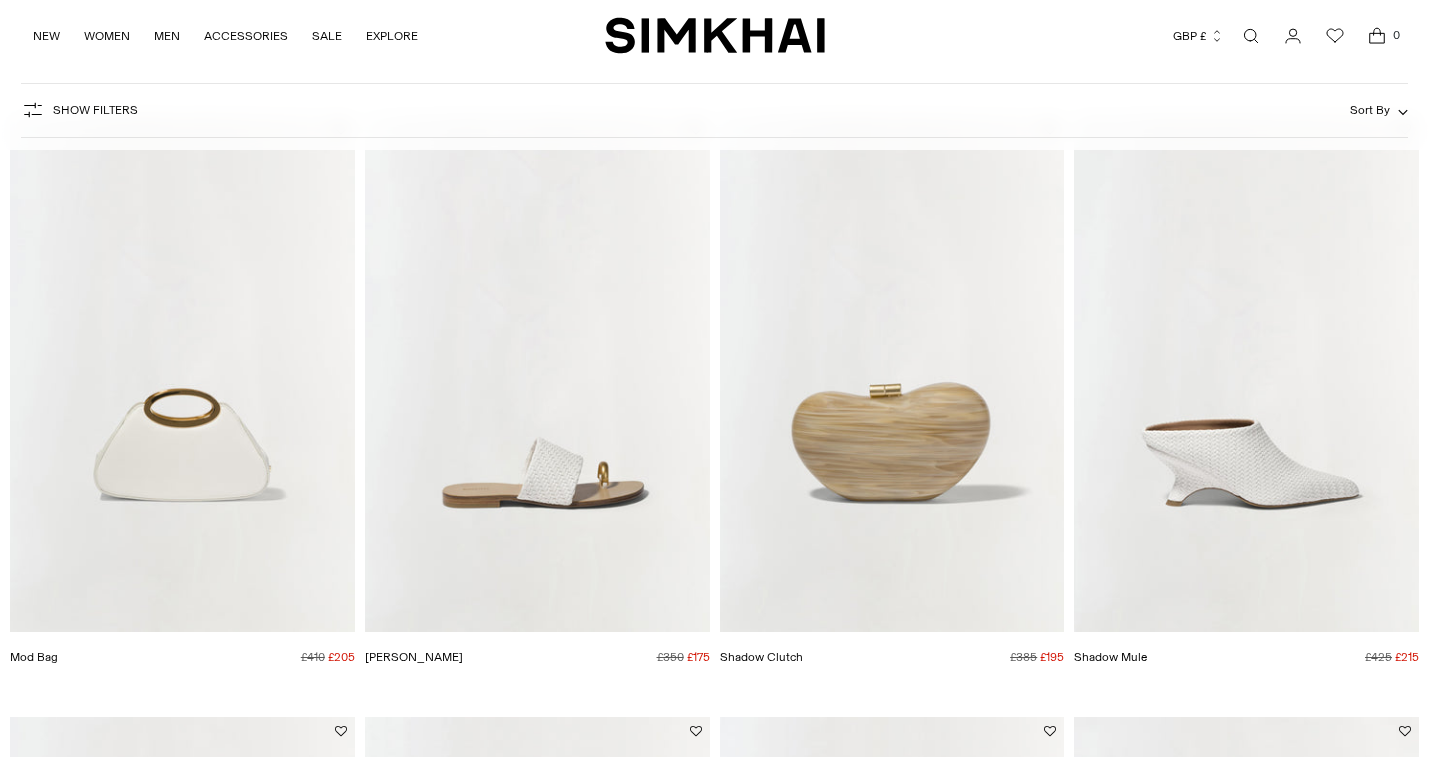 scroll, scrollTop: 164, scrollLeft: 0, axis: vertical 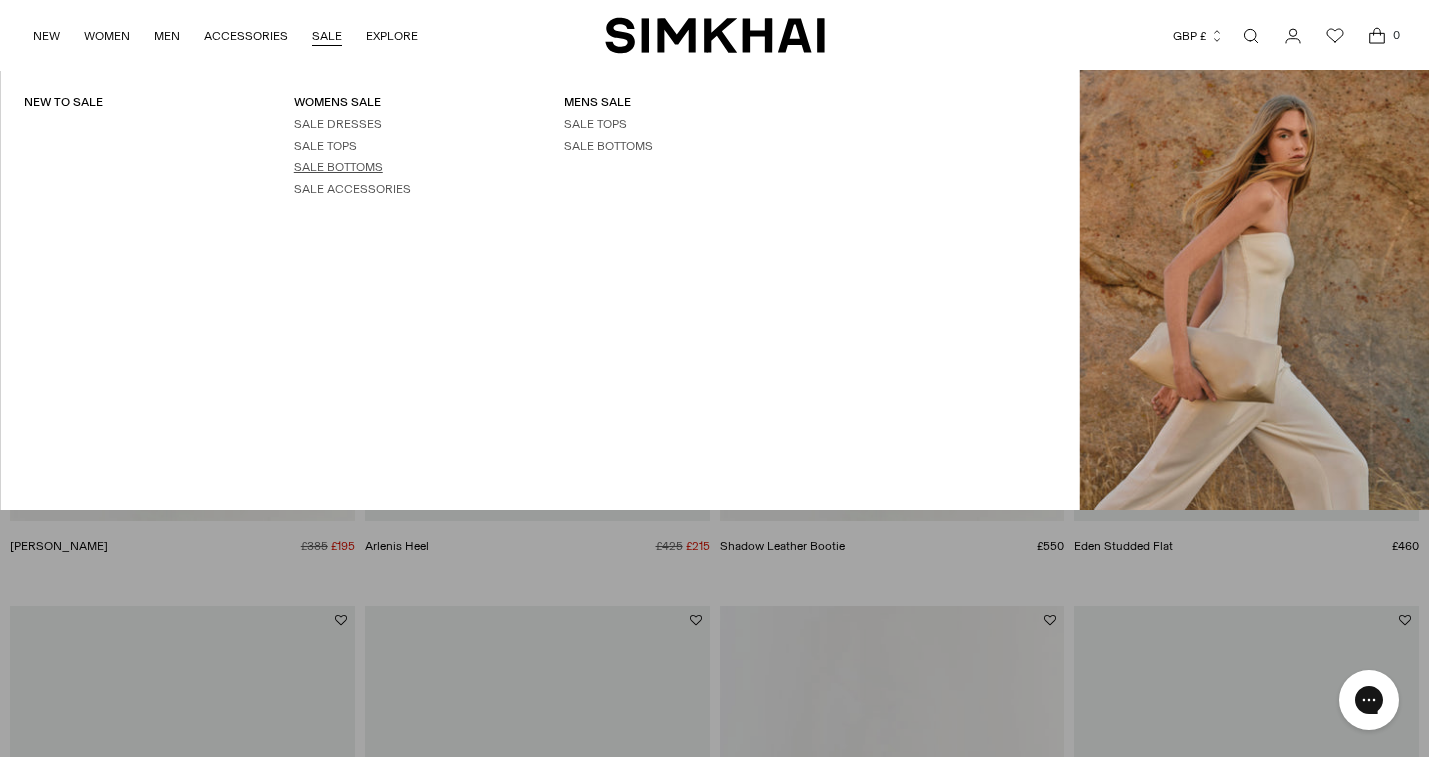 click on "SALE BOTTOMS" at bounding box center (338, 167) 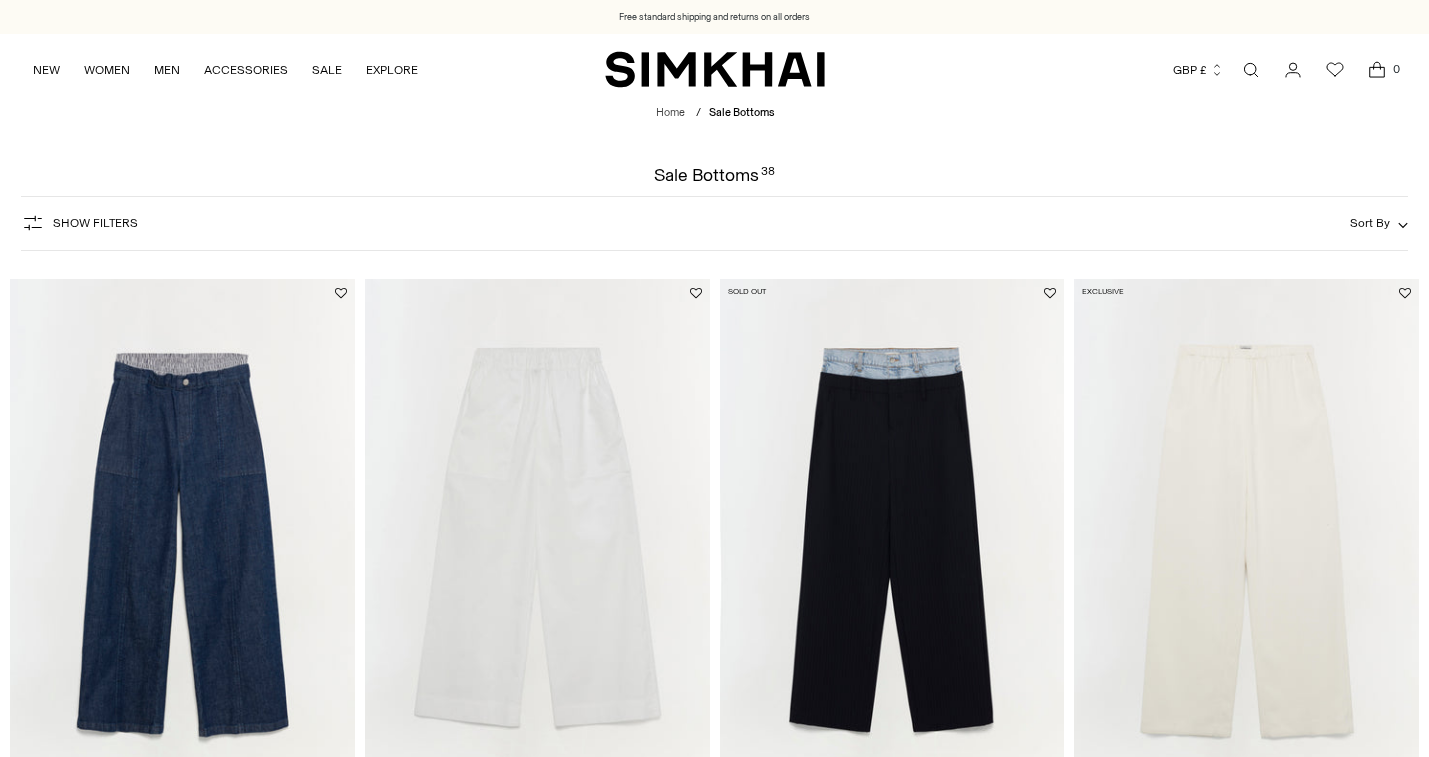 scroll, scrollTop: 3004, scrollLeft: 0, axis: vertical 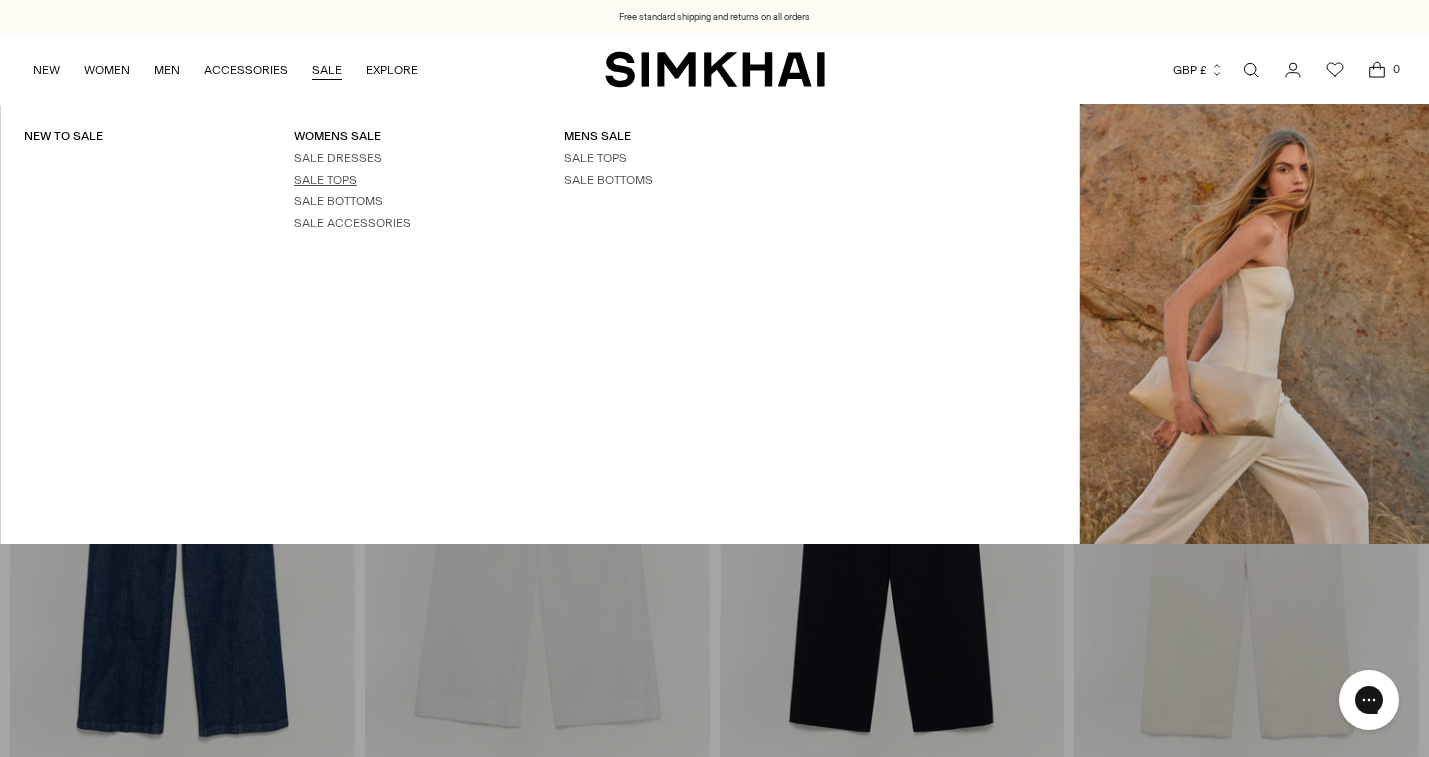 click on "SALE TOPS" at bounding box center [325, 180] 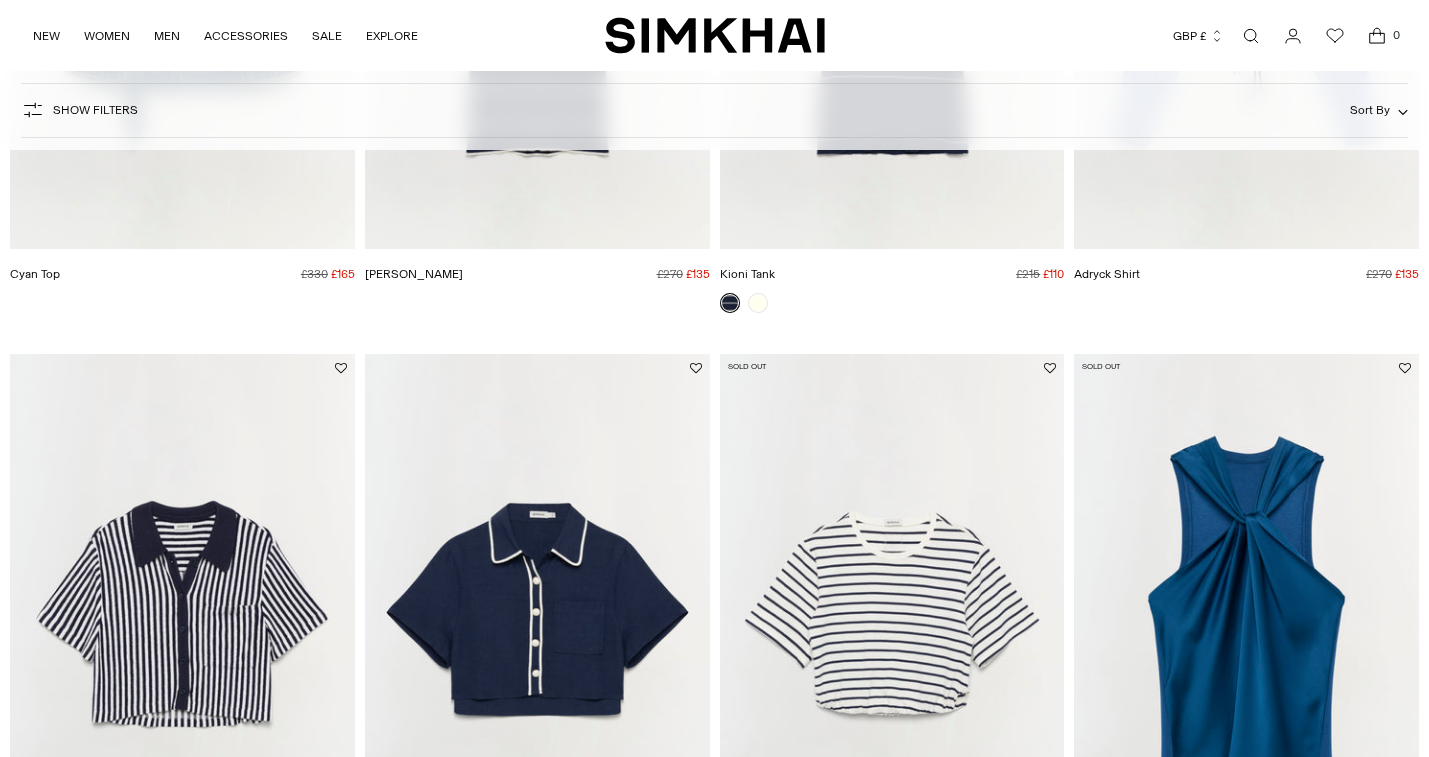 scroll, scrollTop: 2675, scrollLeft: 0, axis: vertical 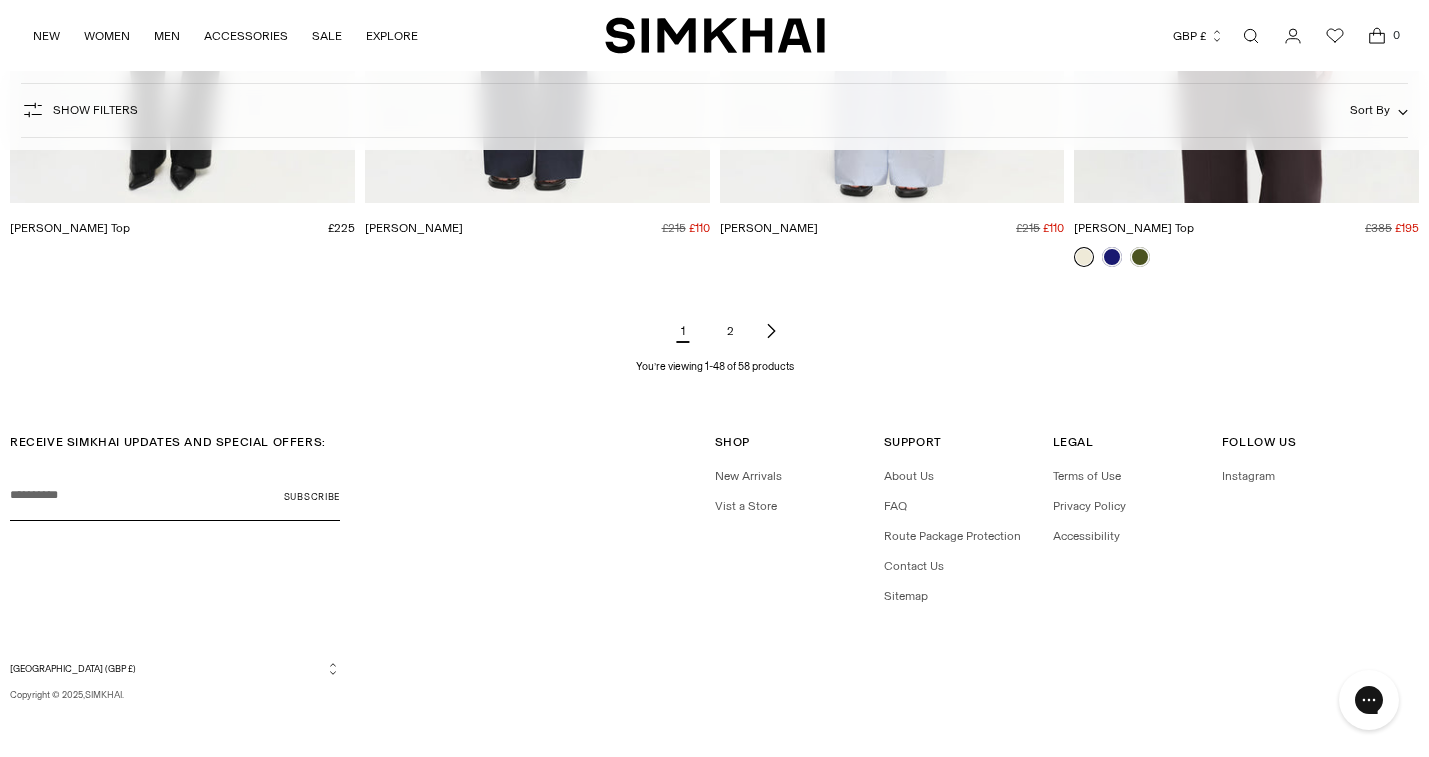 click on "2" at bounding box center (731, 331) 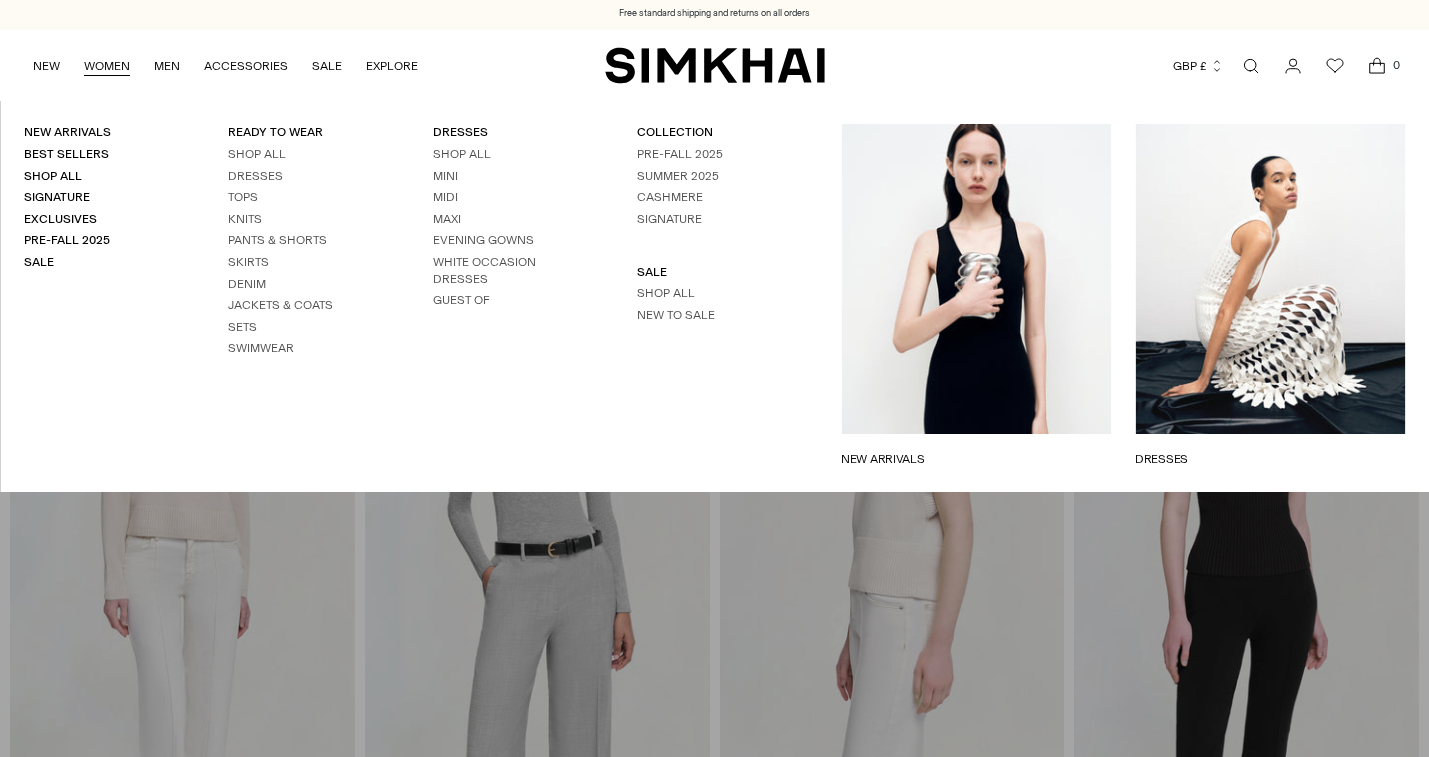 scroll, scrollTop: 4, scrollLeft: 0, axis: vertical 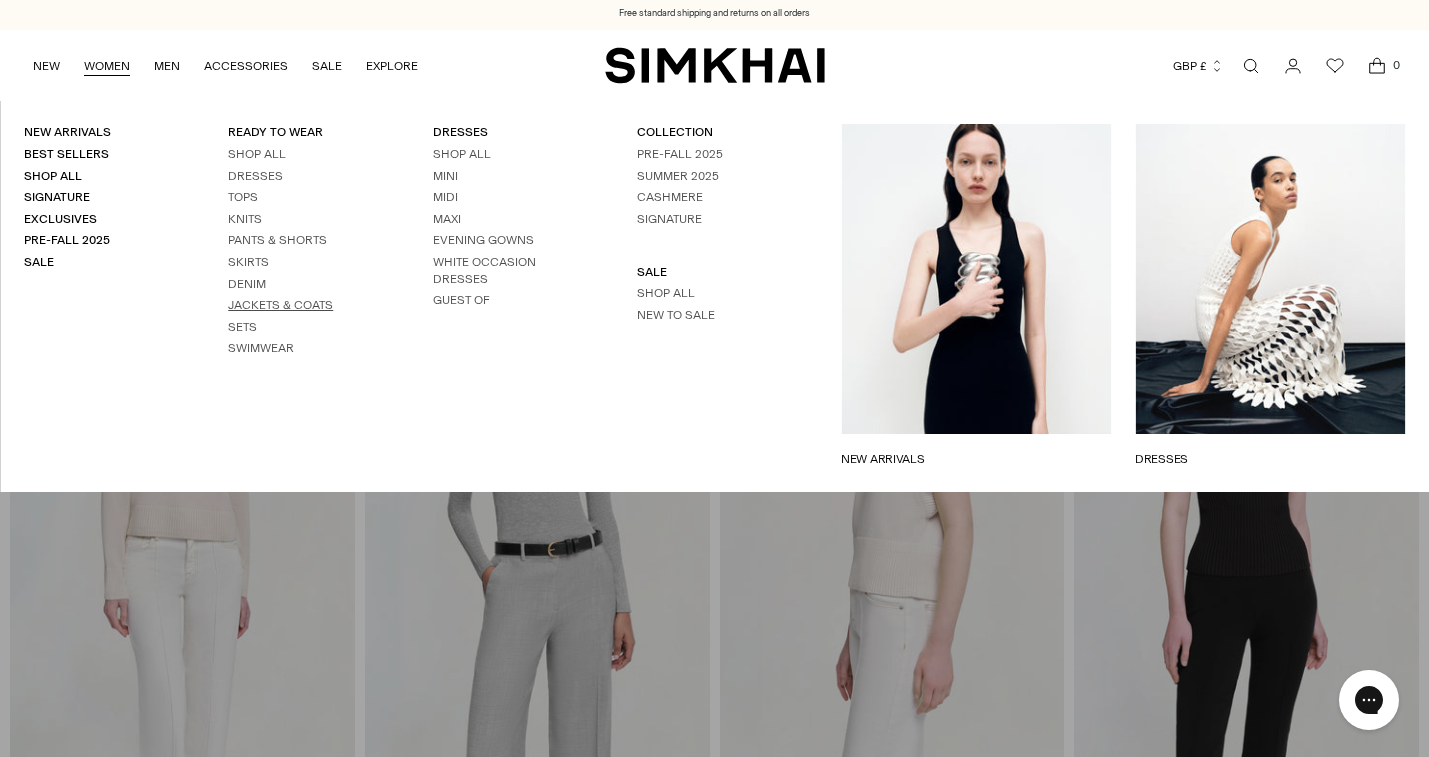 click on "Jackets & Coats" at bounding box center [280, 305] 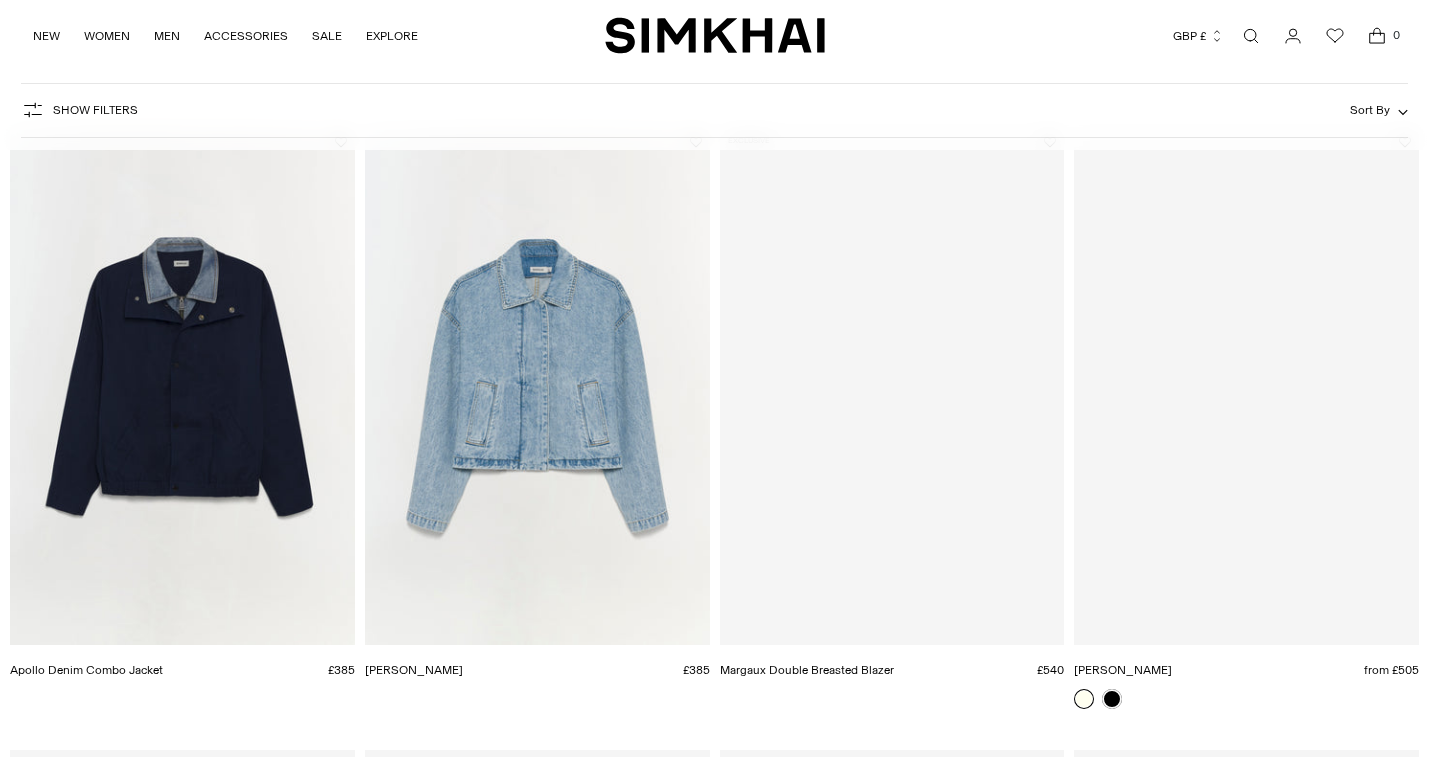 scroll, scrollTop: 151, scrollLeft: 1, axis: both 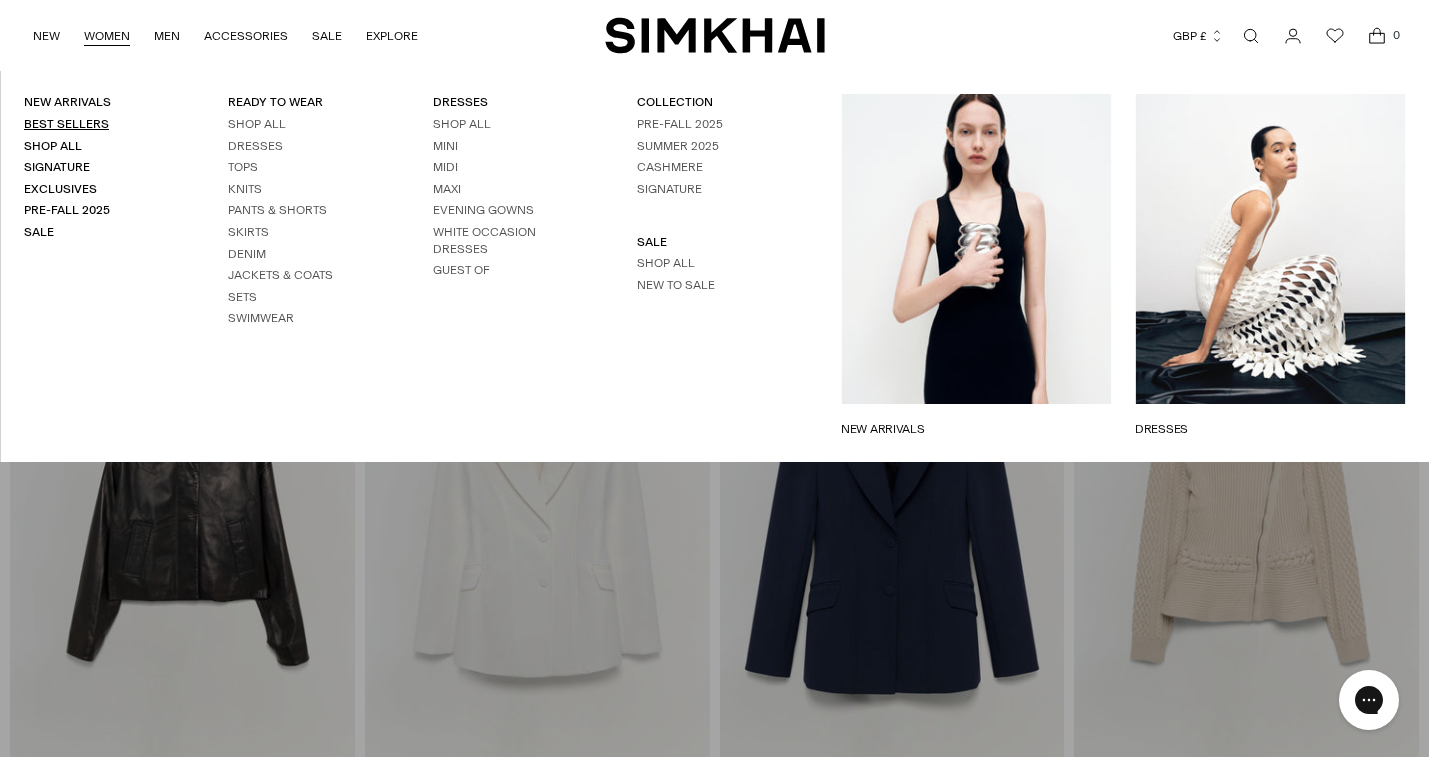 click on "Best Sellers" at bounding box center (66, 124) 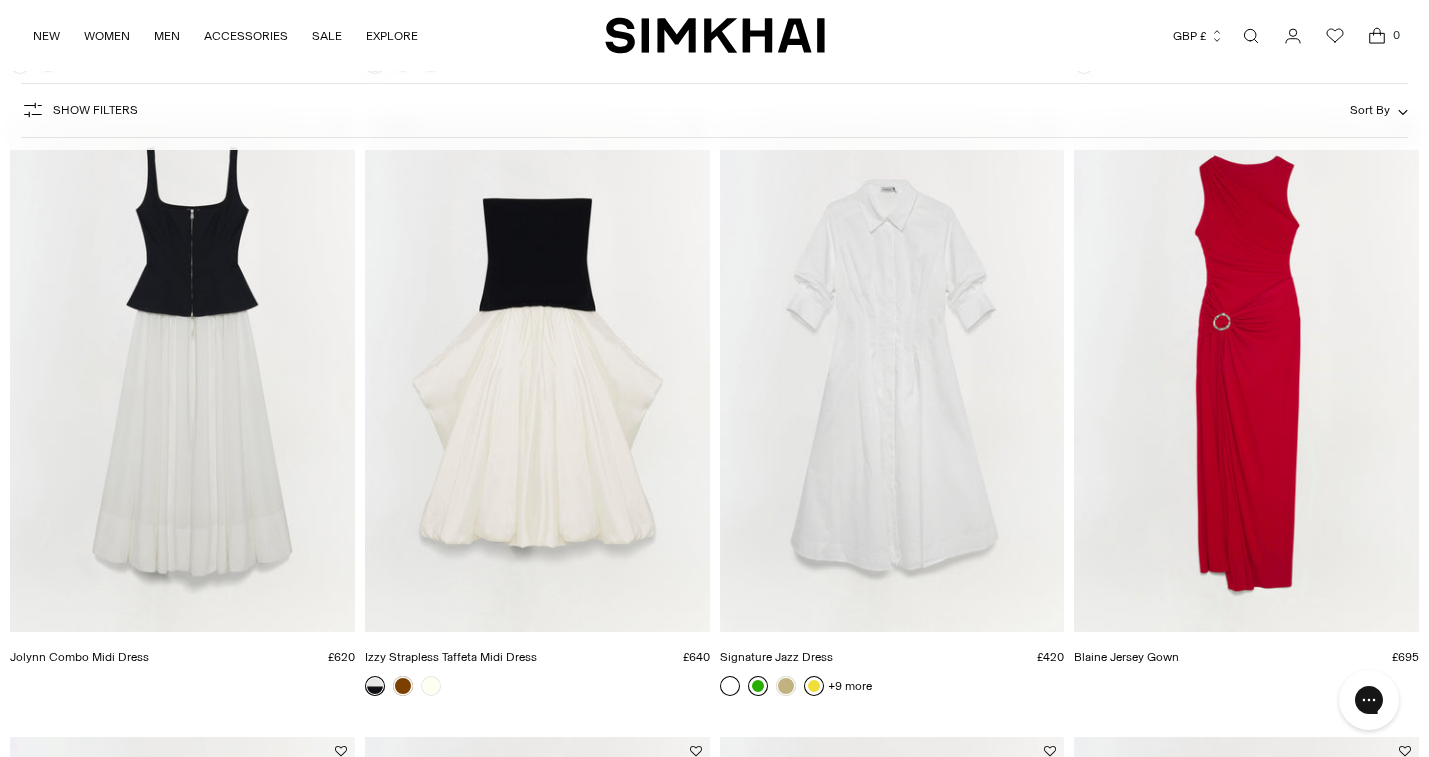 scroll, scrollTop: 0, scrollLeft: 0, axis: both 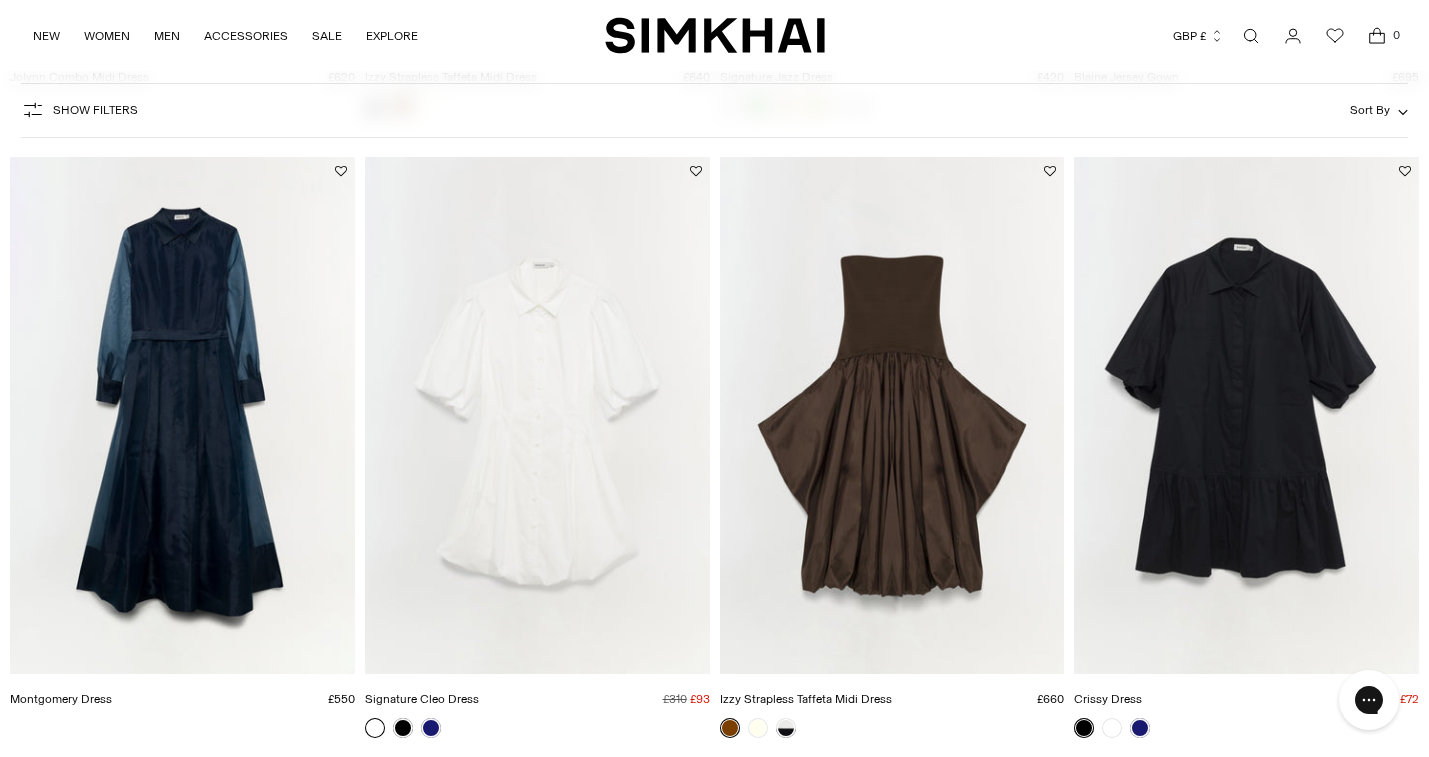 click at bounding box center (0, 0) 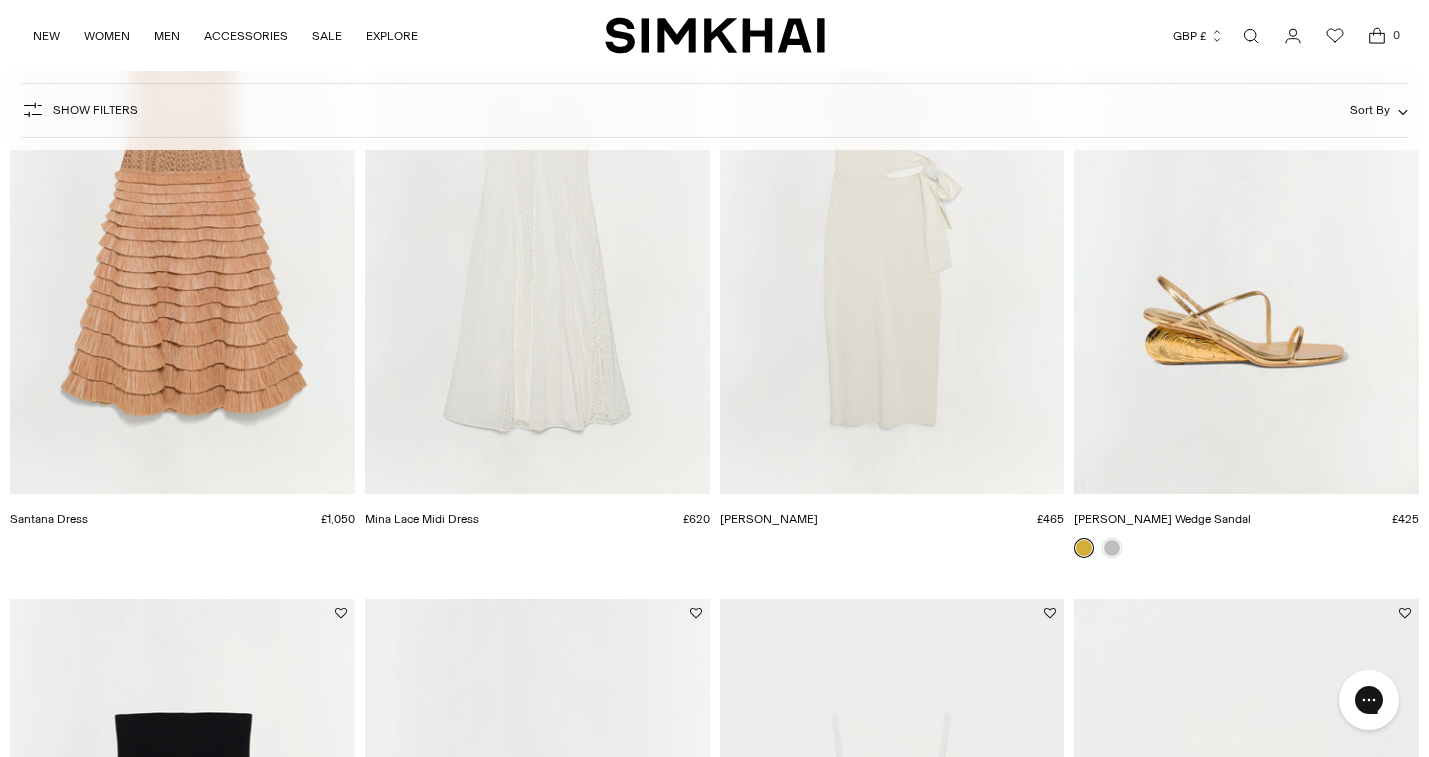 scroll, scrollTop: 4641, scrollLeft: 0, axis: vertical 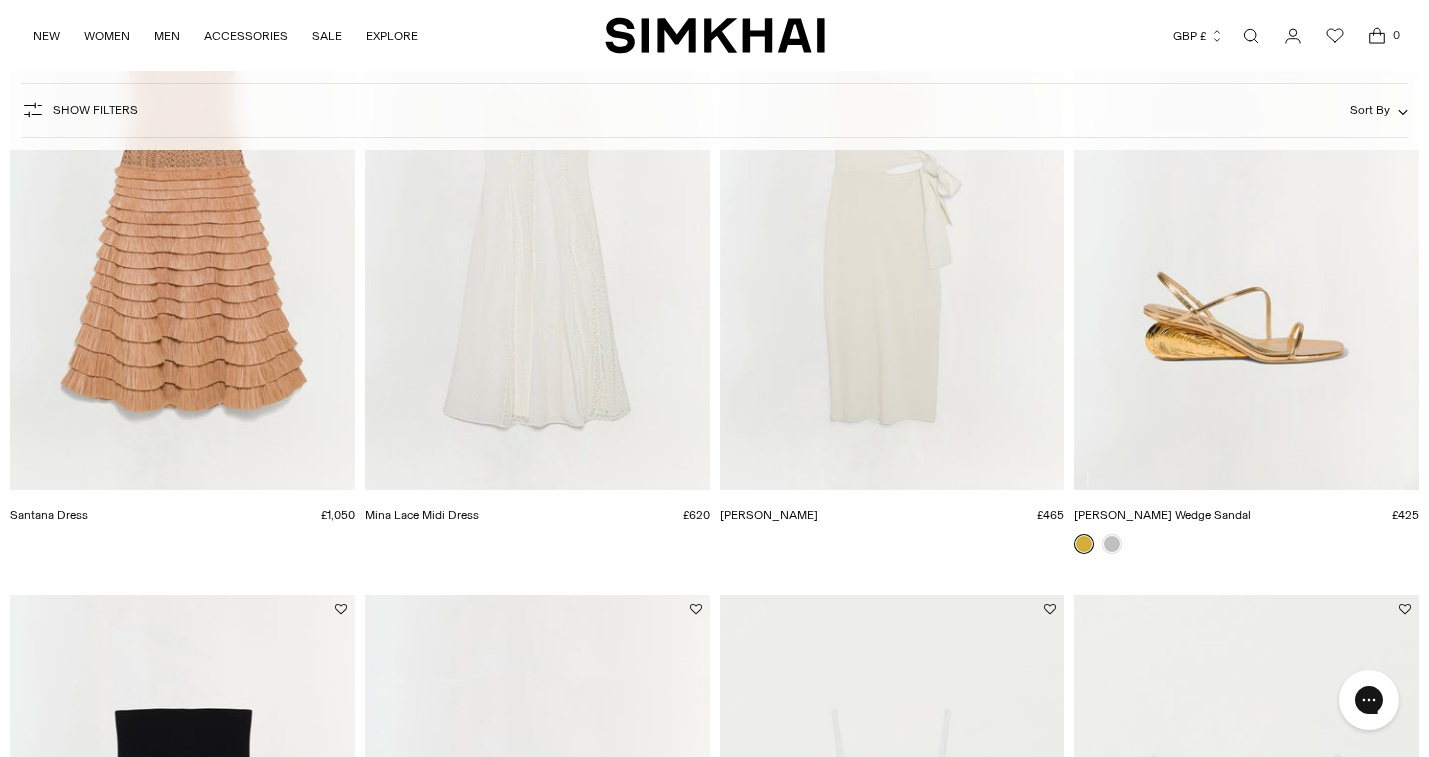 click at bounding box center (0, 0) 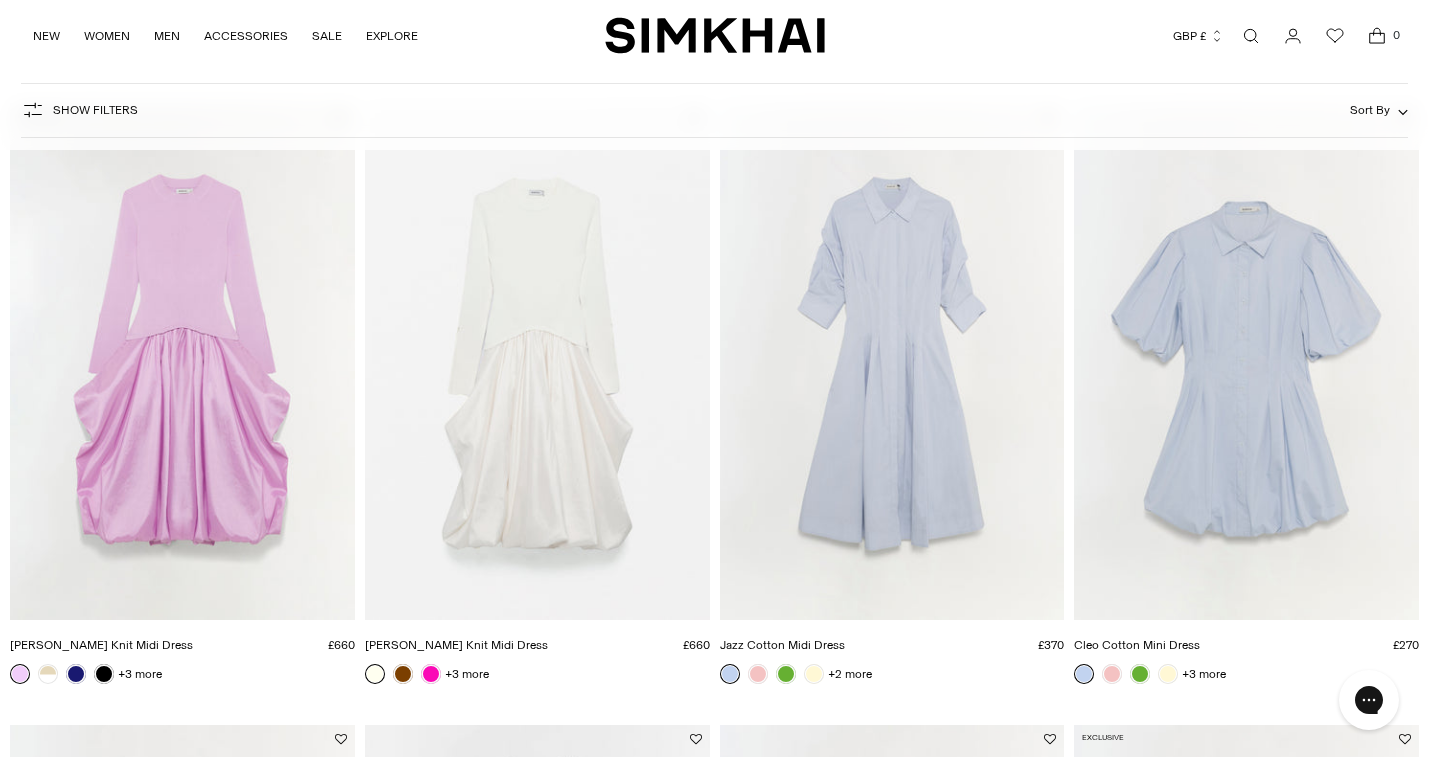 scroll, scrollTop: 6395, scrollLeft: 0, axis: vertical 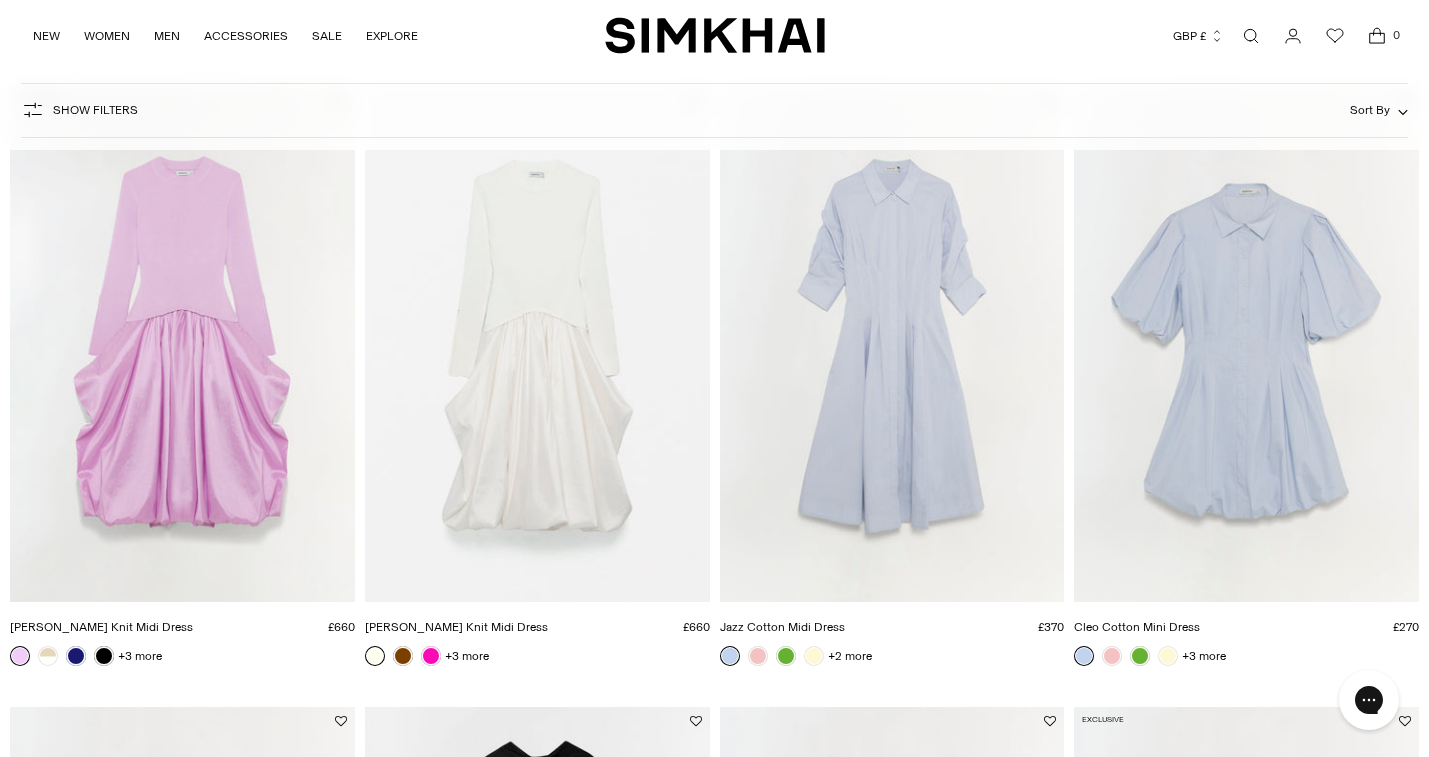 click at bounding box center (0, 0) 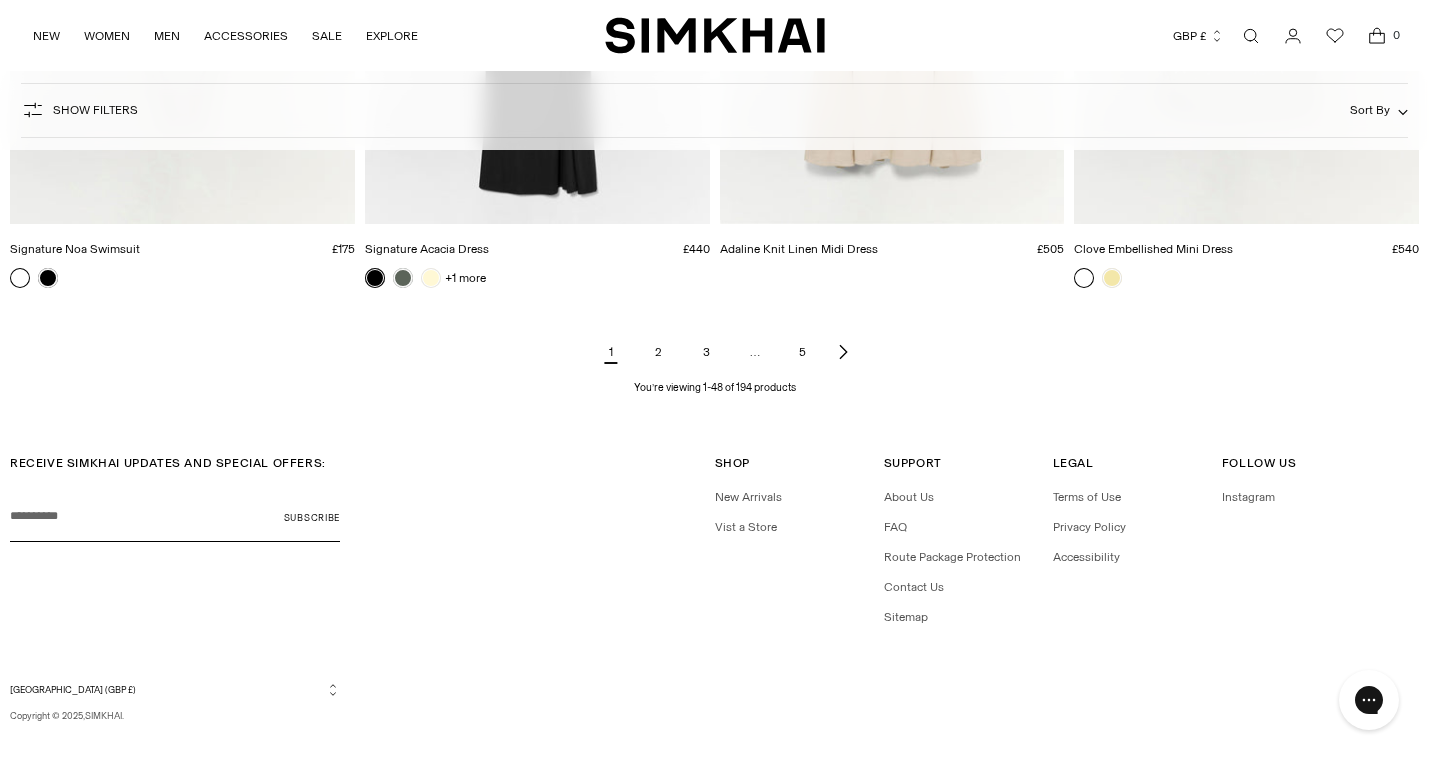 scroll, scrollTop: 7385, scrollLeft: 0, axis: vertical 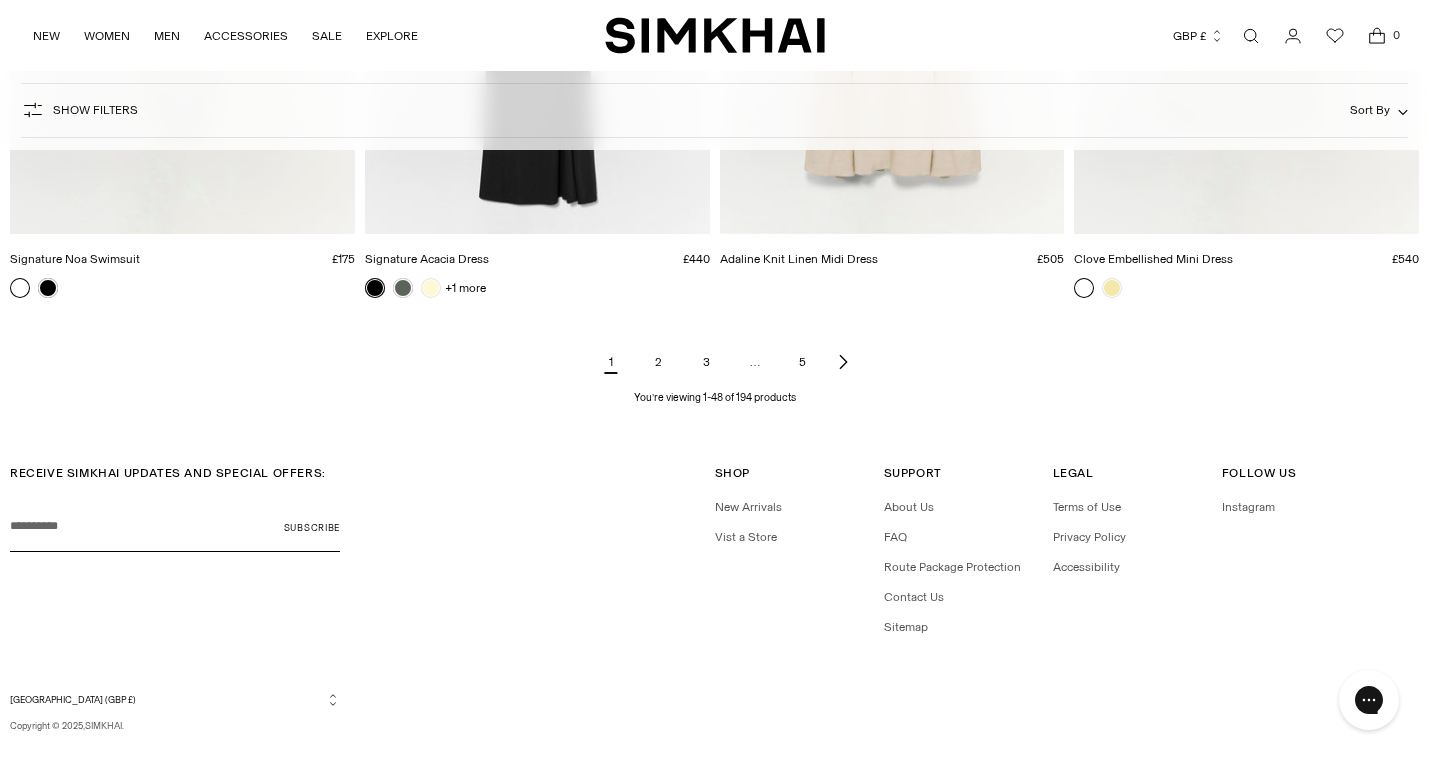 click on "2" at bounding box center (659, 362) 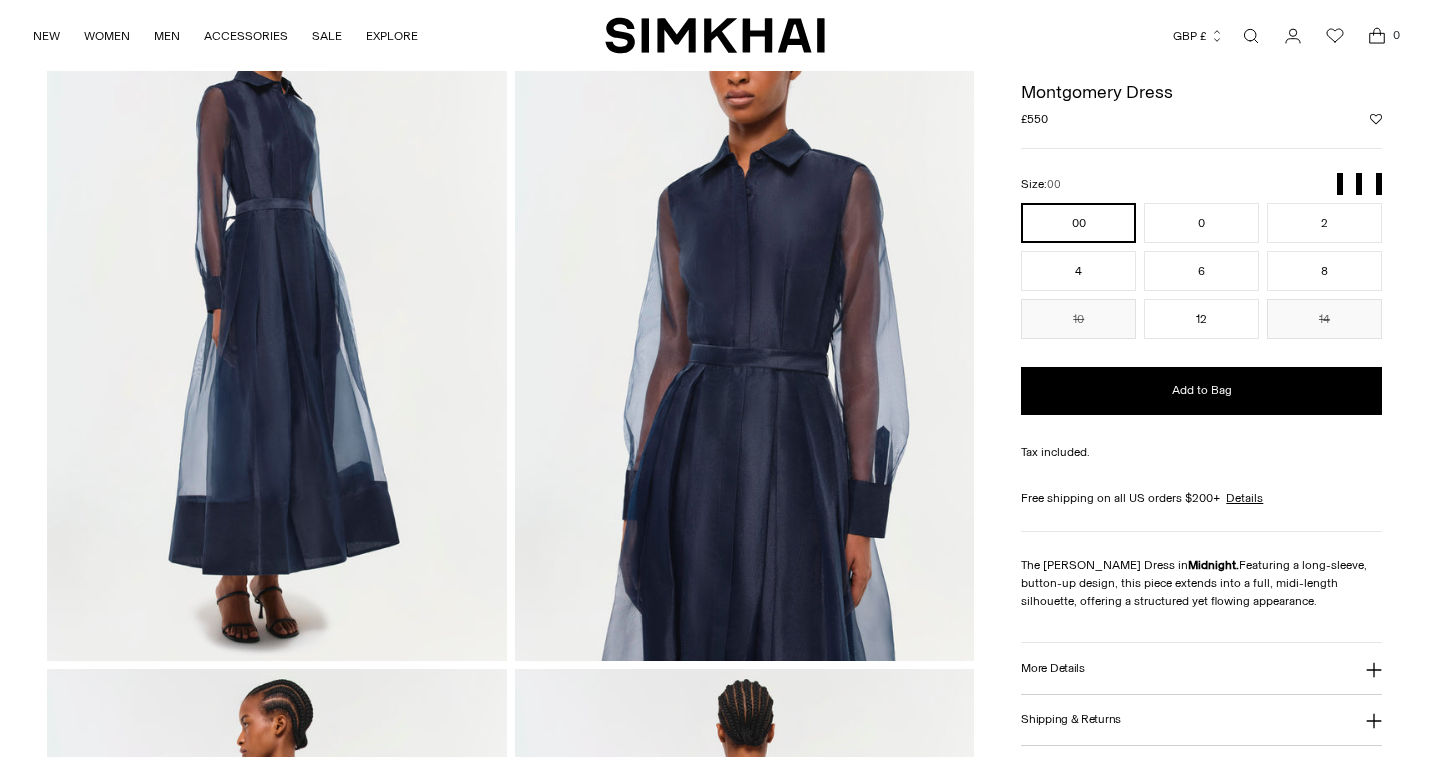 scroll, scrollTop: 112, scrollLeft: 0, axis: vertical 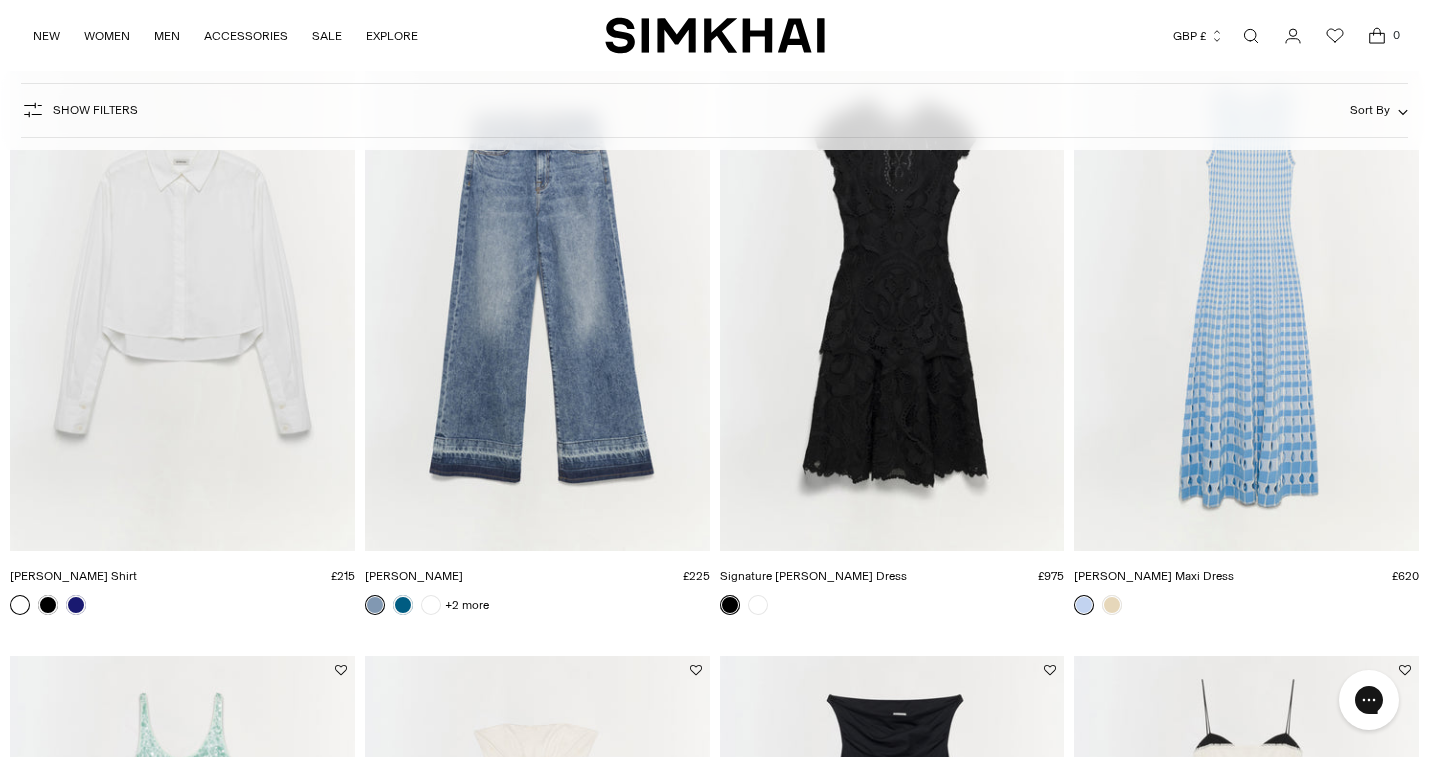 click at bounding box center (0, 0) 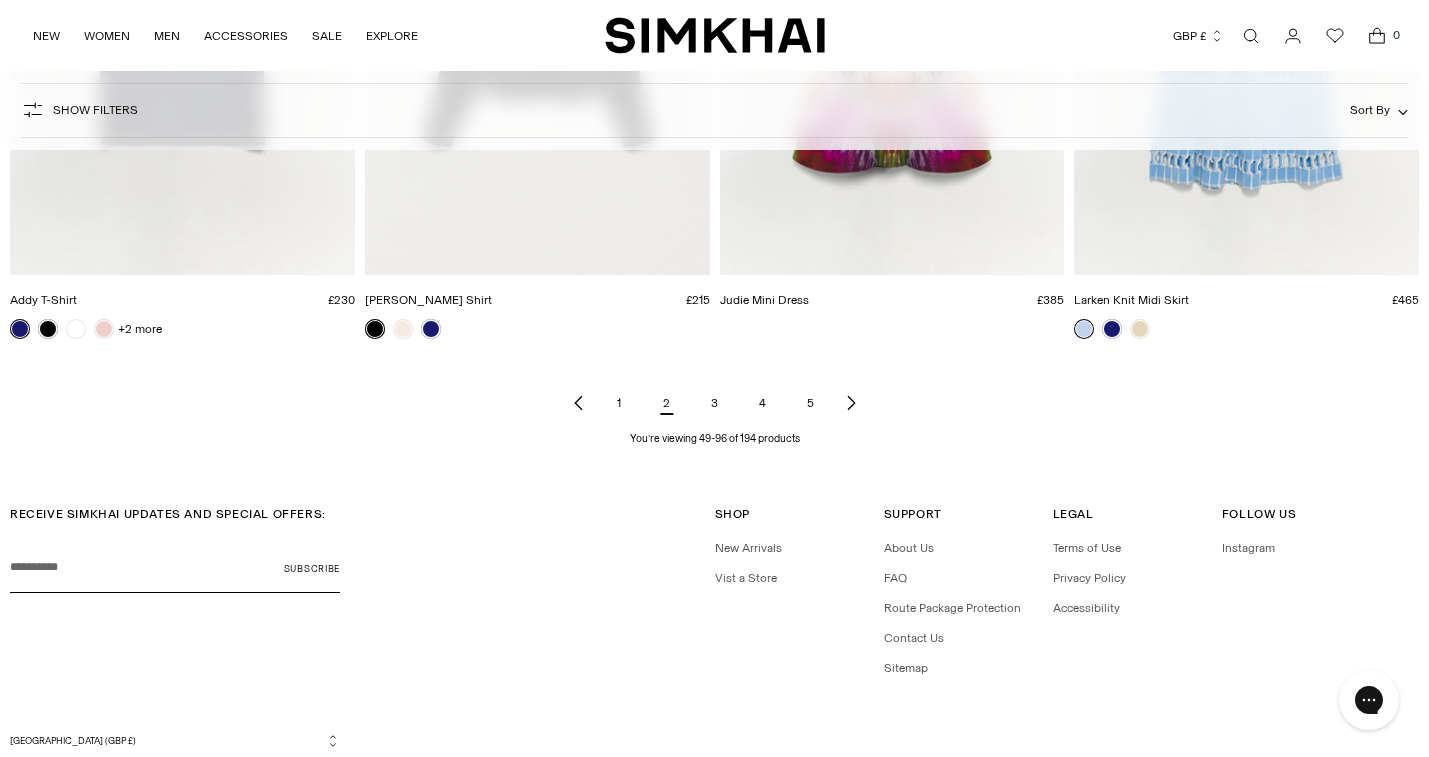 scroll, scrollTop: 7377, scrollLeft: 0, axis: vertical 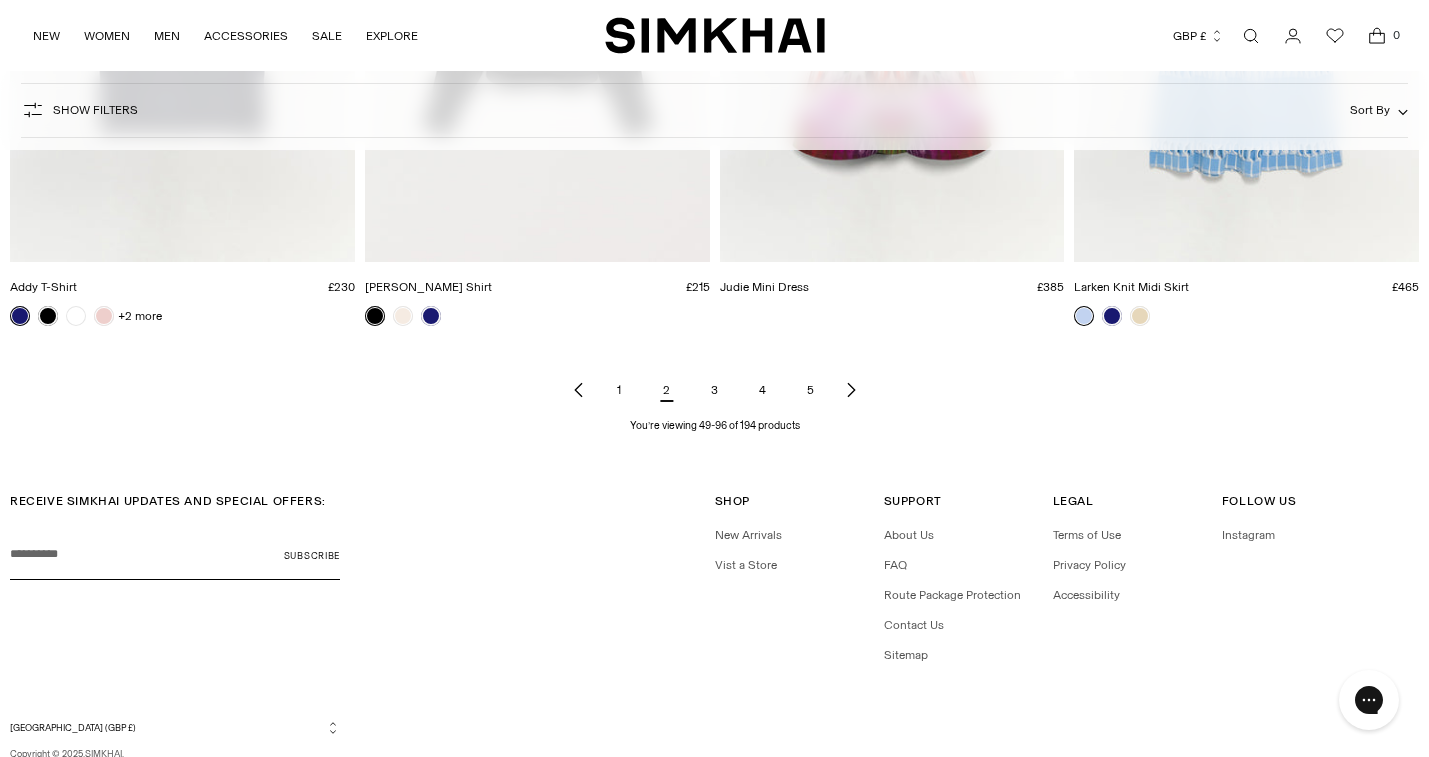 click on "3" at bounding box center (715, 390) 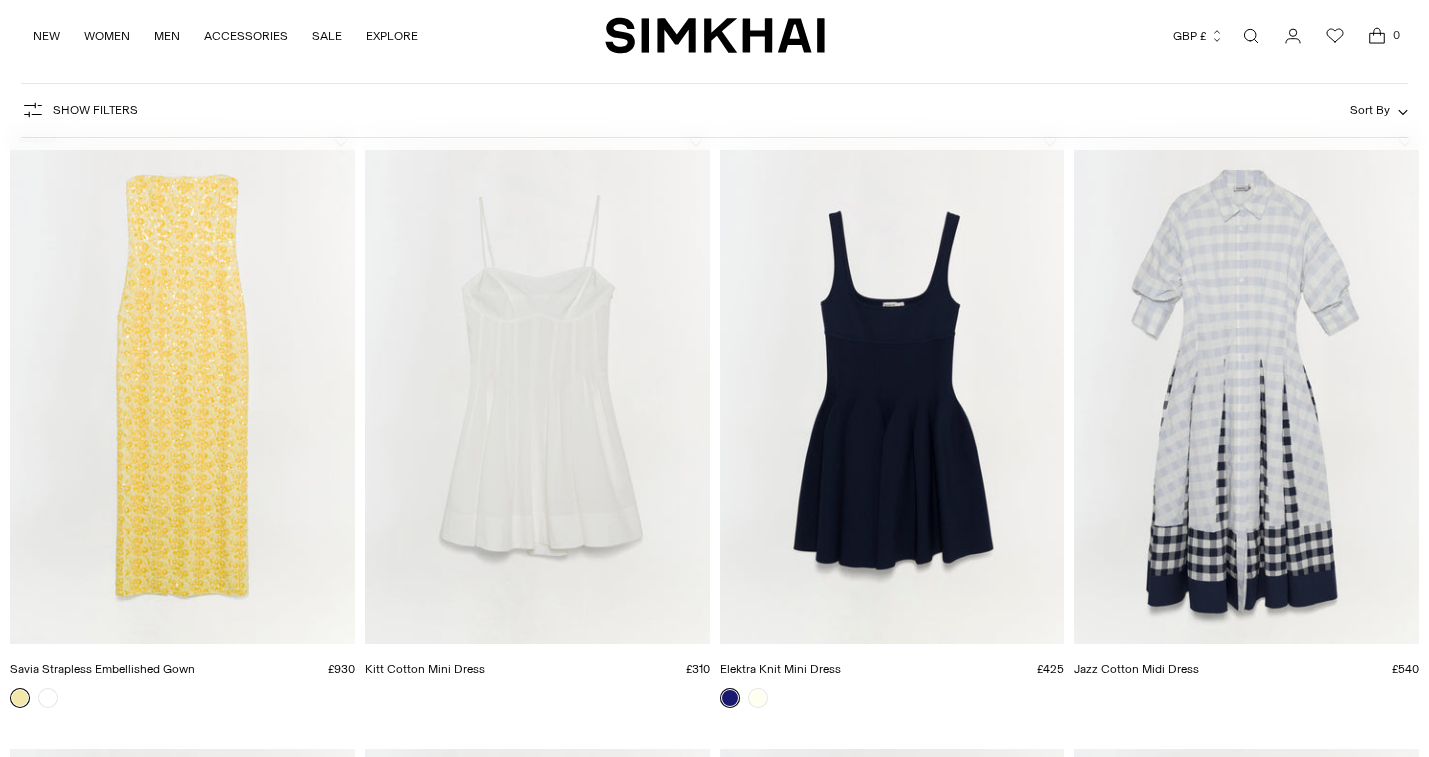 scroll, scrollTop: 161, scrollLeft: 1, axis: both 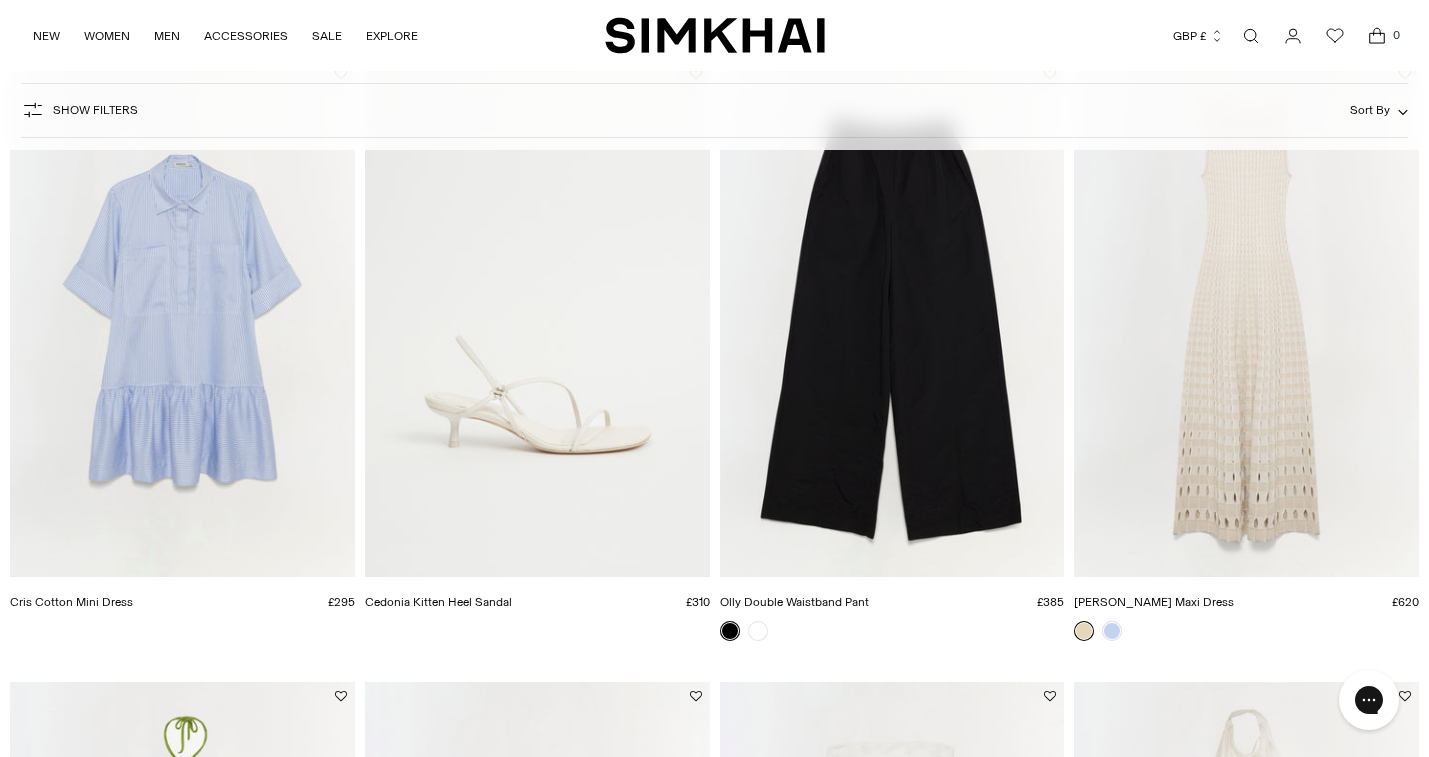 click at bounding box center (0, 0) 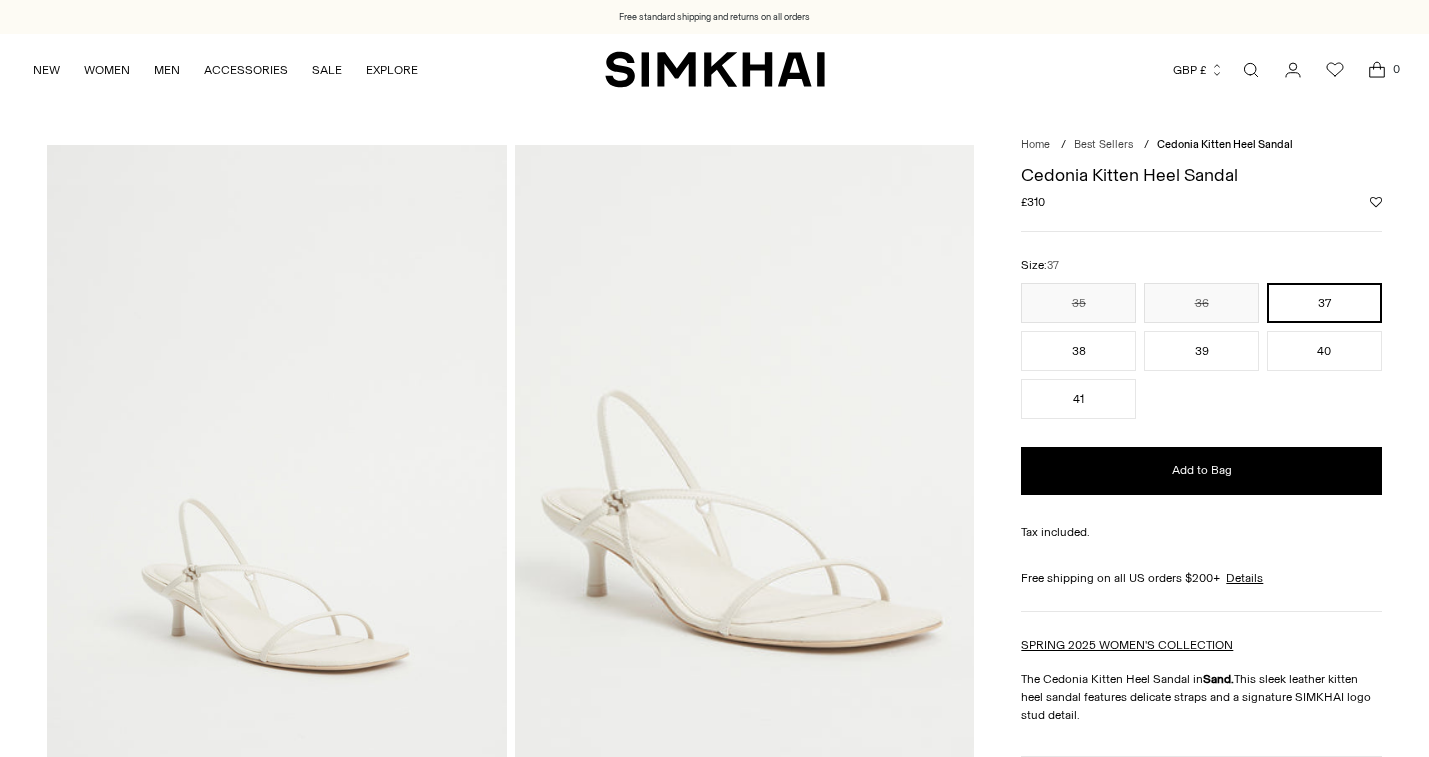scroll, scrollTop: 61, scrollLeft: 1, axis: both 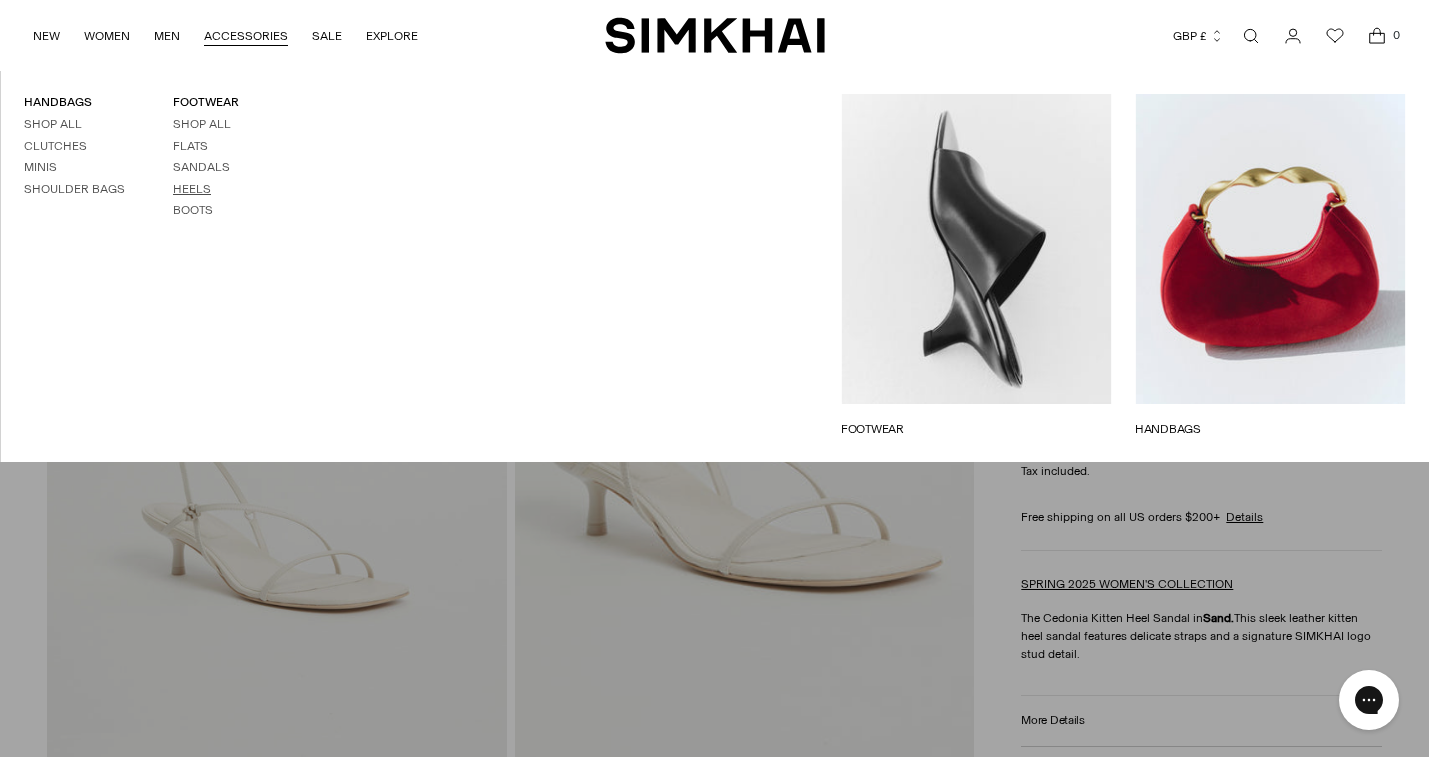 click on "Heels" at bounding box center [192, 189] 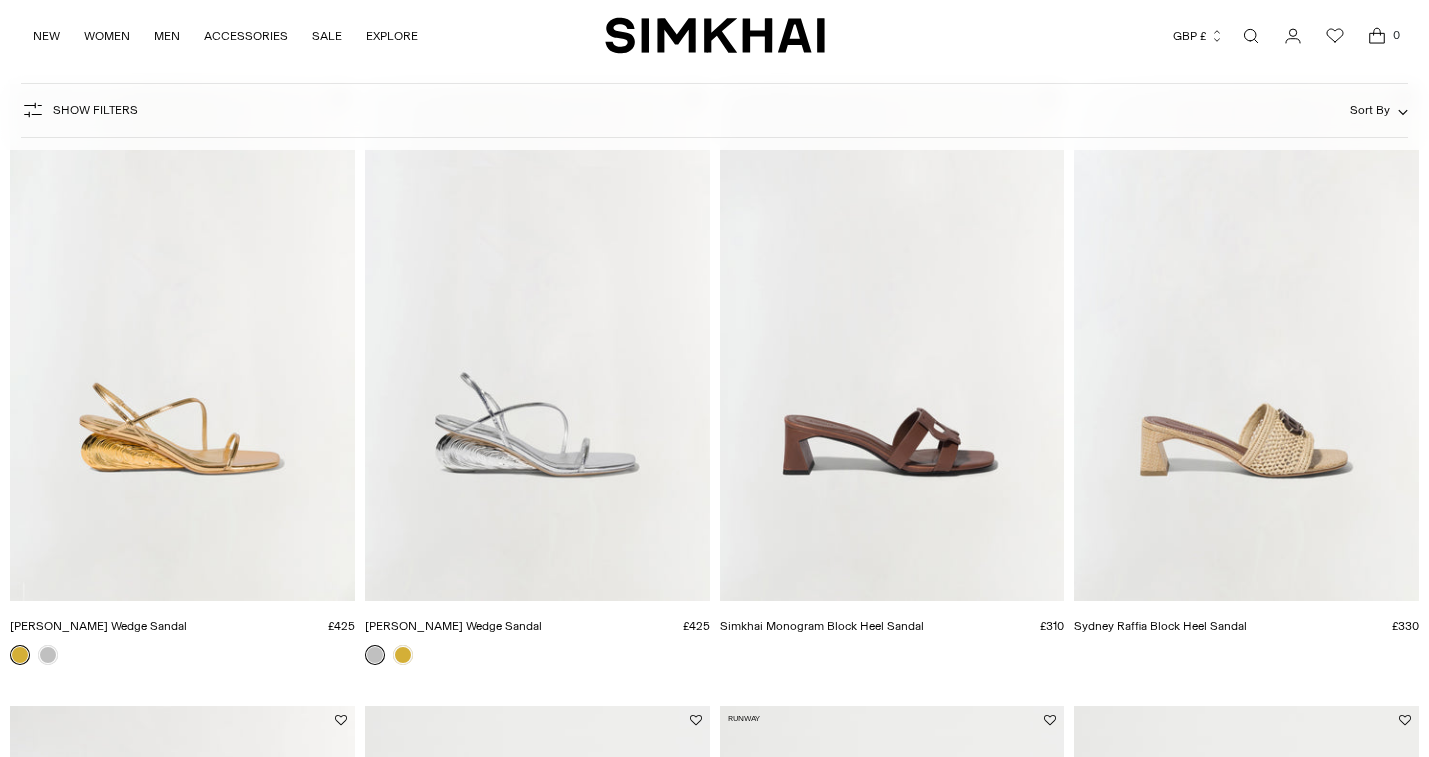 scroll, scrollTop: 1472, scrollLeft: 0, axis: vertical 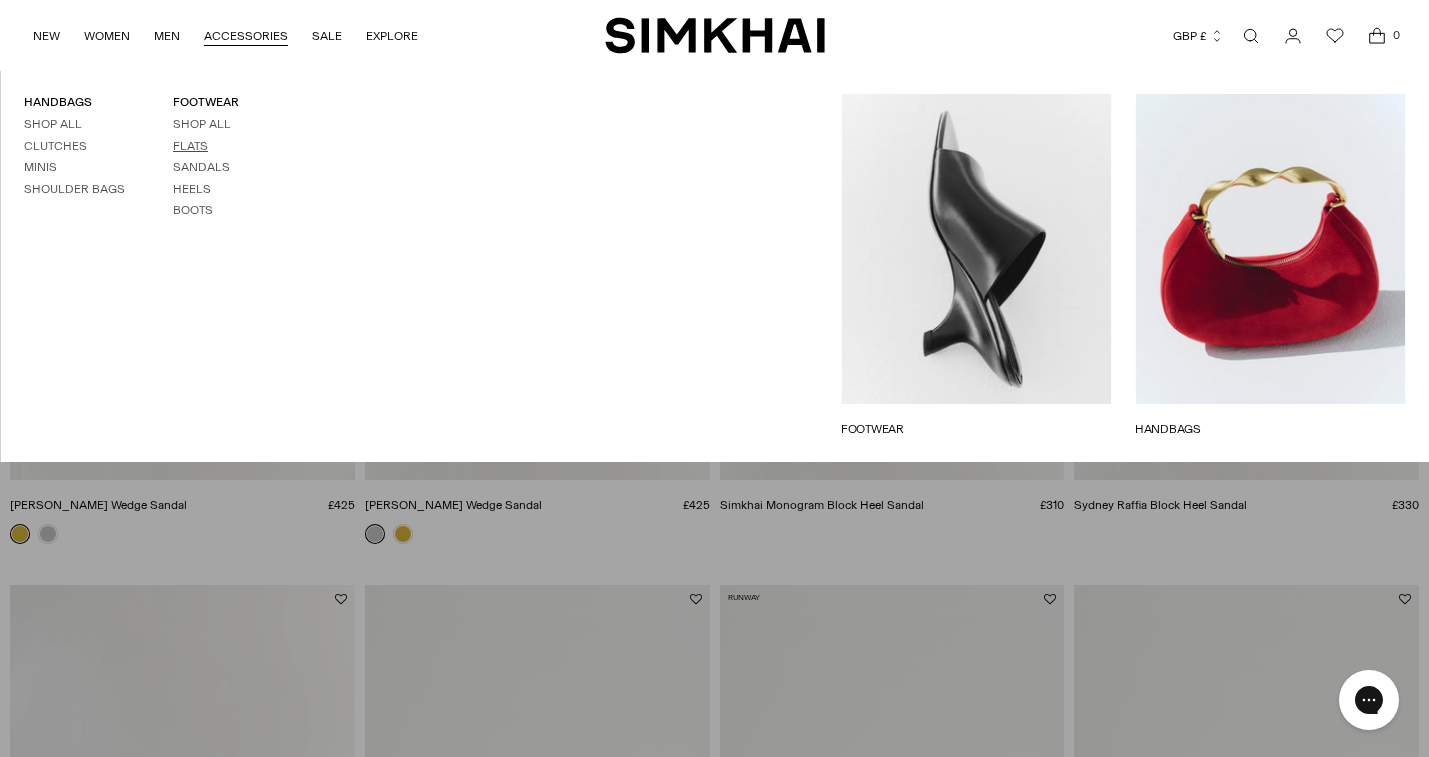 click on "Flats" at bounding box center (190, 146) 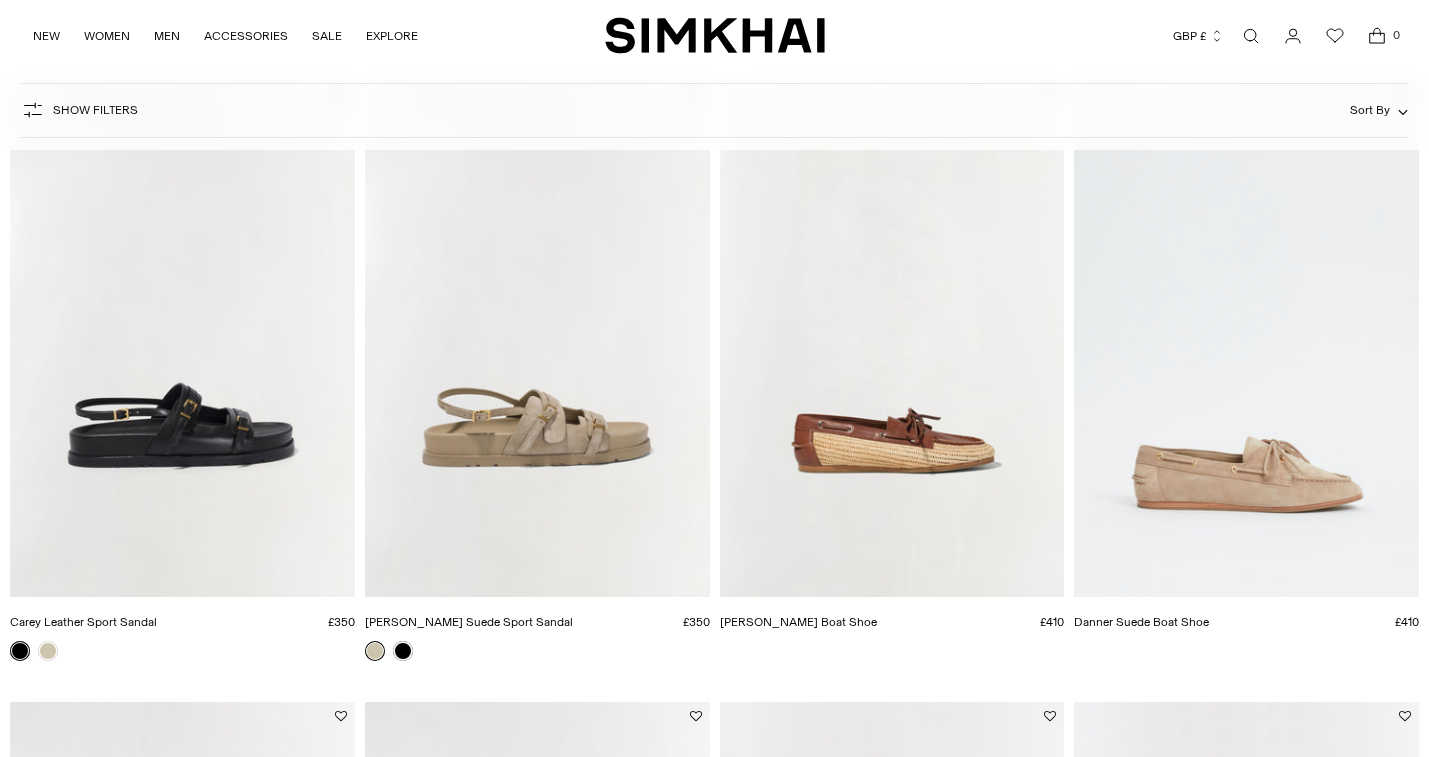 scroll, scrollTop: 1509, scrollLeft: 0, axis: vertical 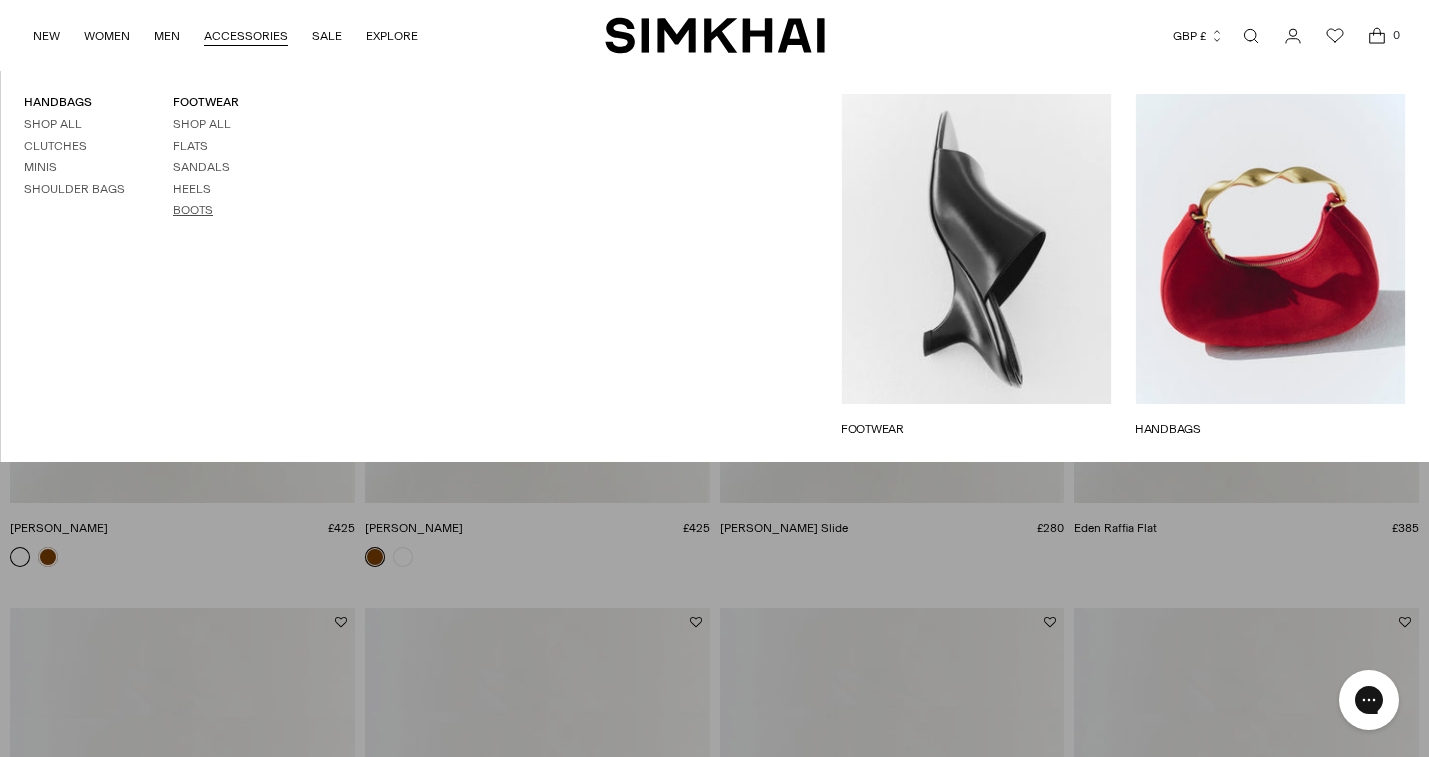 click on "Boots" at bounding box center (193, 210) 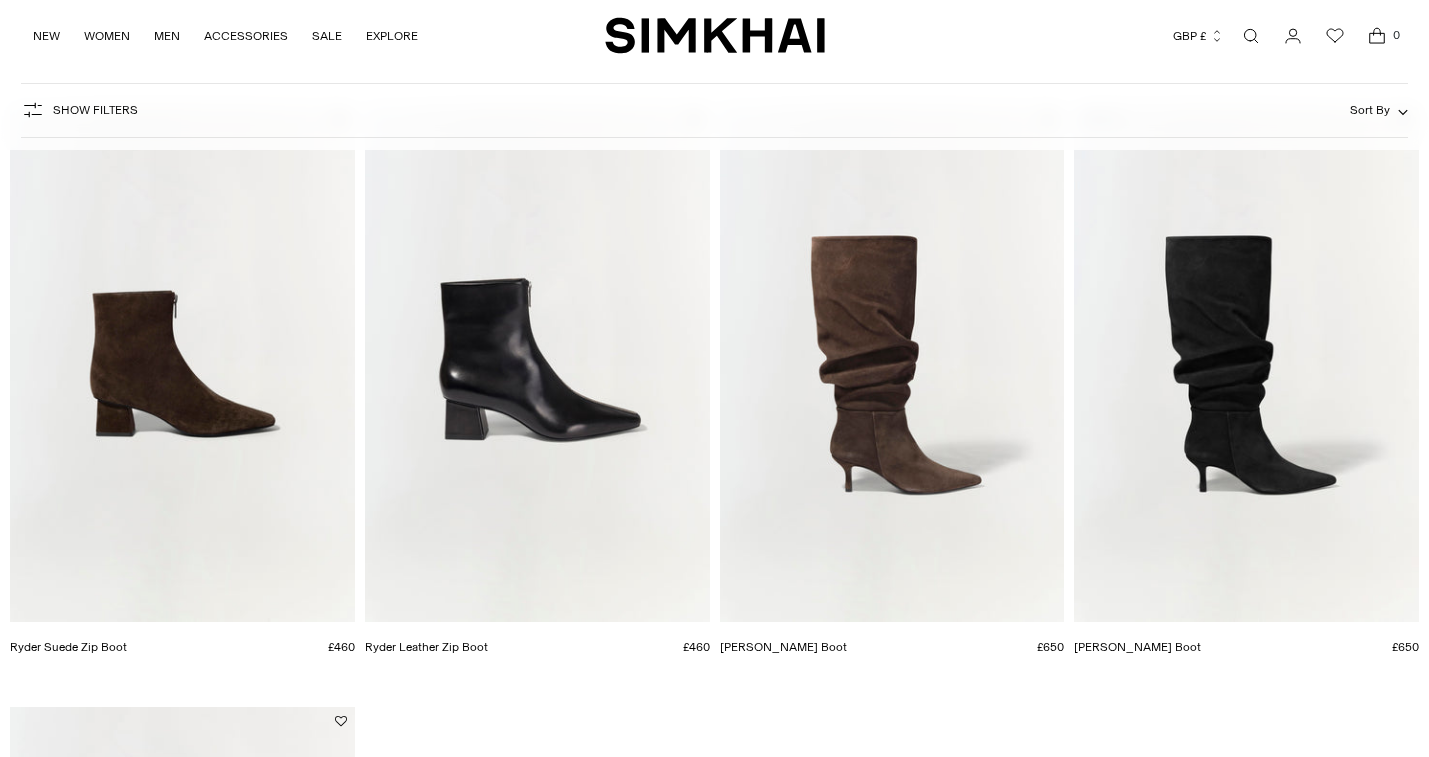 scroll, scrollTop: 187, scrollLeft: 0, axis: vertical 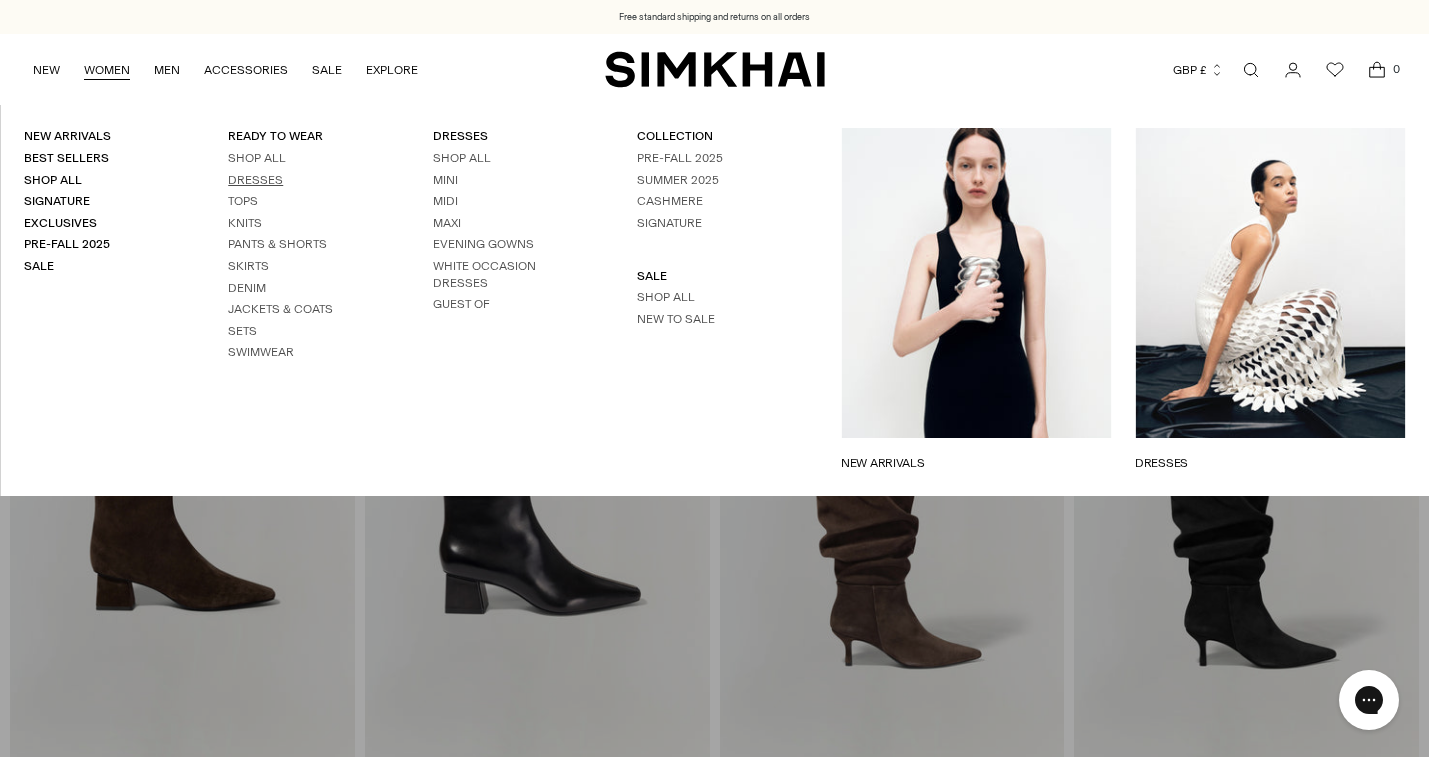 click on "Dresses" at bounding box center (255, 180) 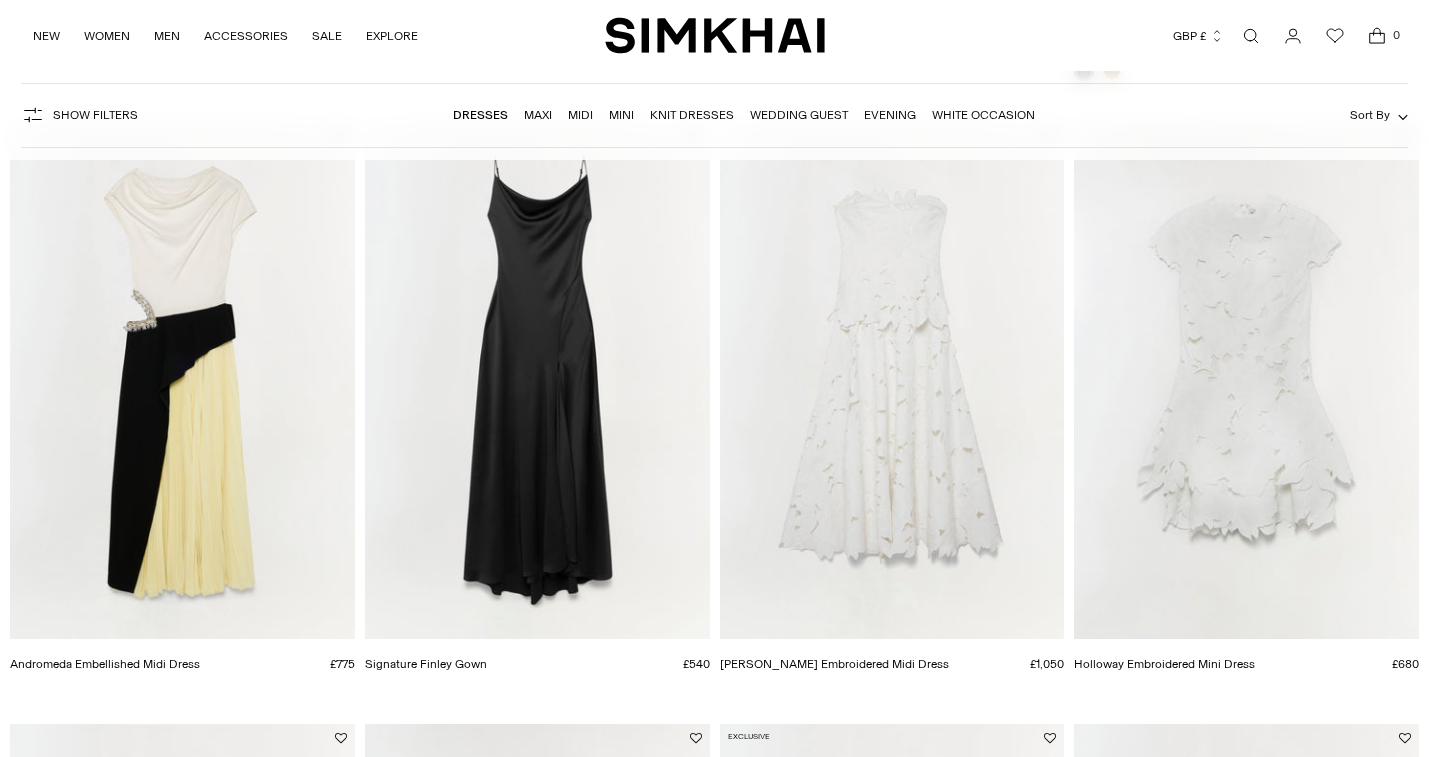 scroll, scrollTop: 789, scrollLeft: 0, axis: vertical 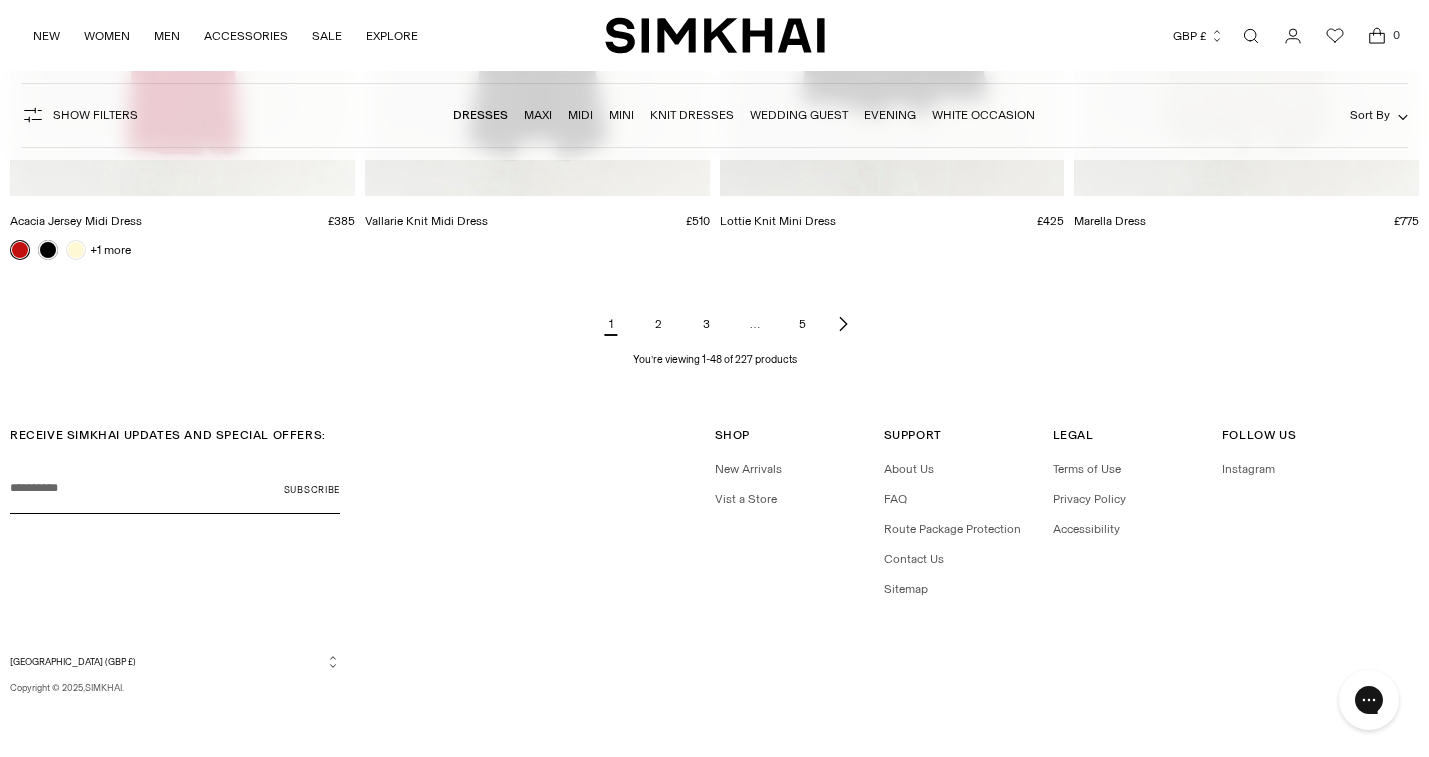 click on "2" at bounding box center (659, 324) 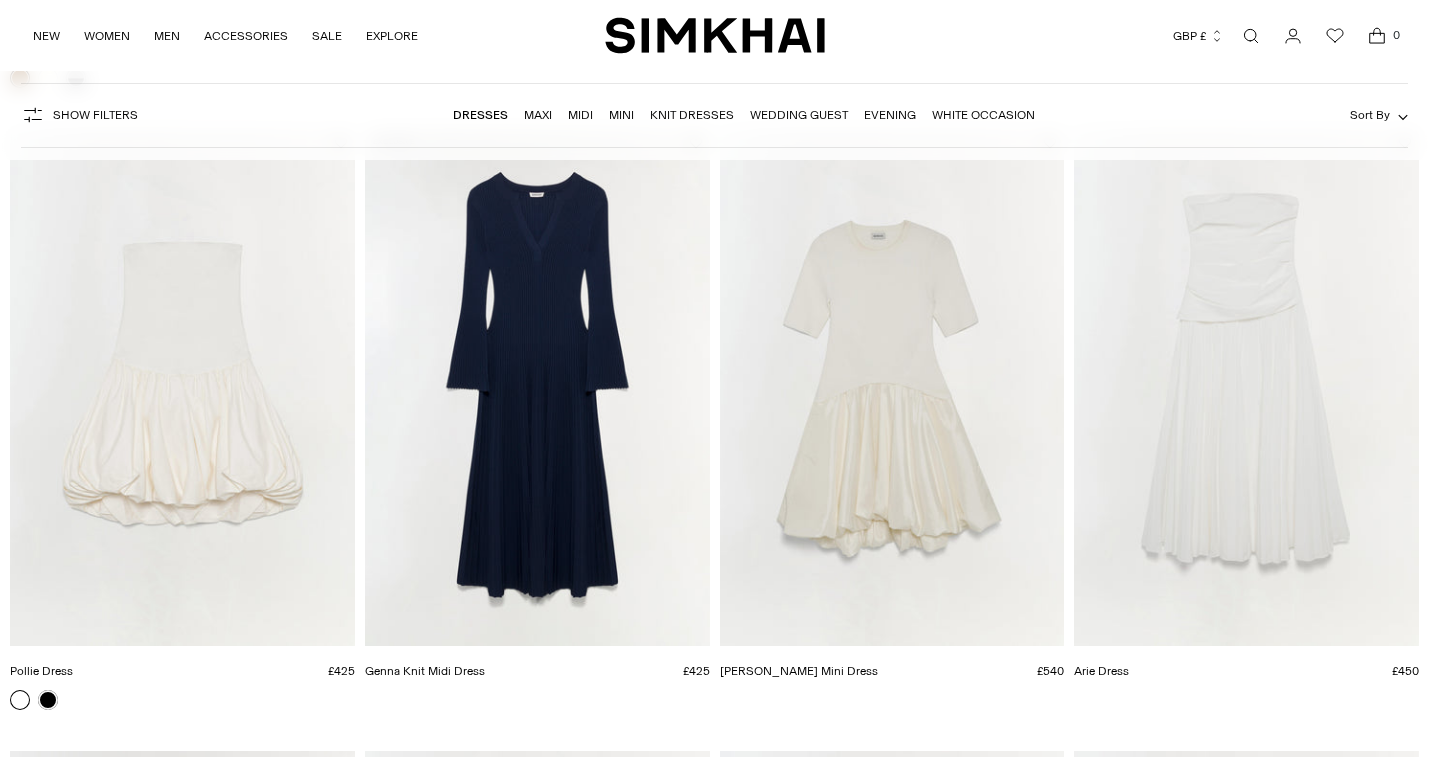 scroll, scrollTop: 2007, scrollLeft: 0, axis: vertical 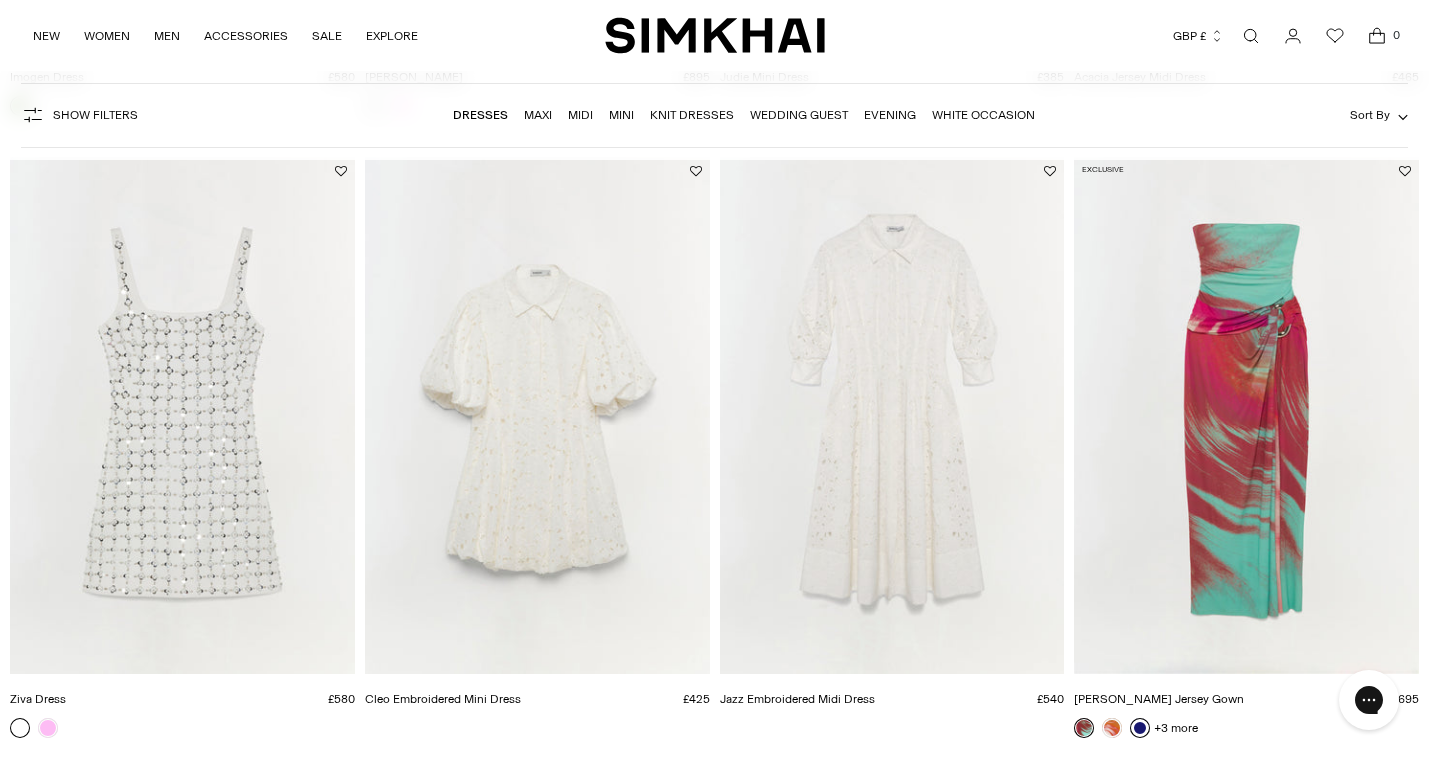 click at bounding box center (0, 0) 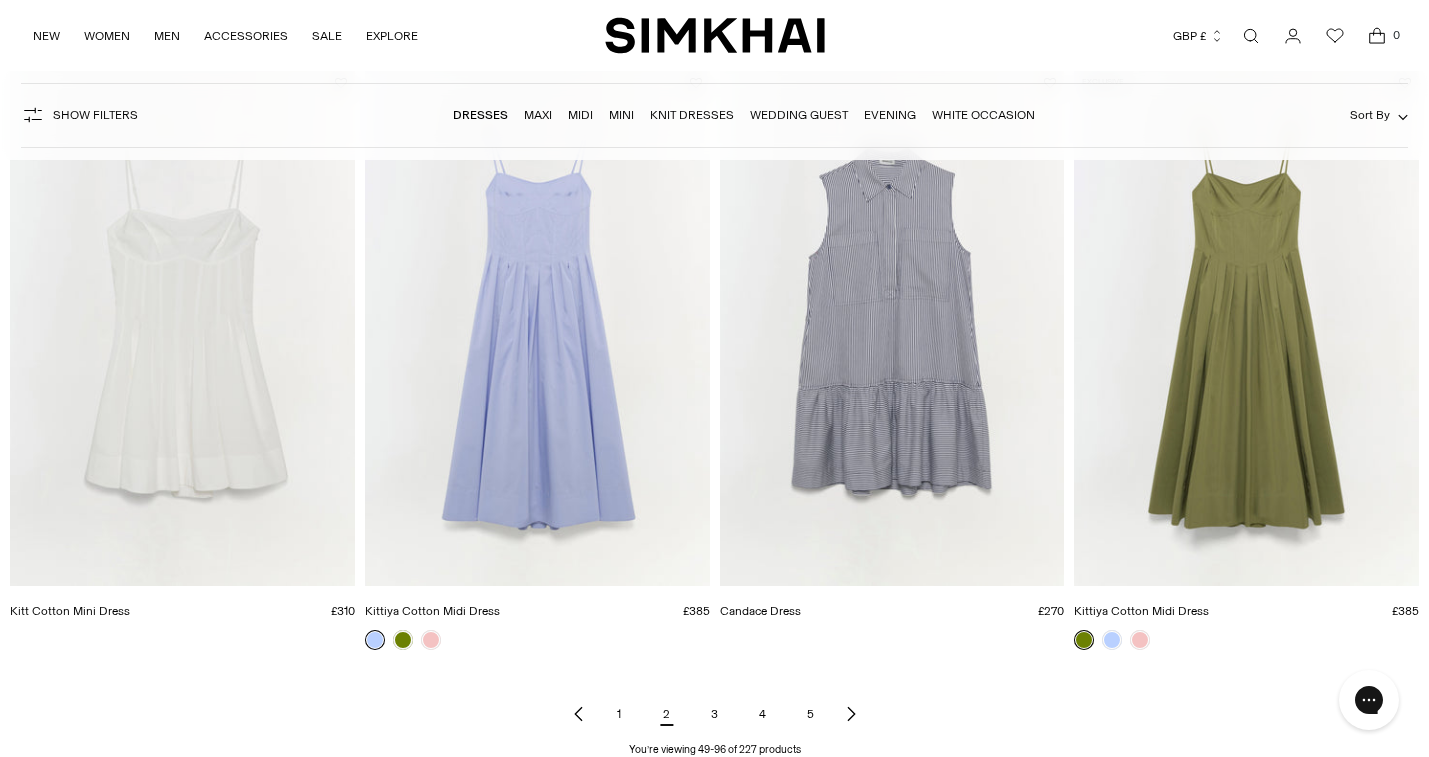 scroll, scrollTop: 7017, scrollLeft: 0, axis: vertical 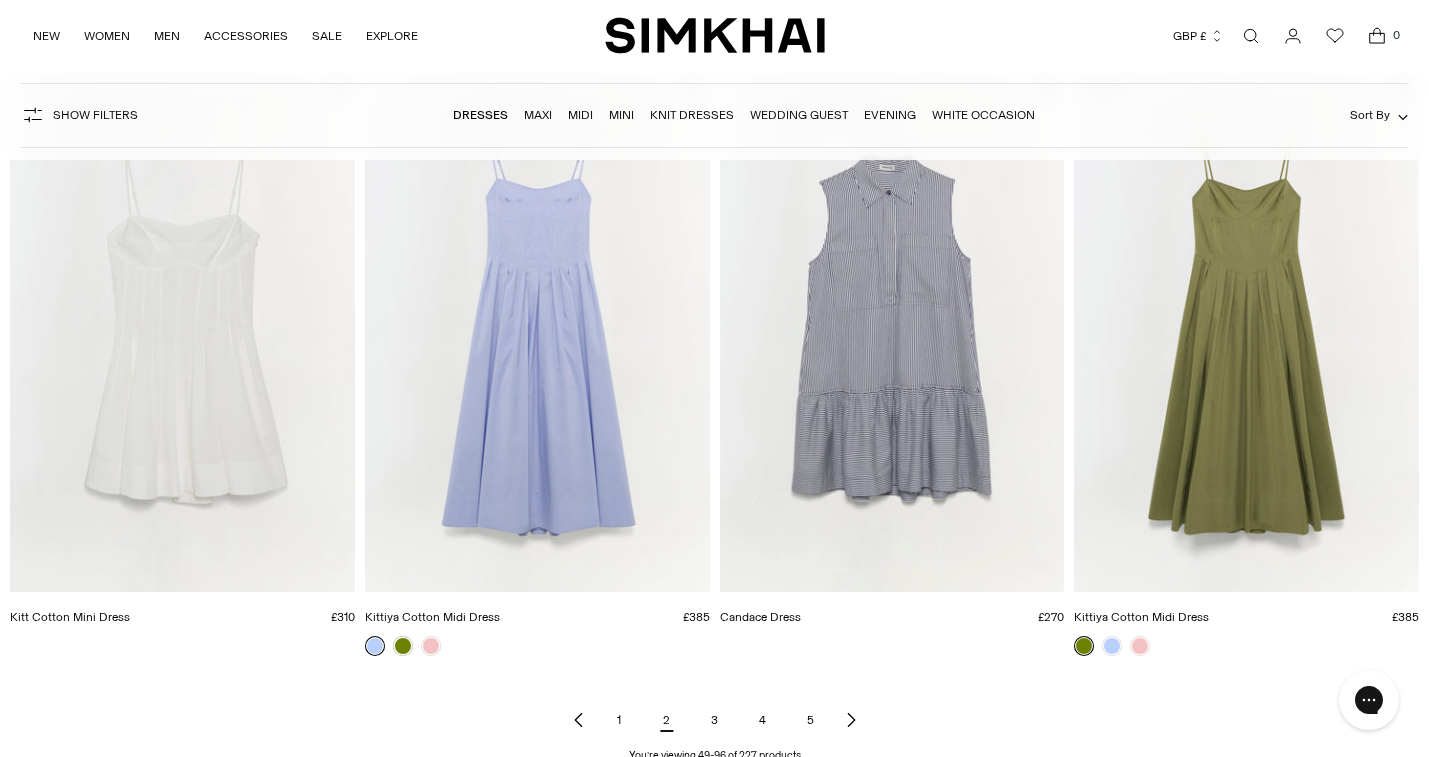 click on "3" at bounding box center (715, 720) 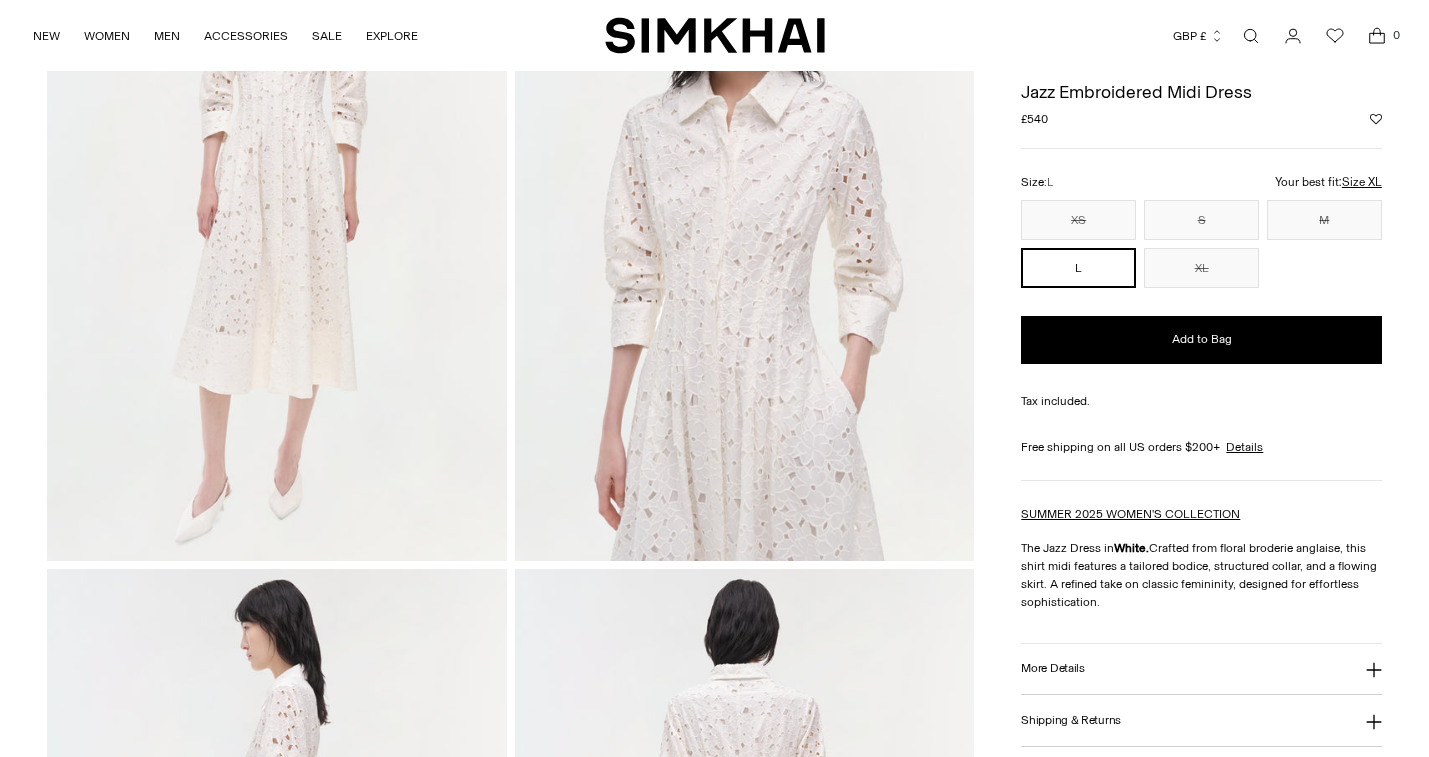 scroll, scrollTop: 252, scrollLeft: 0, axis: vertical 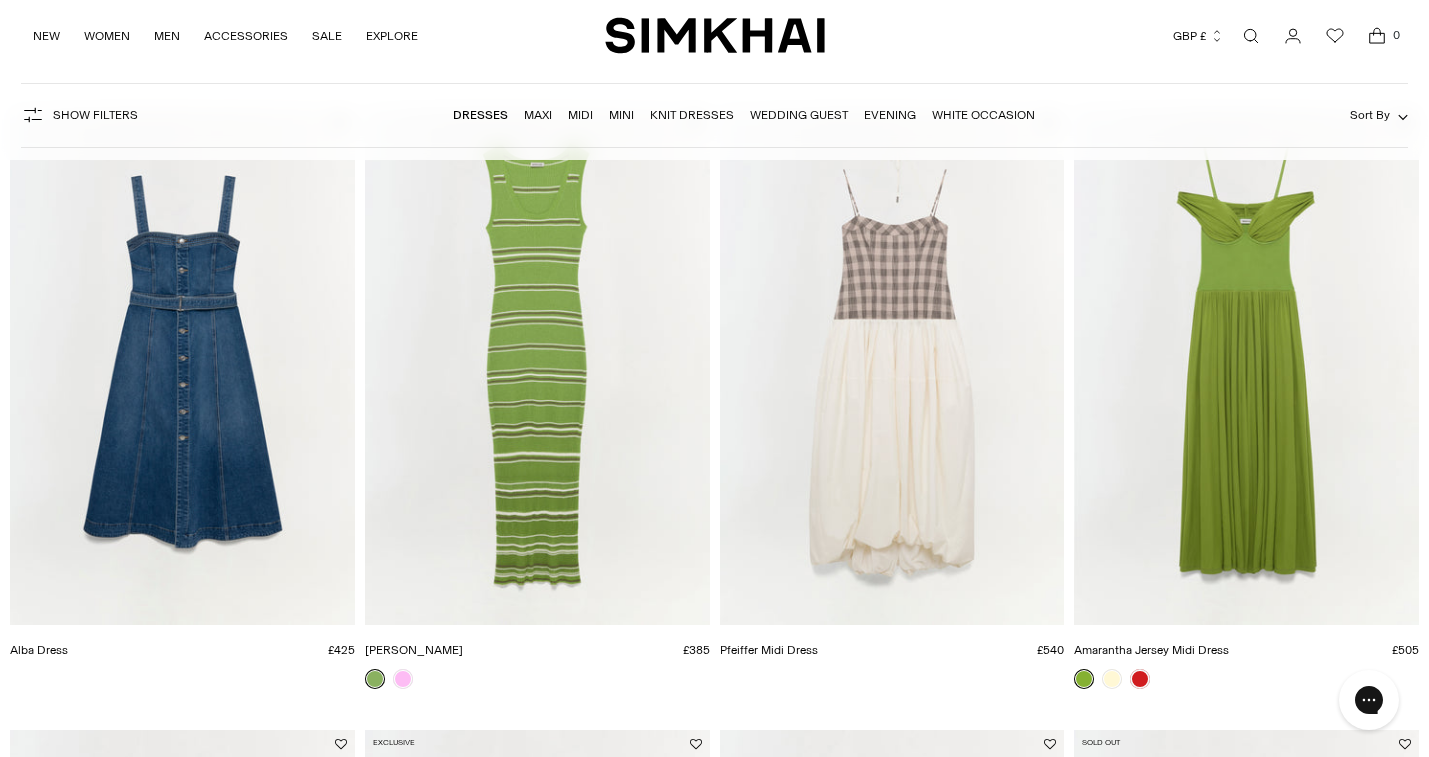 click at bounding box center [0, 0] 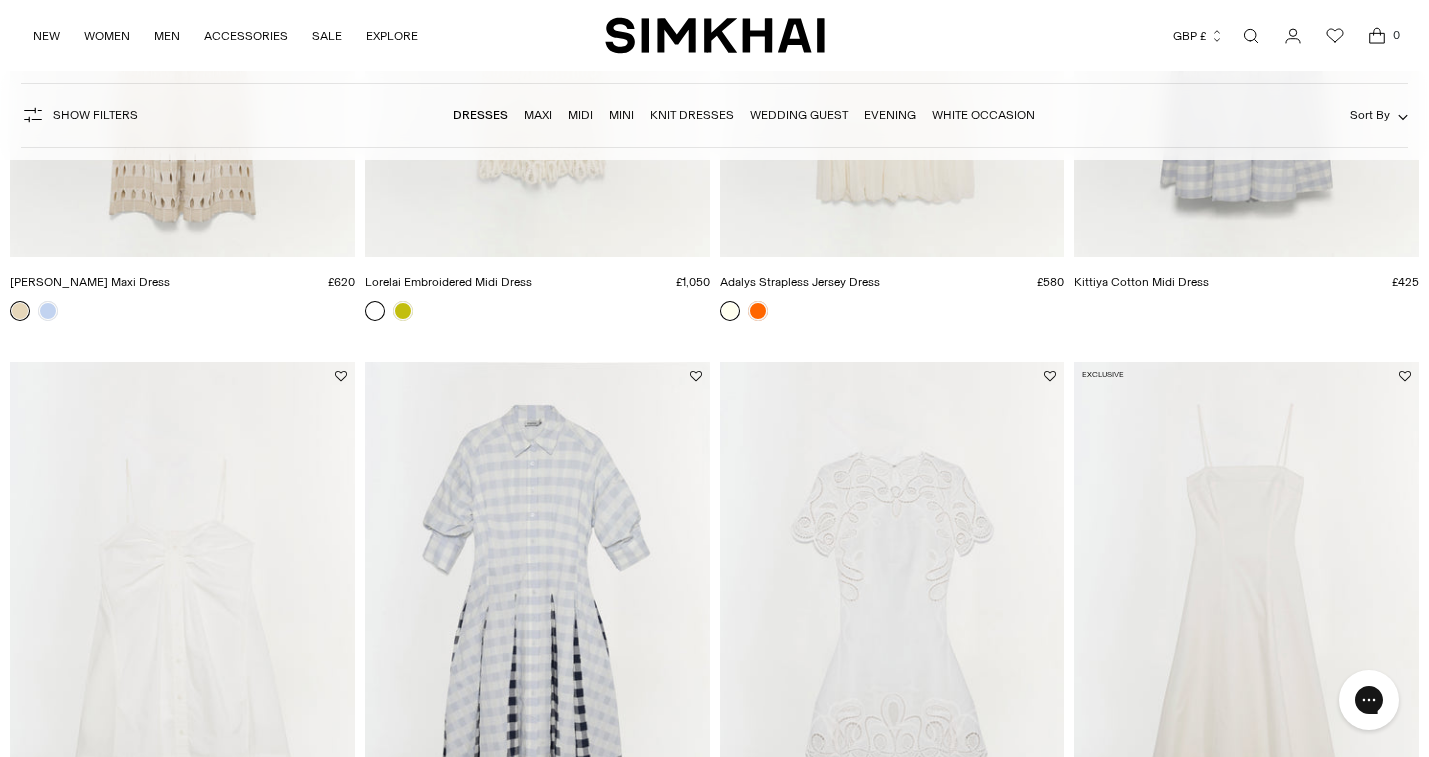 scroll, scrollTop: 5108, scrollLeft: 0, axis: vertical 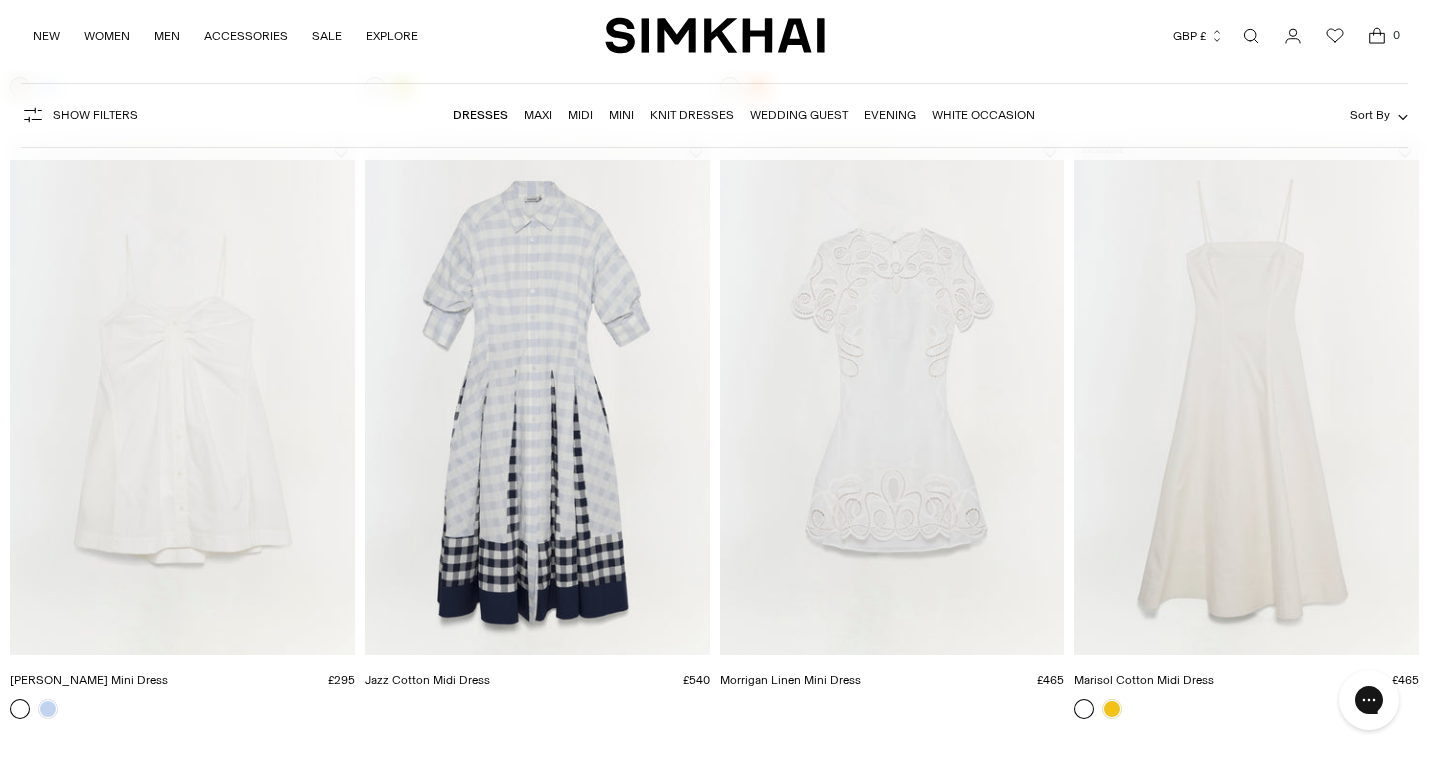 click at bounding box center [0, 0] 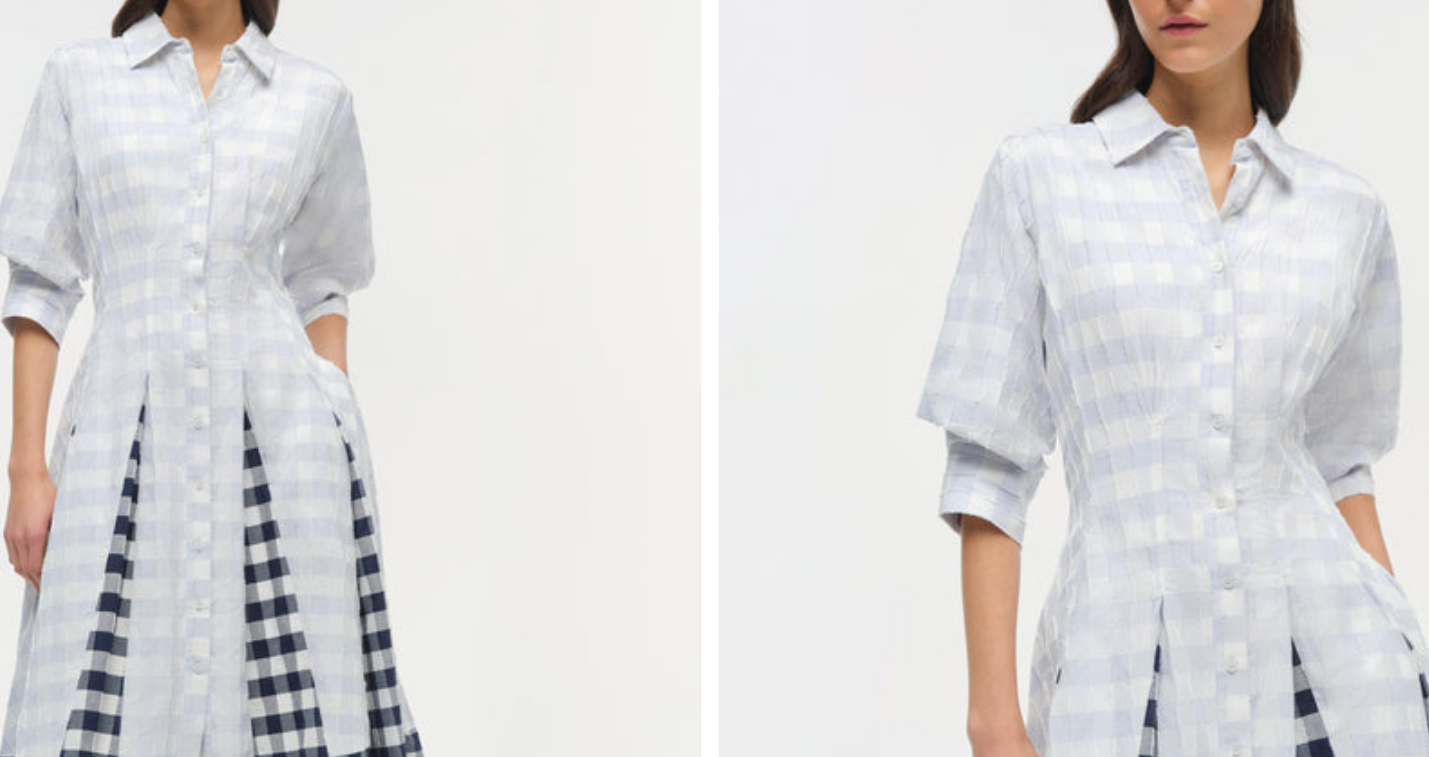 scroll, scrollTop: 240, scrollLeft: 183, axis: both 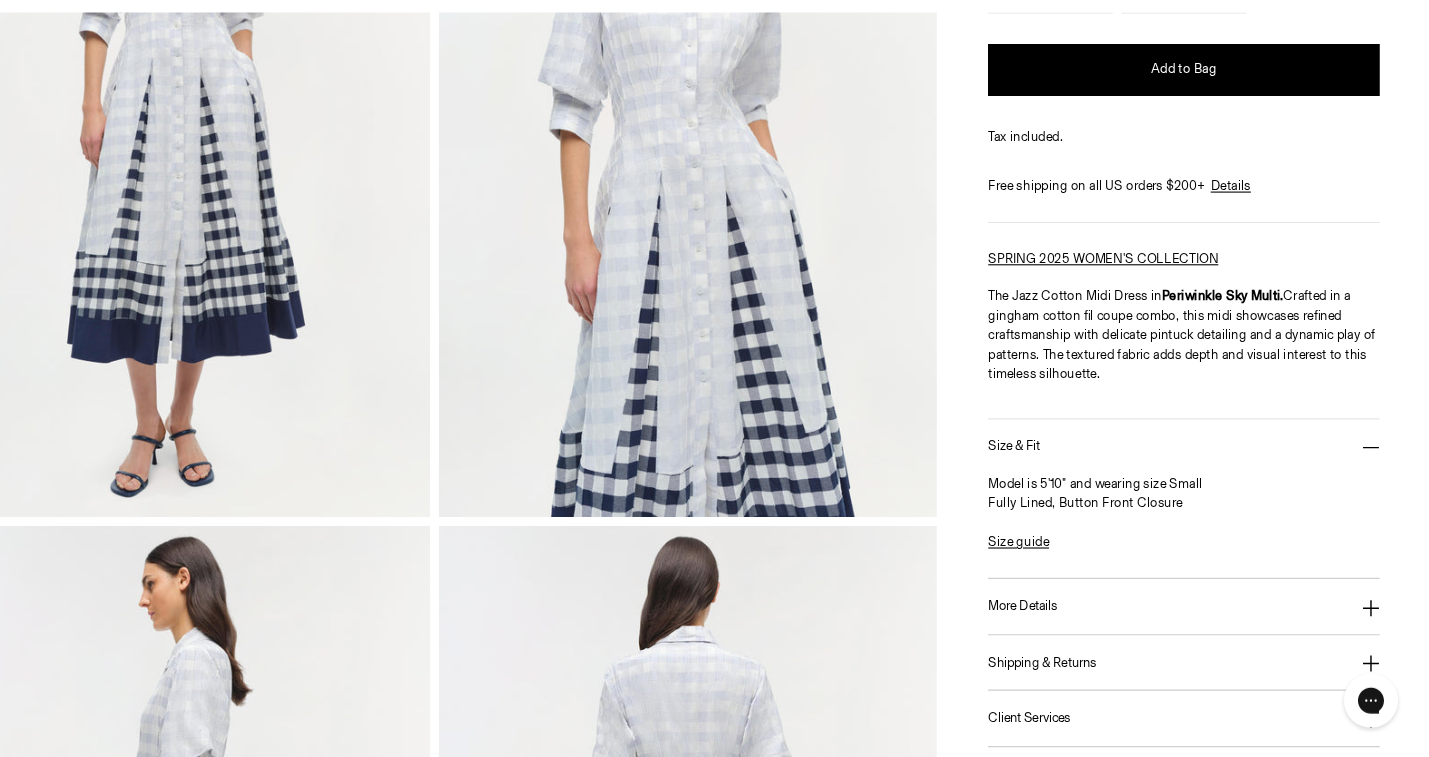 click on "More Details" at bounding box center [1052, 618] 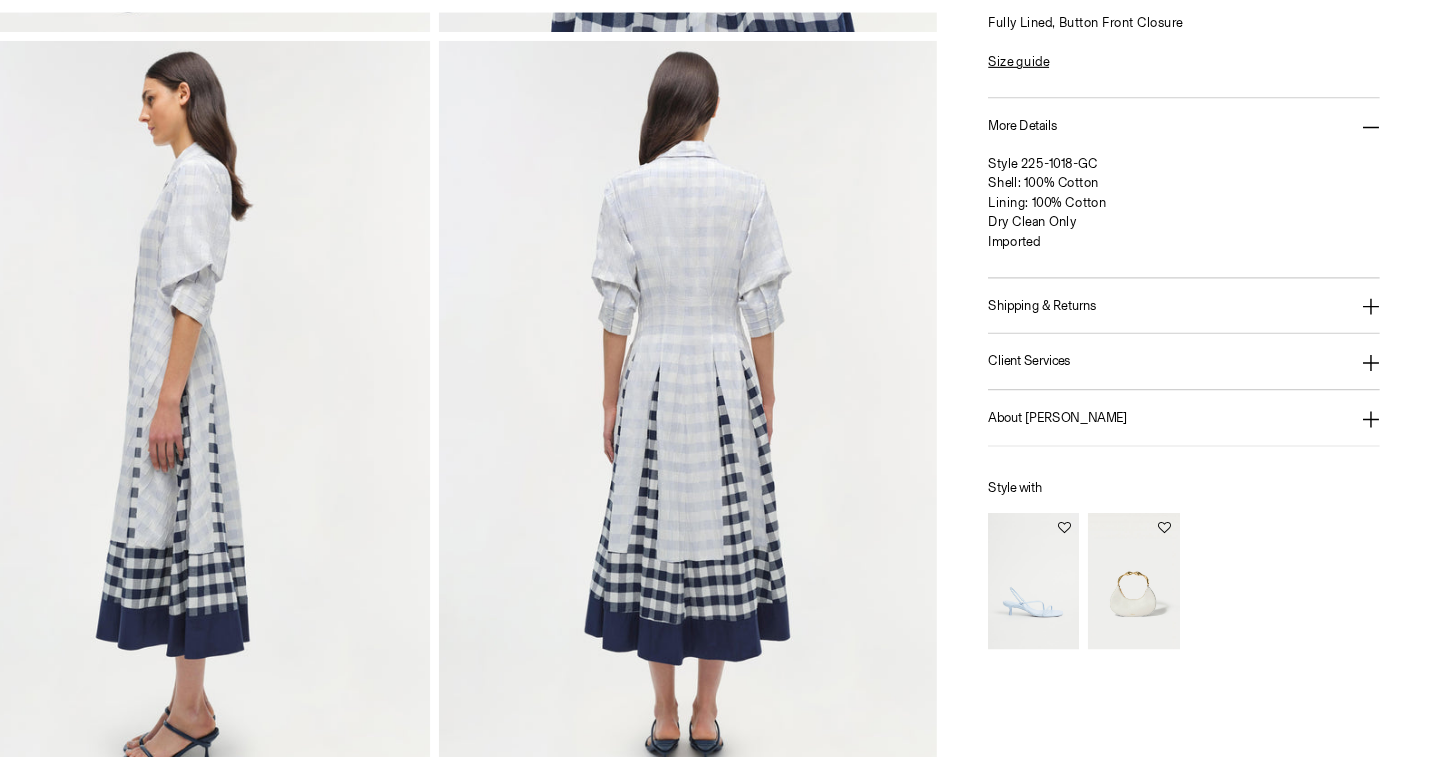 scroll, scrollTop: 755, scrollLeft: 0, axis: vertical 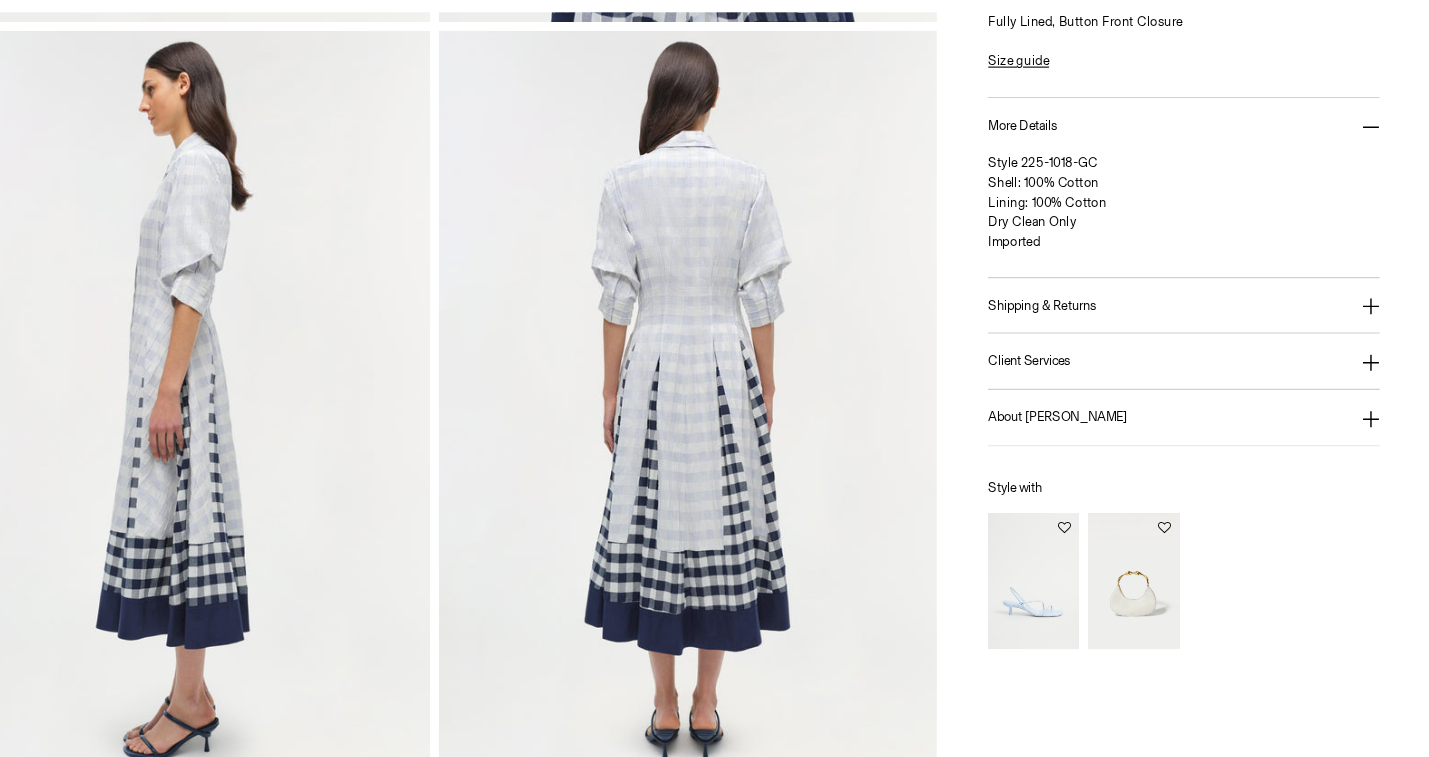 click at bounding box center [0, 0] 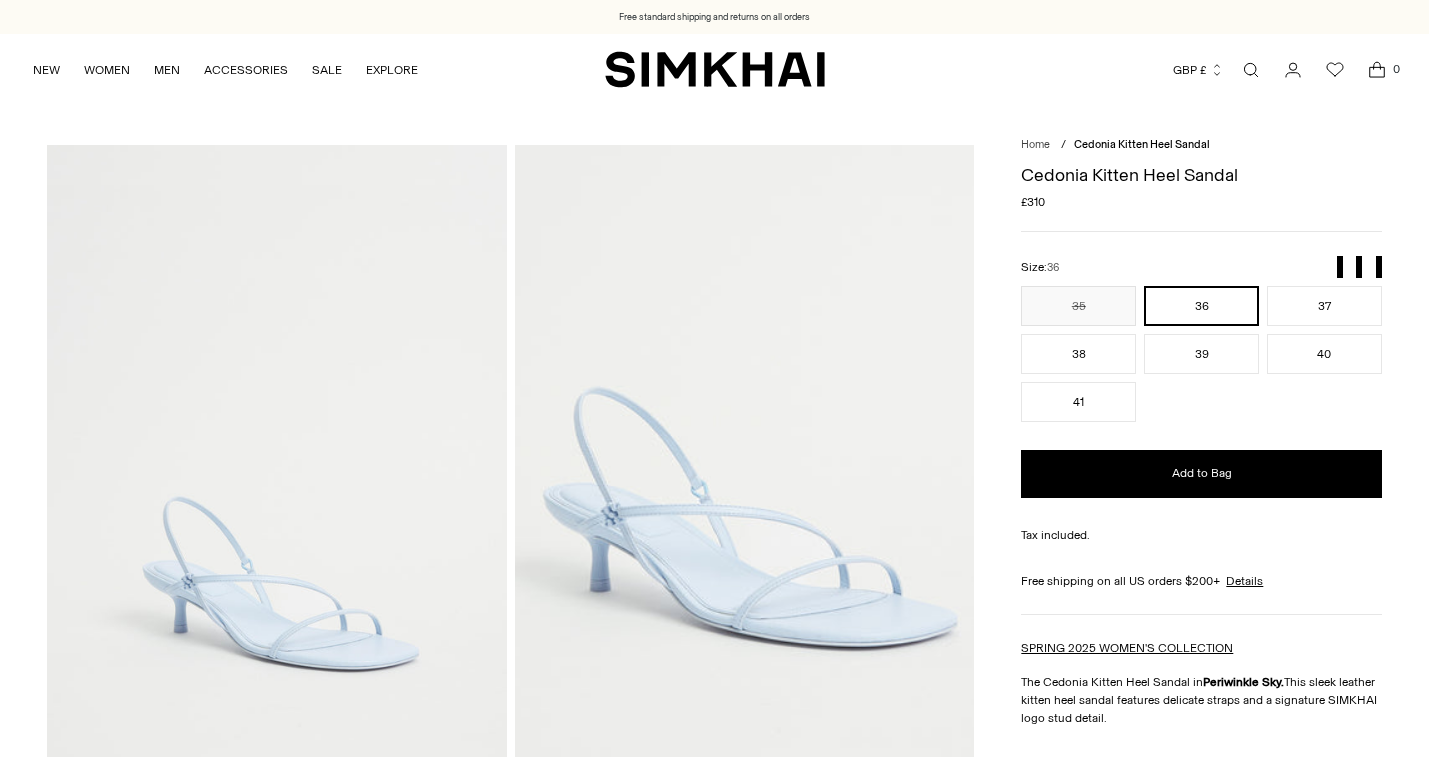 scroll, scrollTop: 0, scrollLeft: 0, axis: both 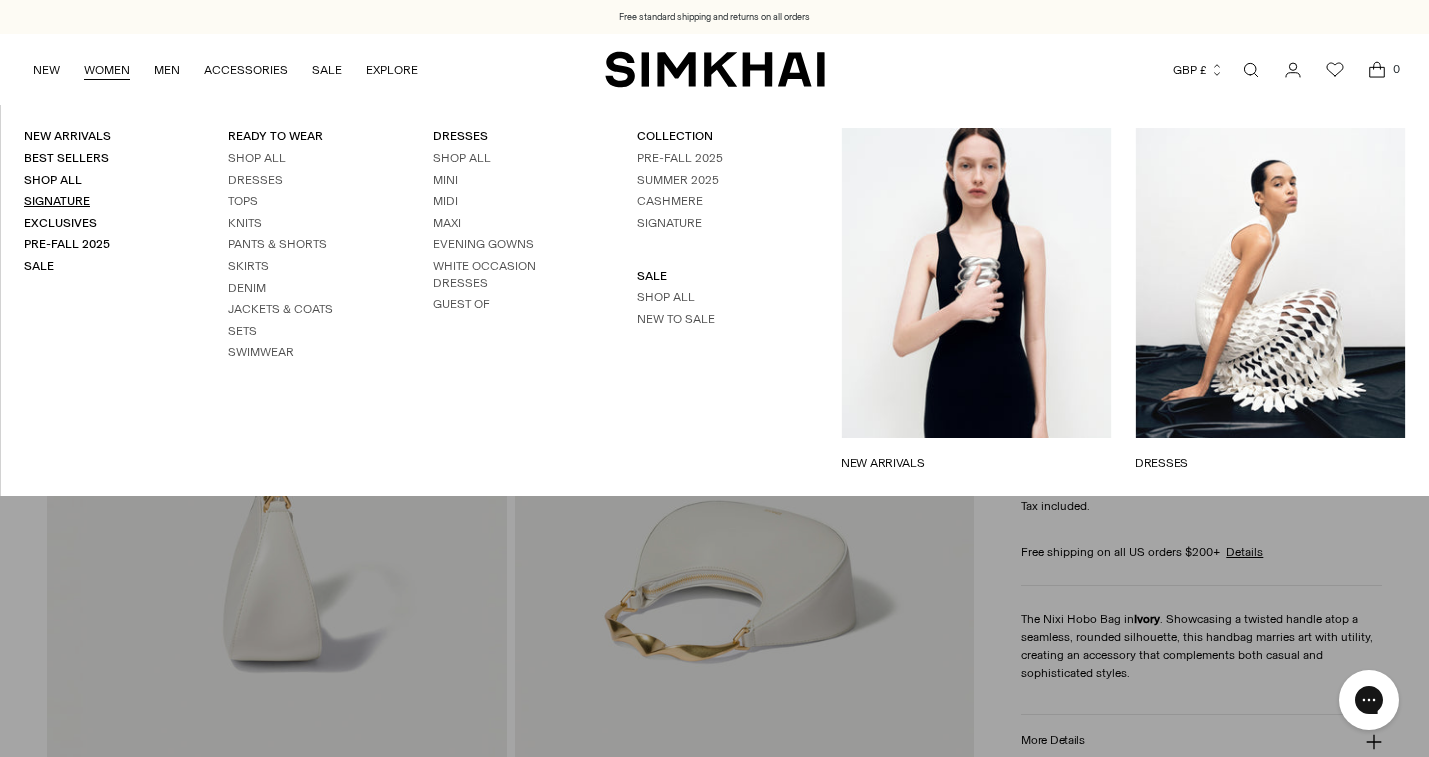 click on "Signature" at bounding box center [57, 201] 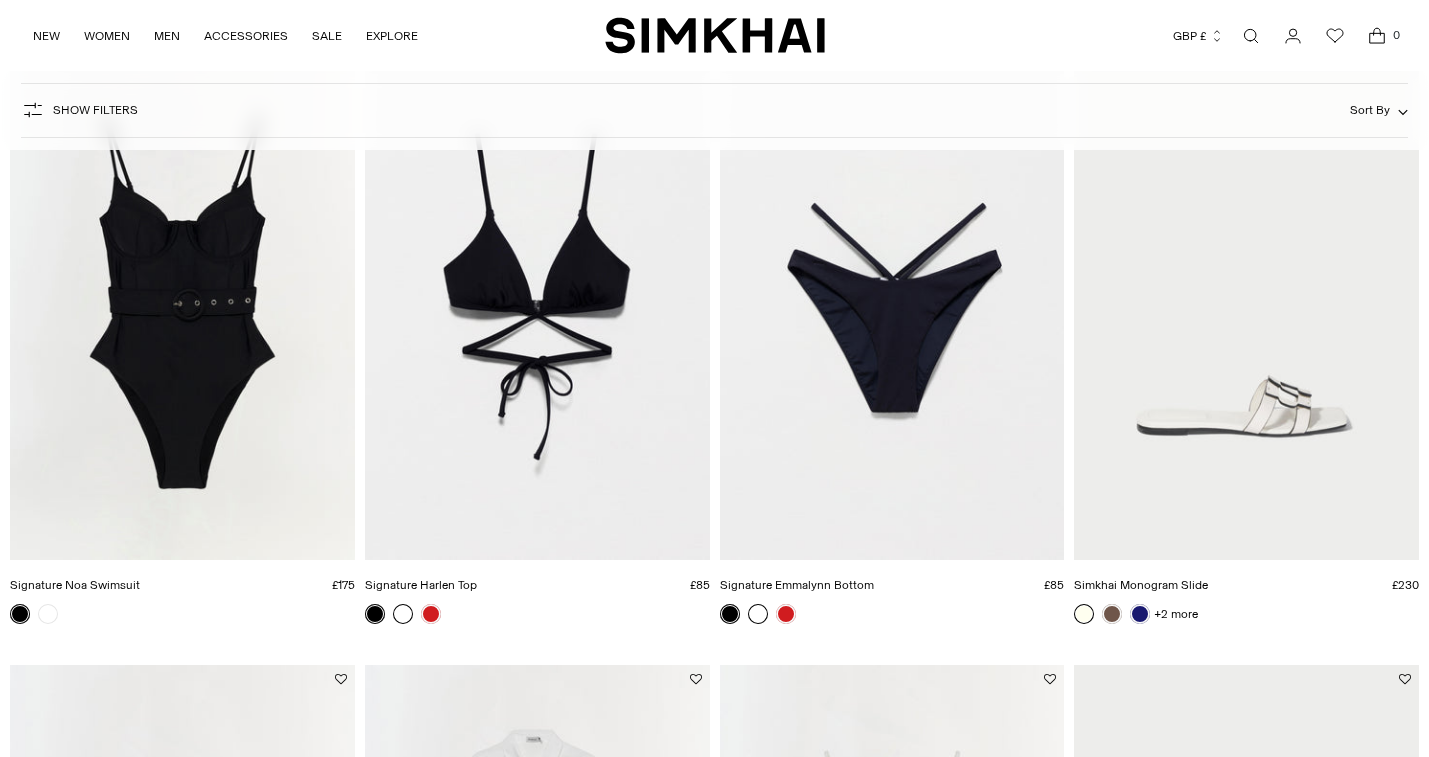 scroll, scrollTop: 2535, scrollLeft: 0, axis: vertical 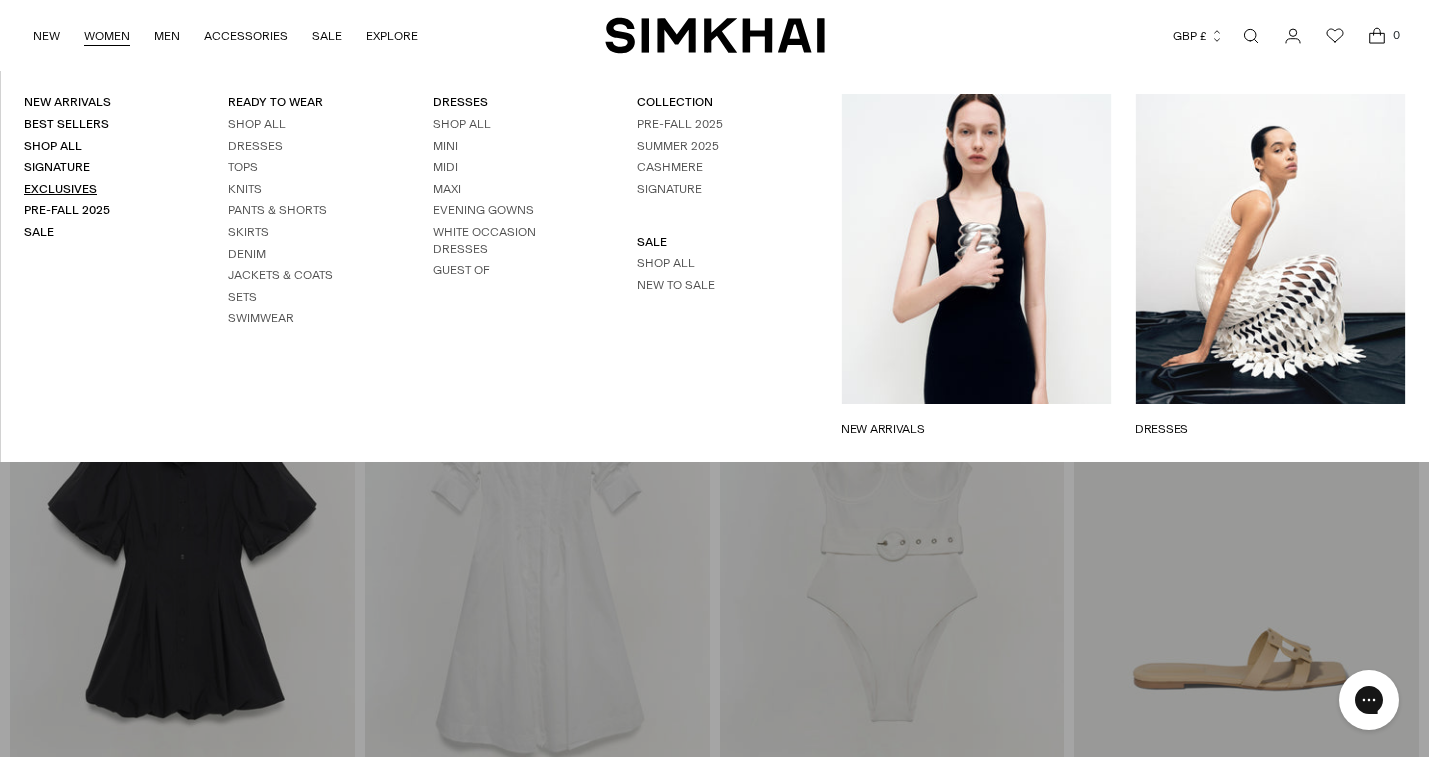 click on "Exclusives" at bounding box center (60, 189) 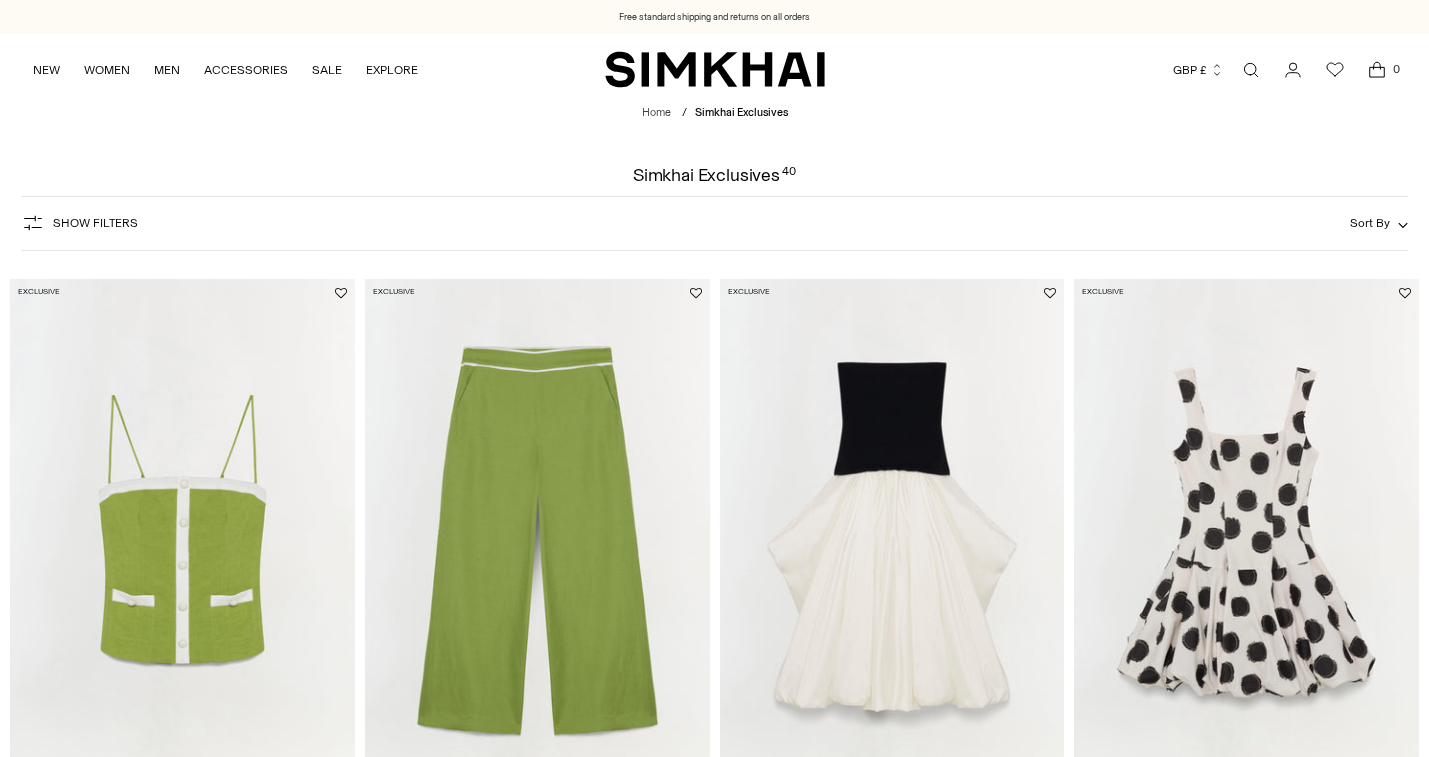 scroll, scrollTop: 0, scrollLeft: 0, axis: both 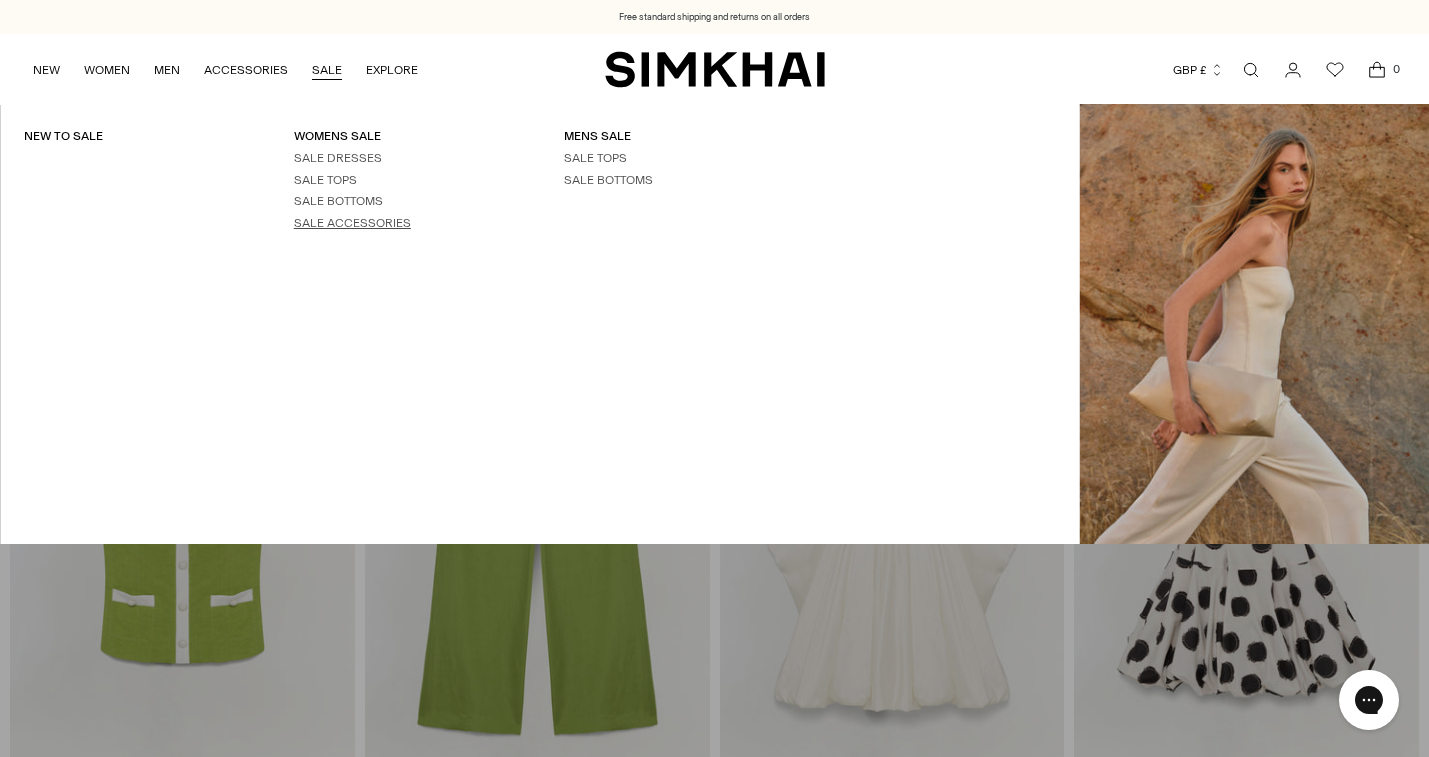 click on "SALE ACCESSORIES" at bounding box center (352, 223) 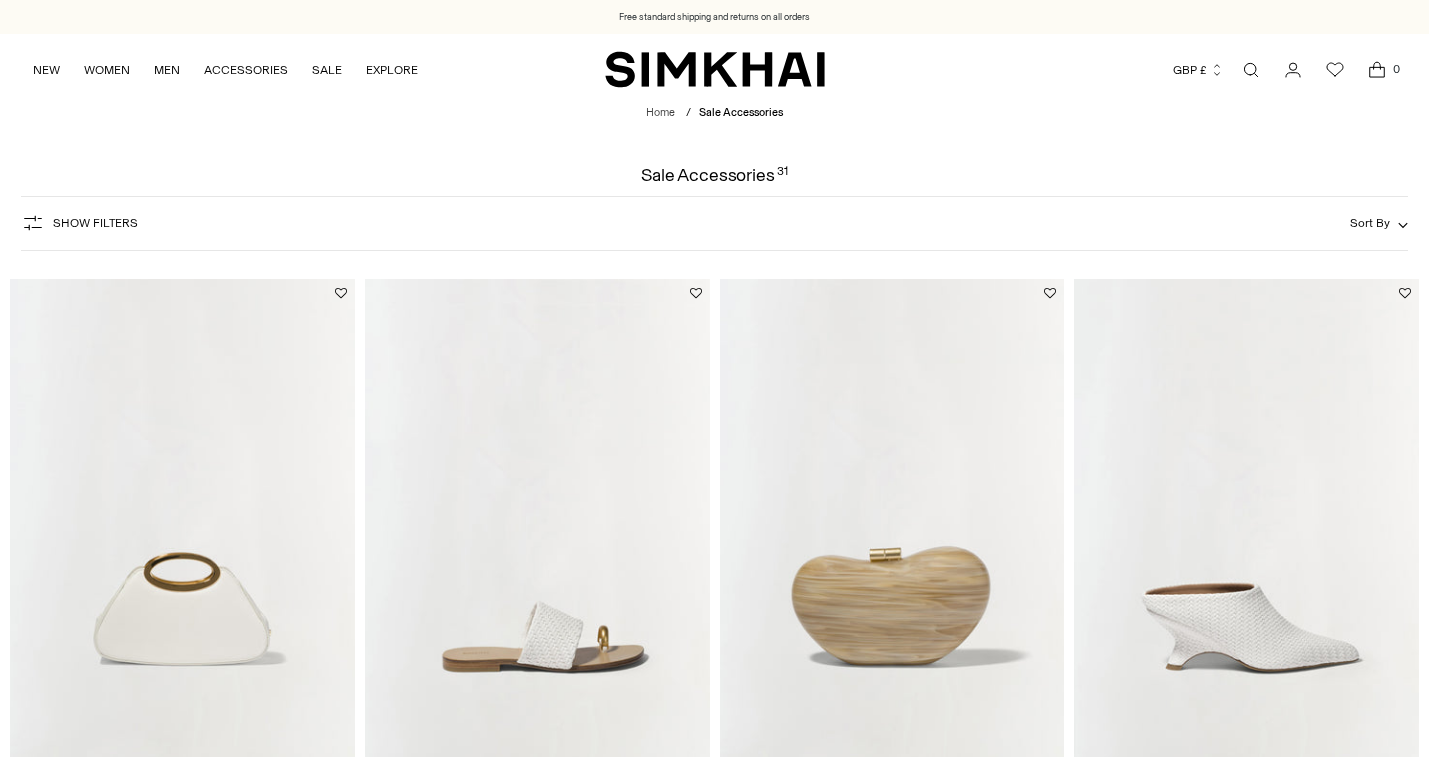 scroll, scrollTop: 241, scrollLeft: 0, axis: vertical 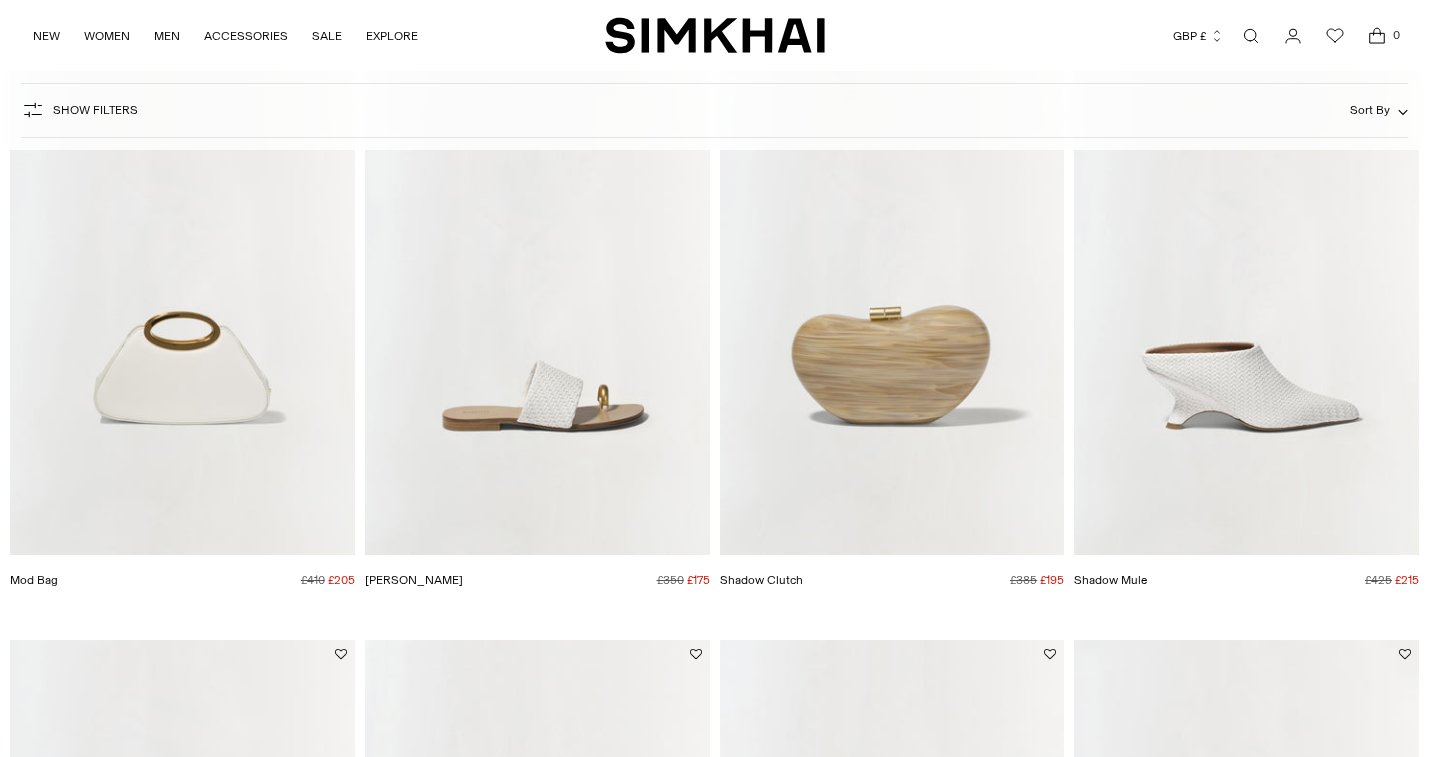 click at bounding box center (0, 0) 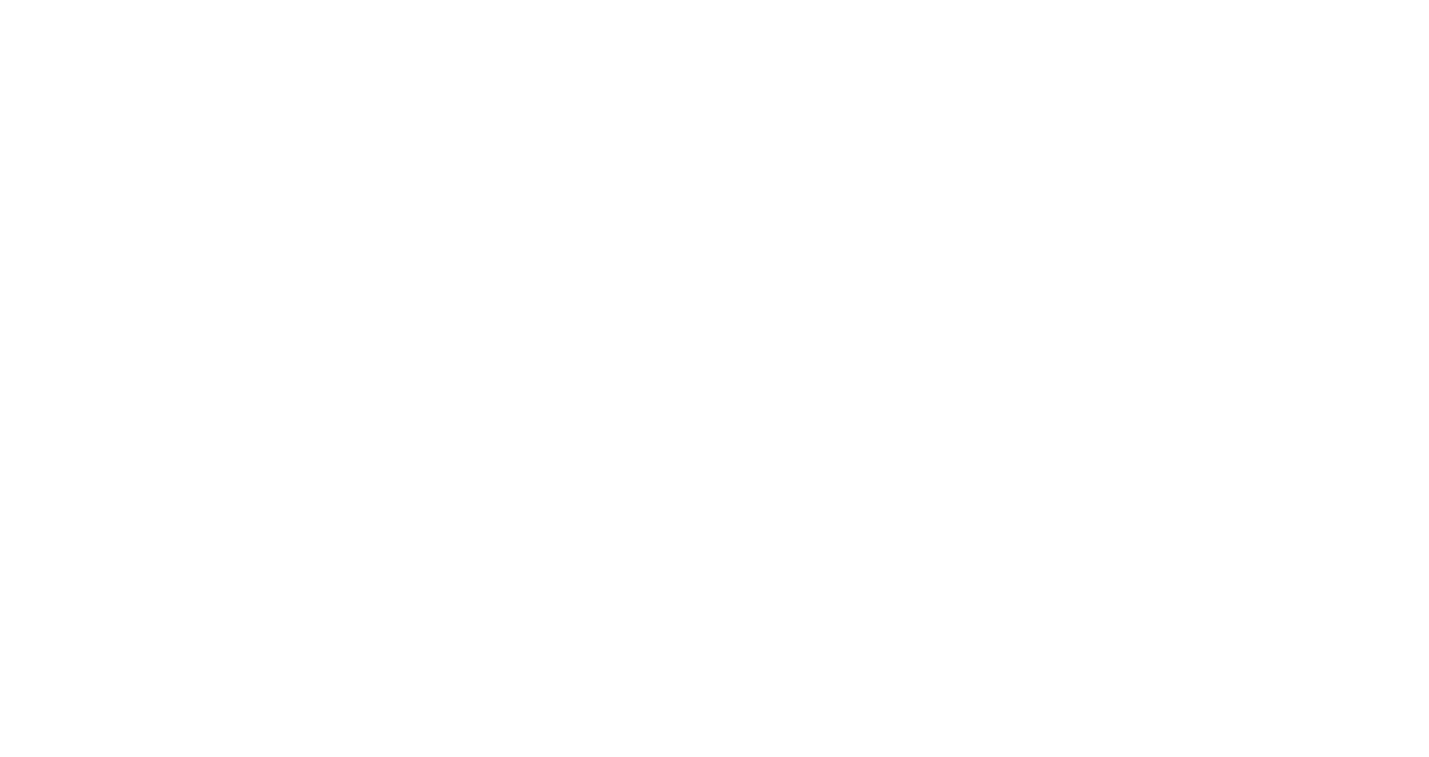 scroll, scrollTop: 241, scrollLeft: 0, axis: vertical 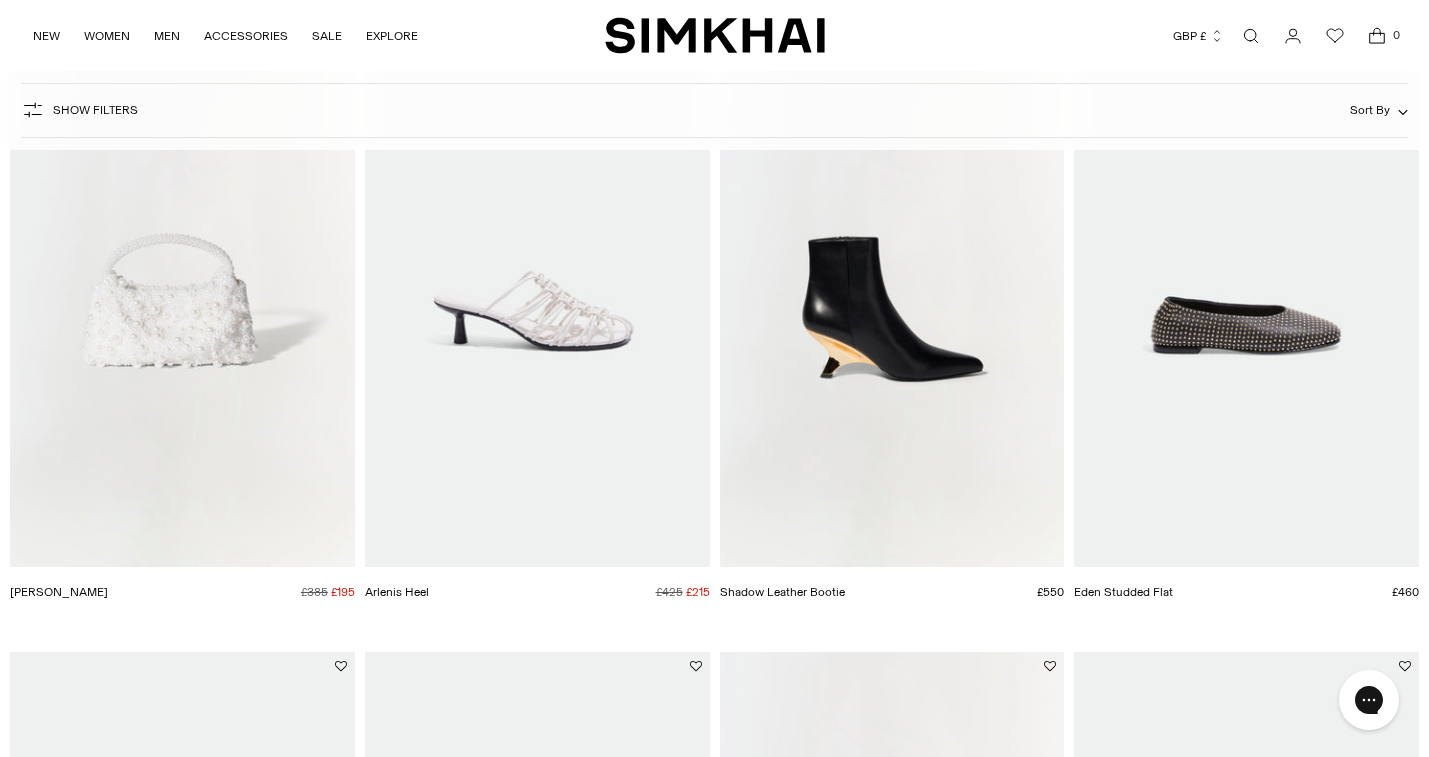 click at bounding box center [0, 0] 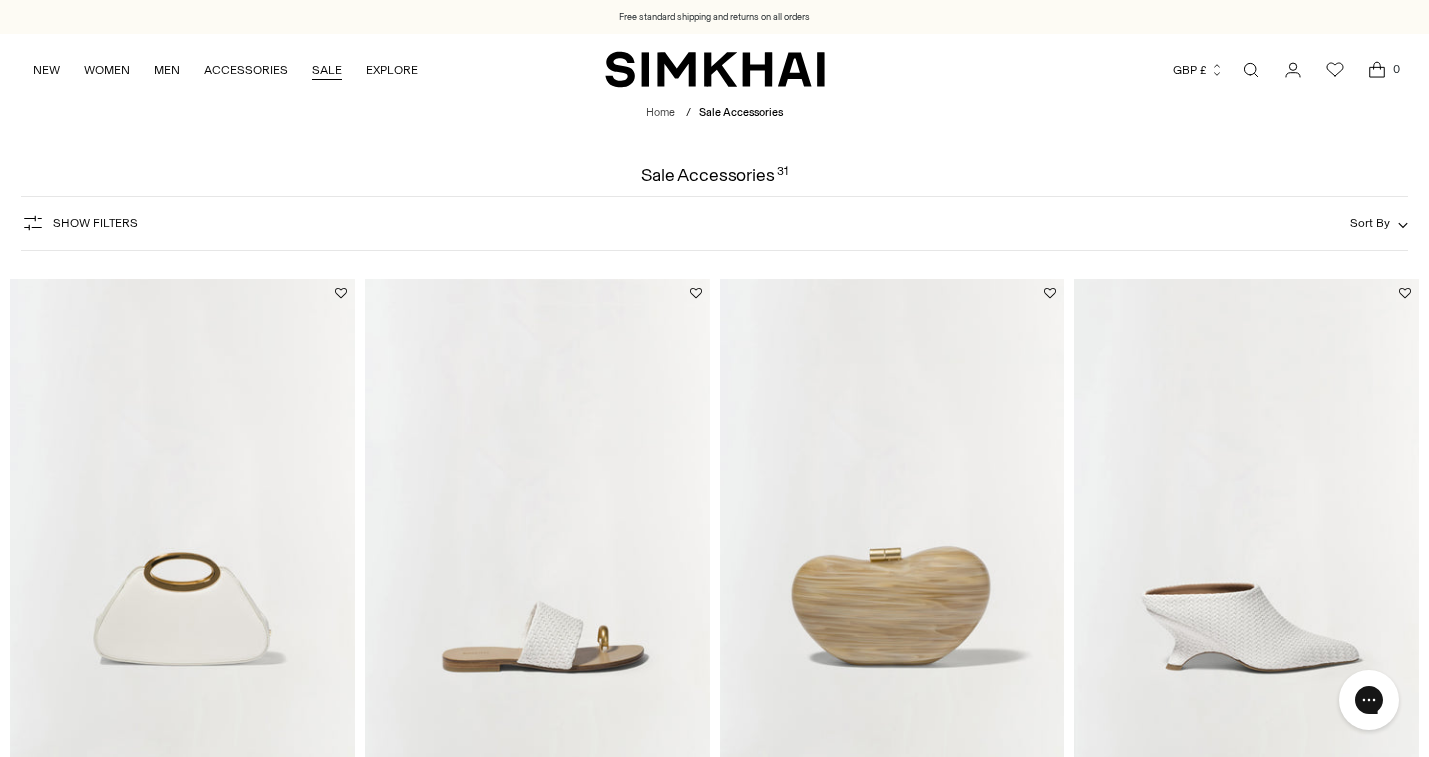 scroll, scrollTop: 0, scrollLeft: 0, axis: both 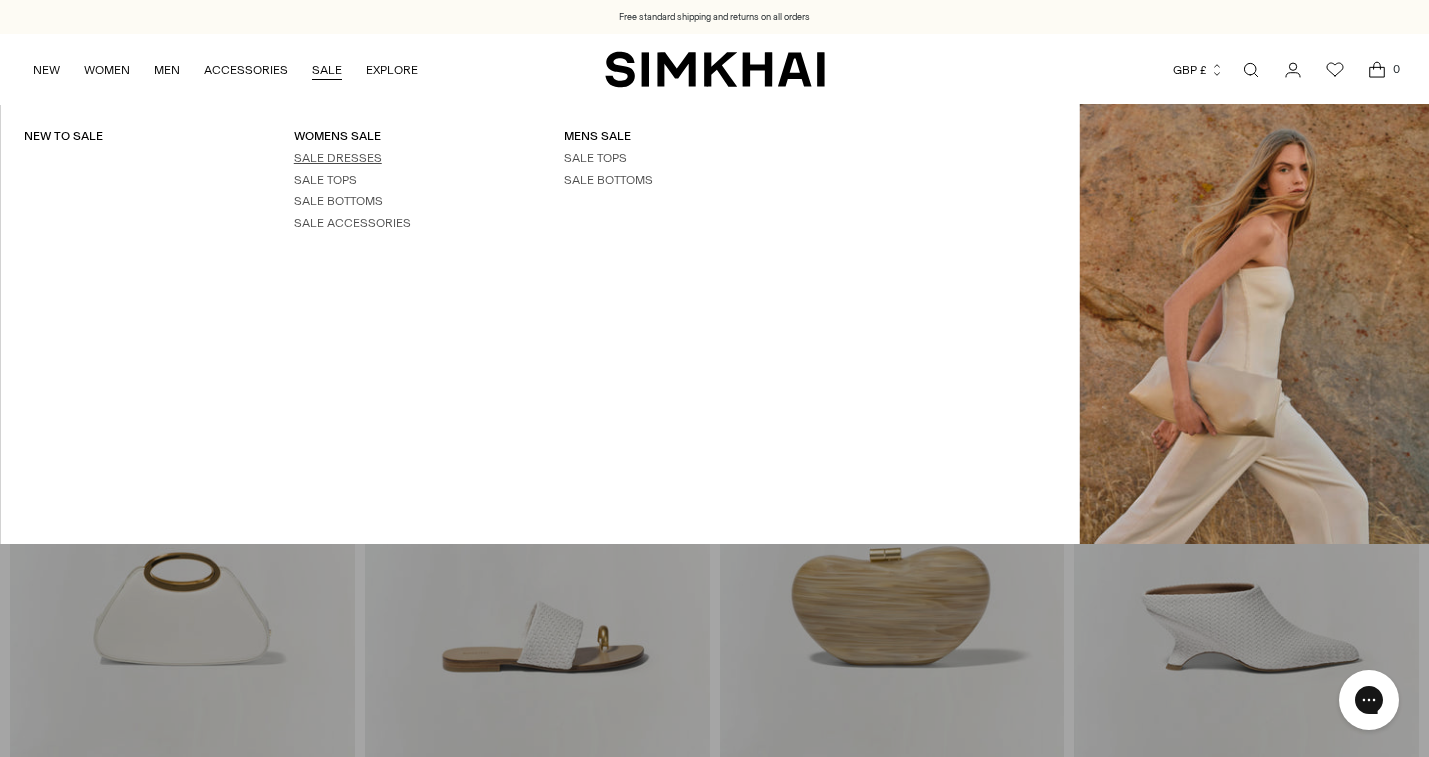 click on "SALE DRESSES" 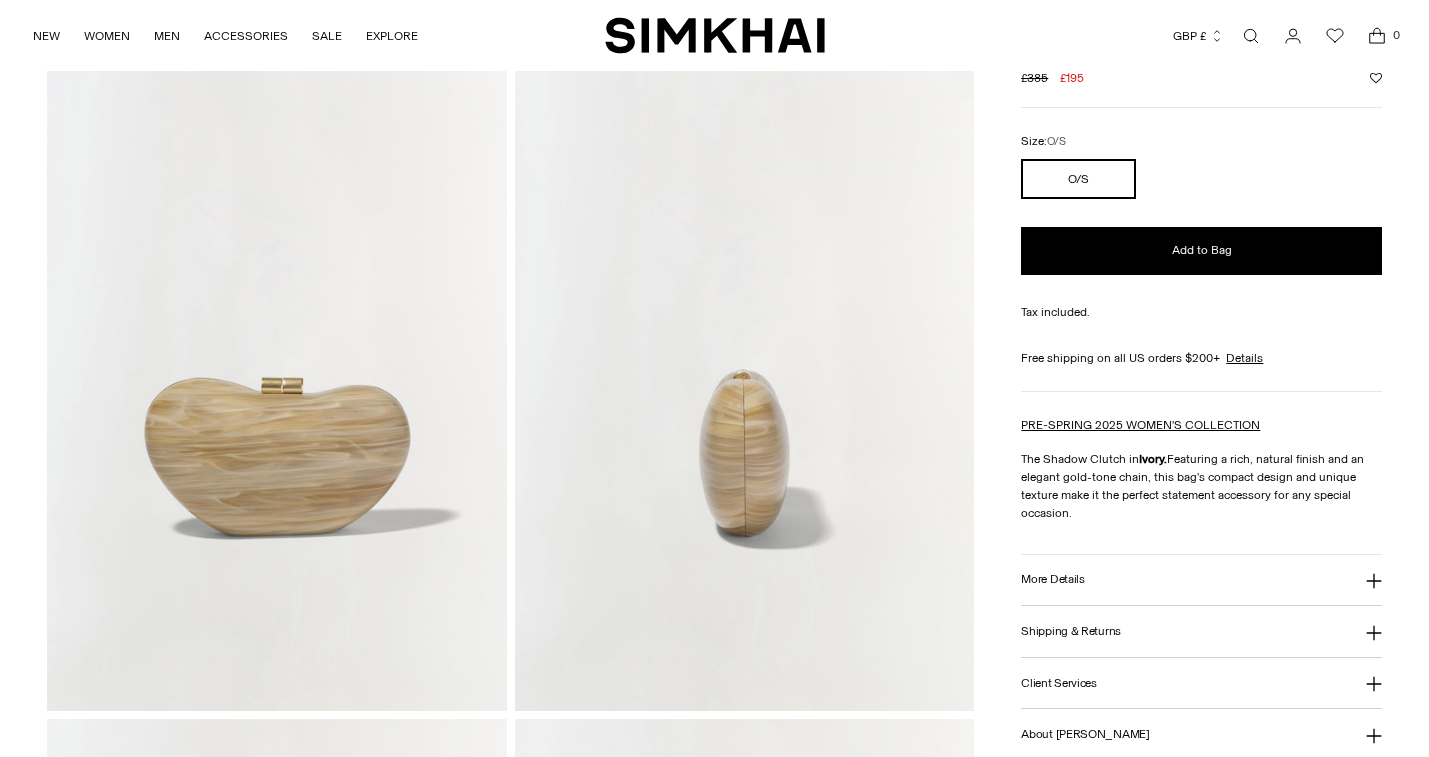 scroll, scrollTop: 124, scrollLeft: 1, axis: both 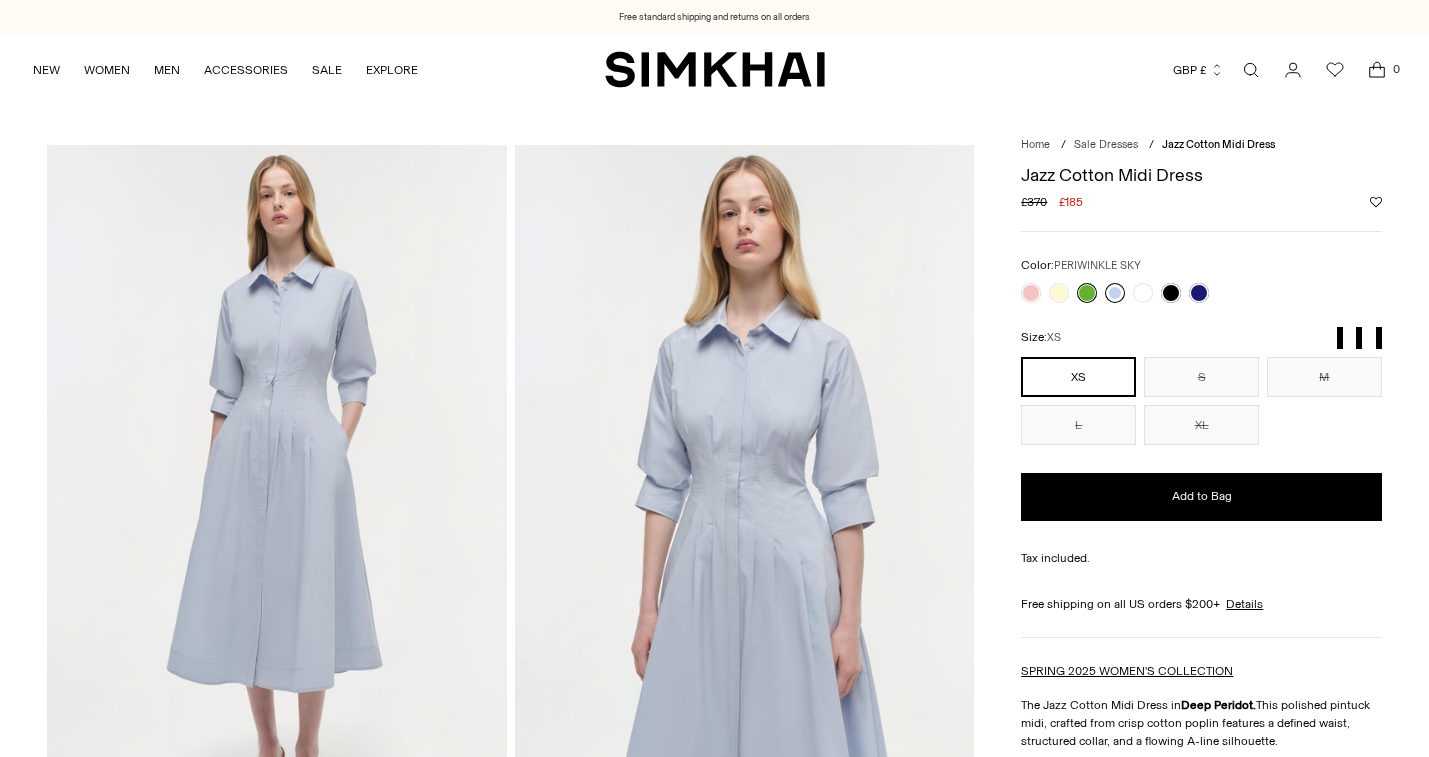 click at bounding box center [1115, 293] 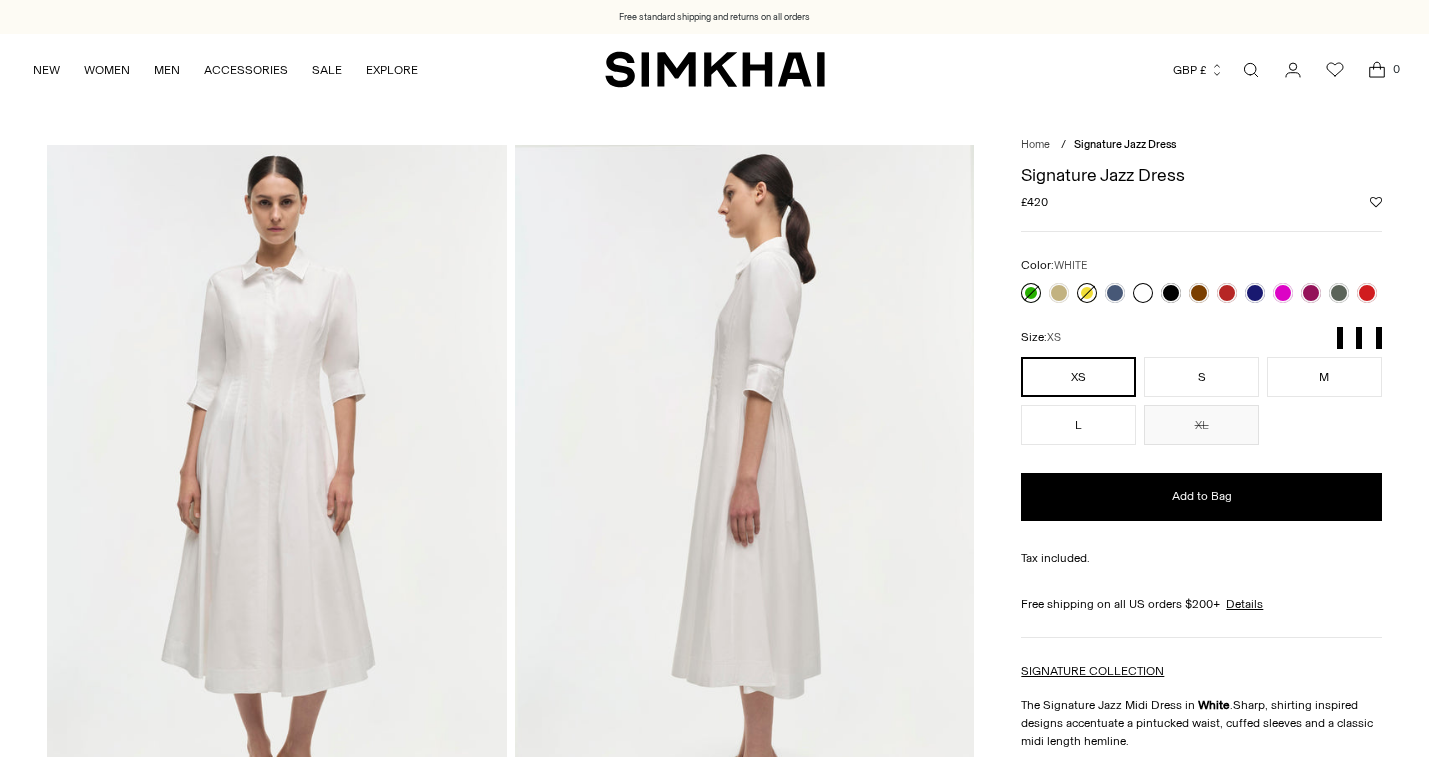 scroll, scrollTop: 0, scrollLeft: 0, axis: both 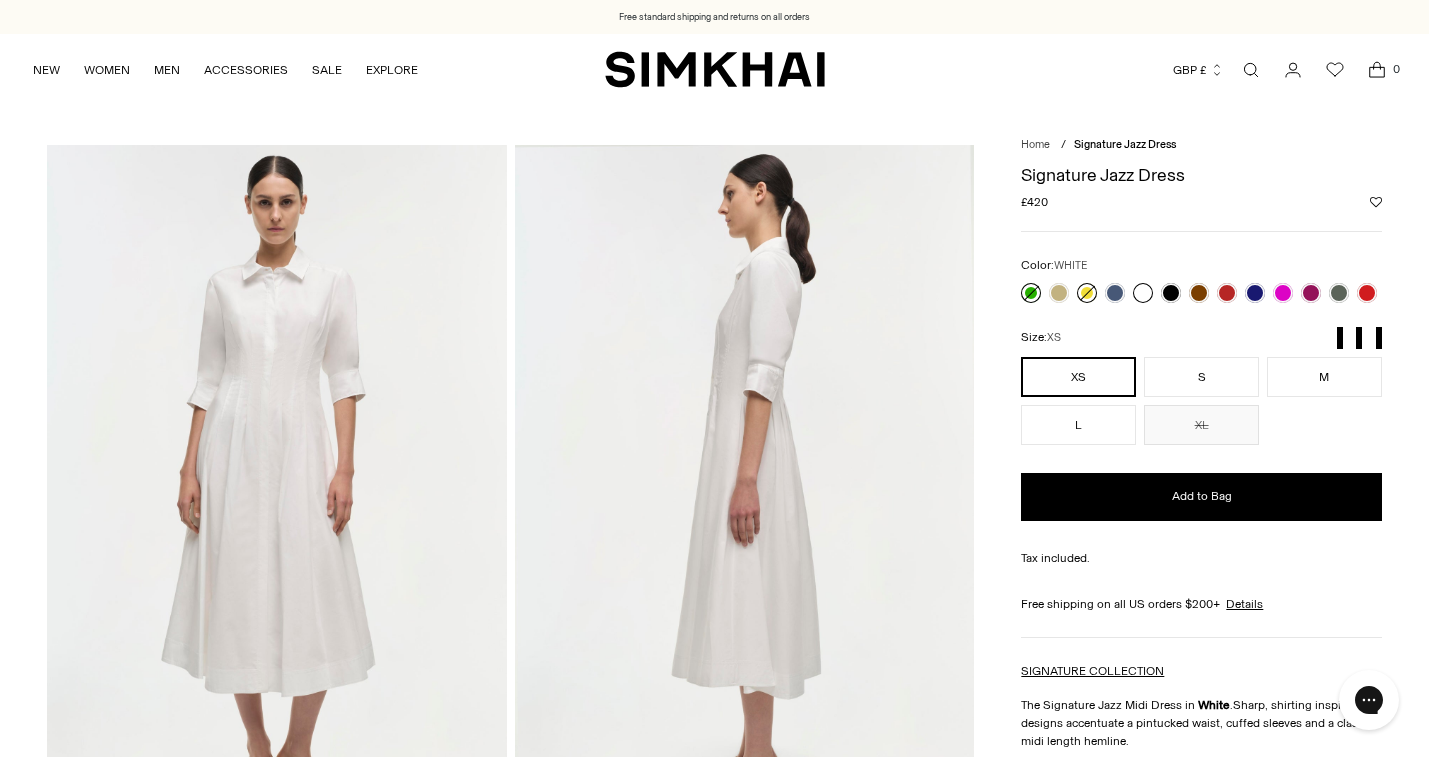 click at bounding box center (1031, 293) 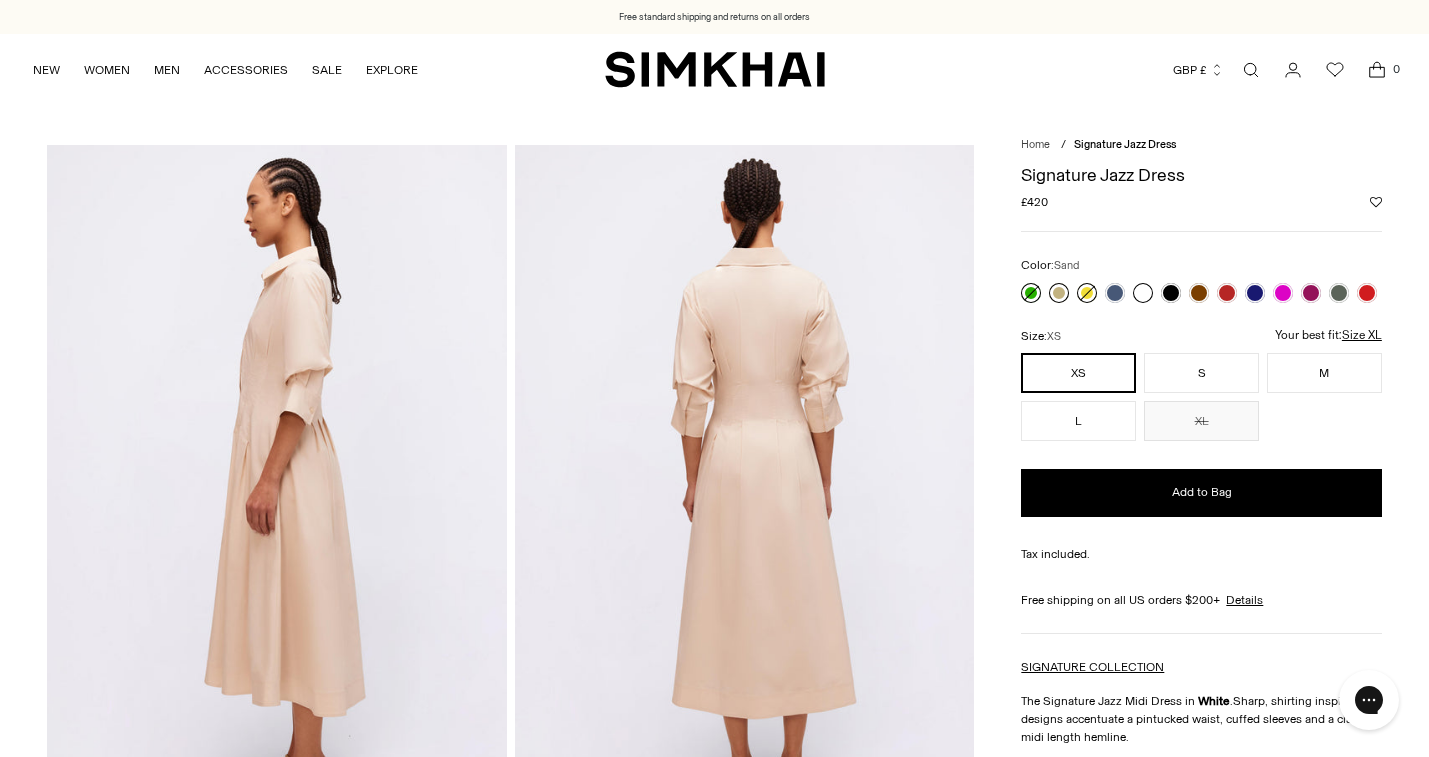 click at bounding box center (1059, 293) 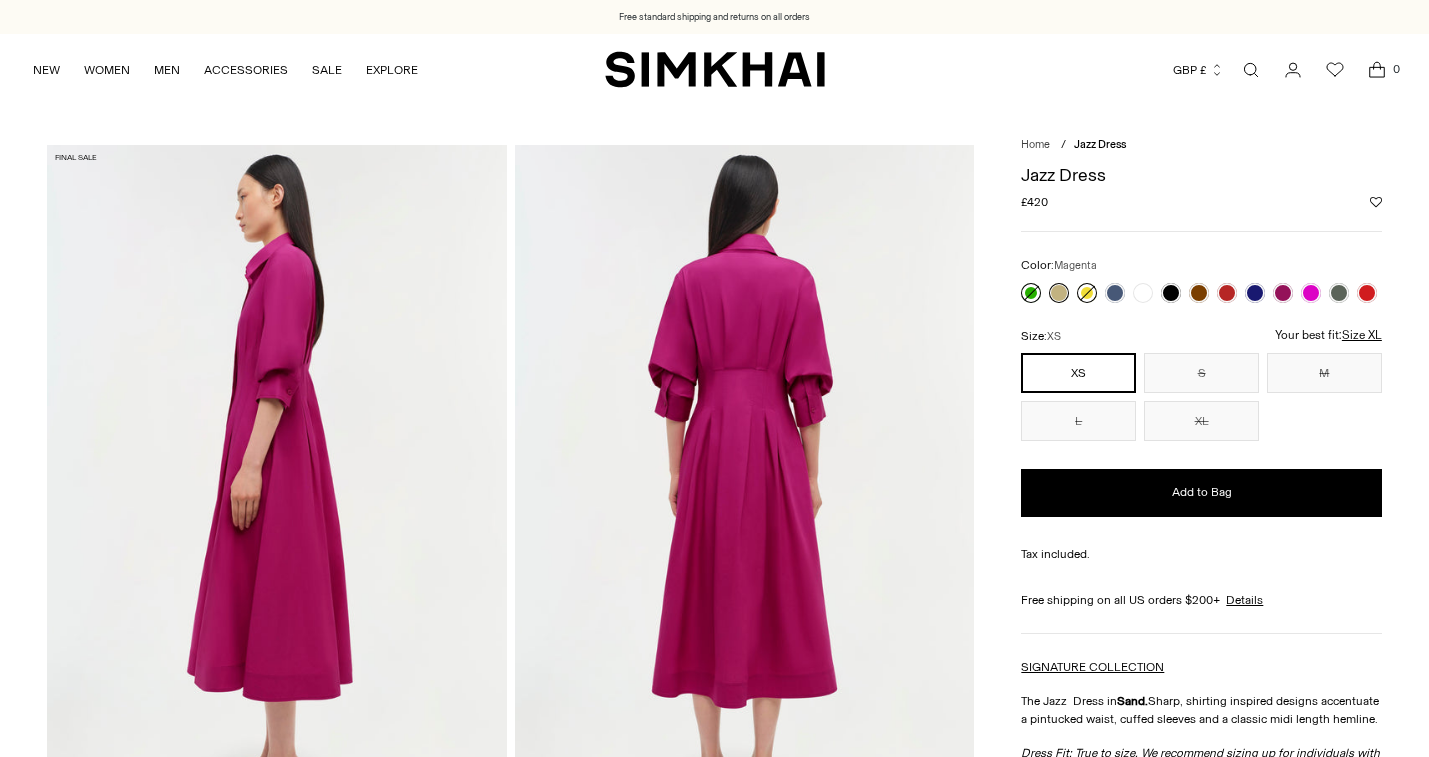 scroll, scrollTop: 0, scrollLeft: 0, axis: both 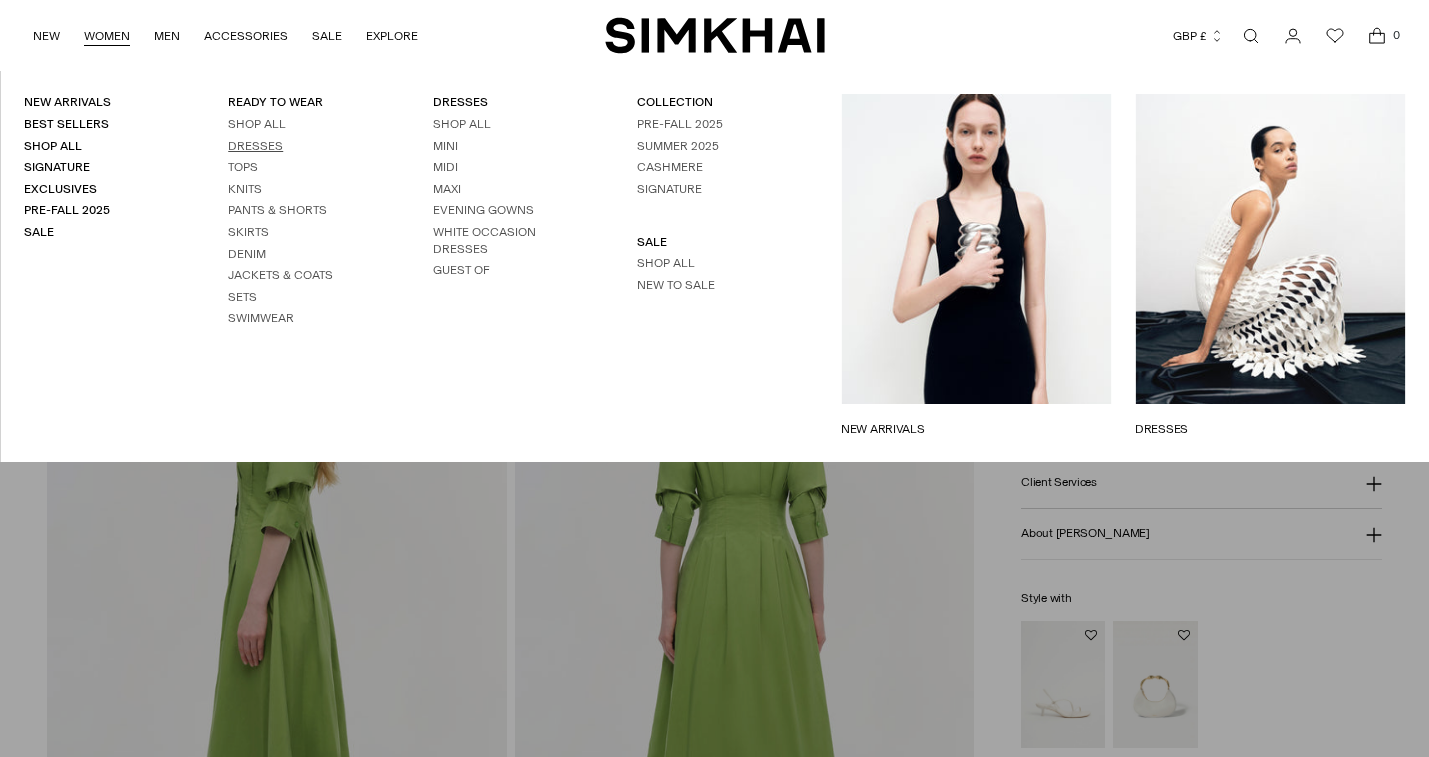 click on "Dresses" at bounding box center (255, 146) 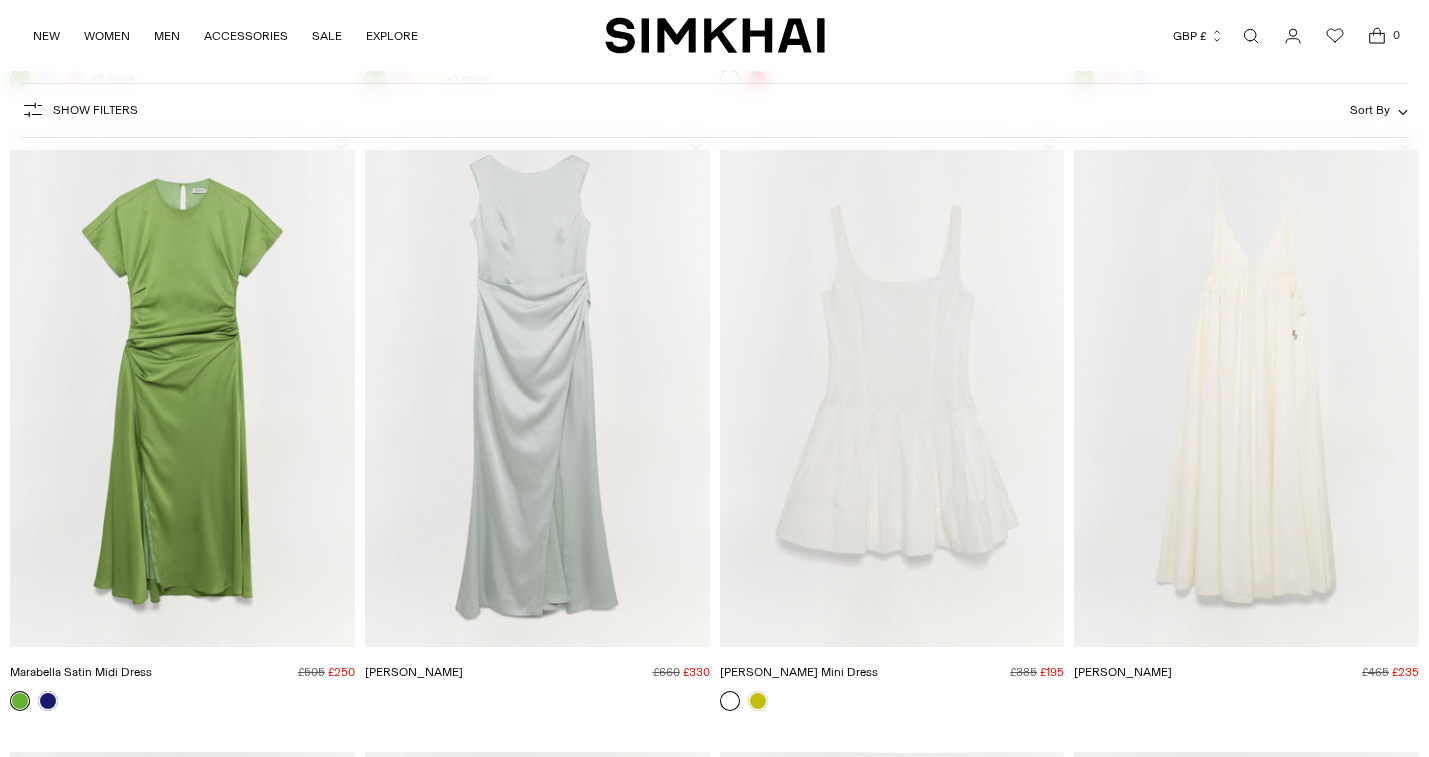 scroll, scrollTop: 3882, scrollLeft: 0, axis: vertical 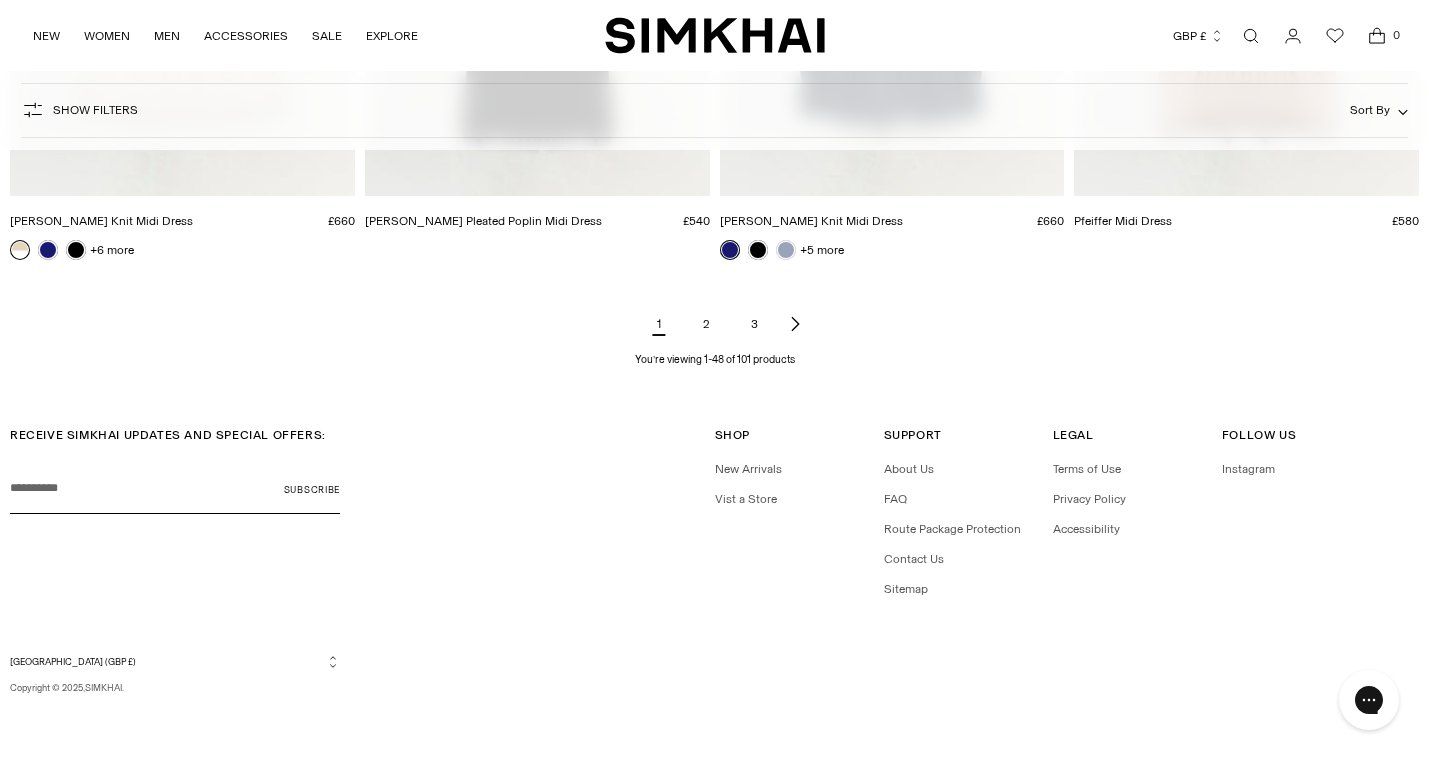 click on "2" 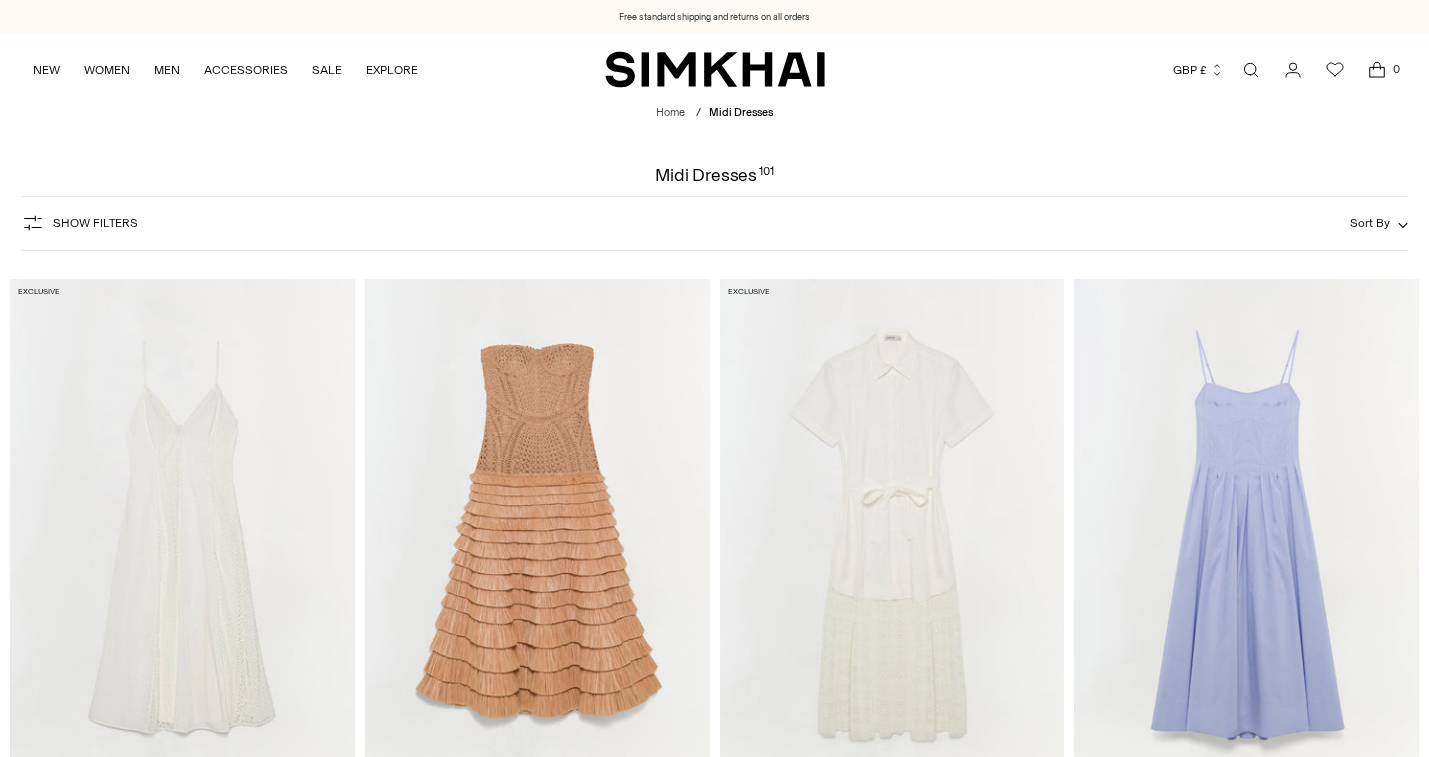 scroll, scrollTop: 2082, scrollLeft: 0, axis: vertical 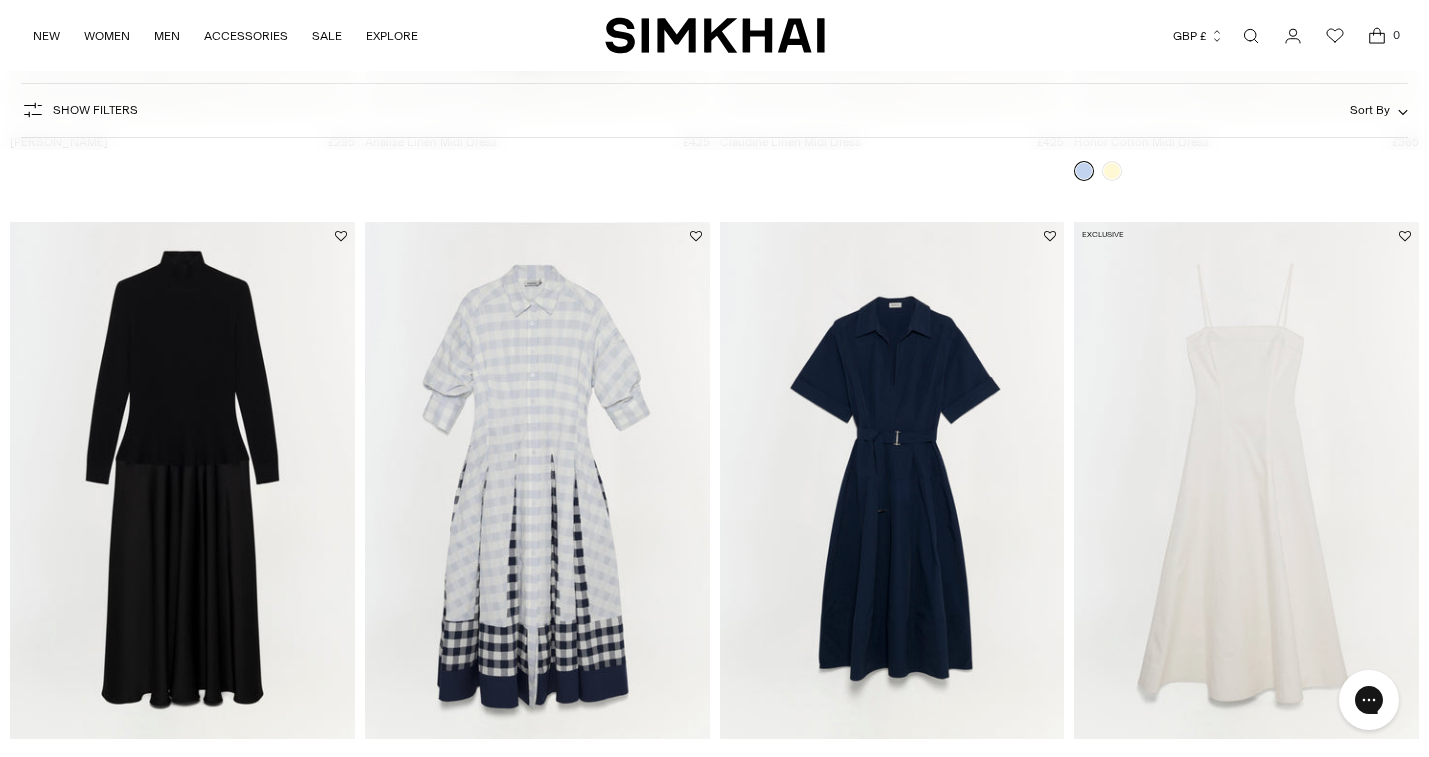 click at bounding box center (0, 0) 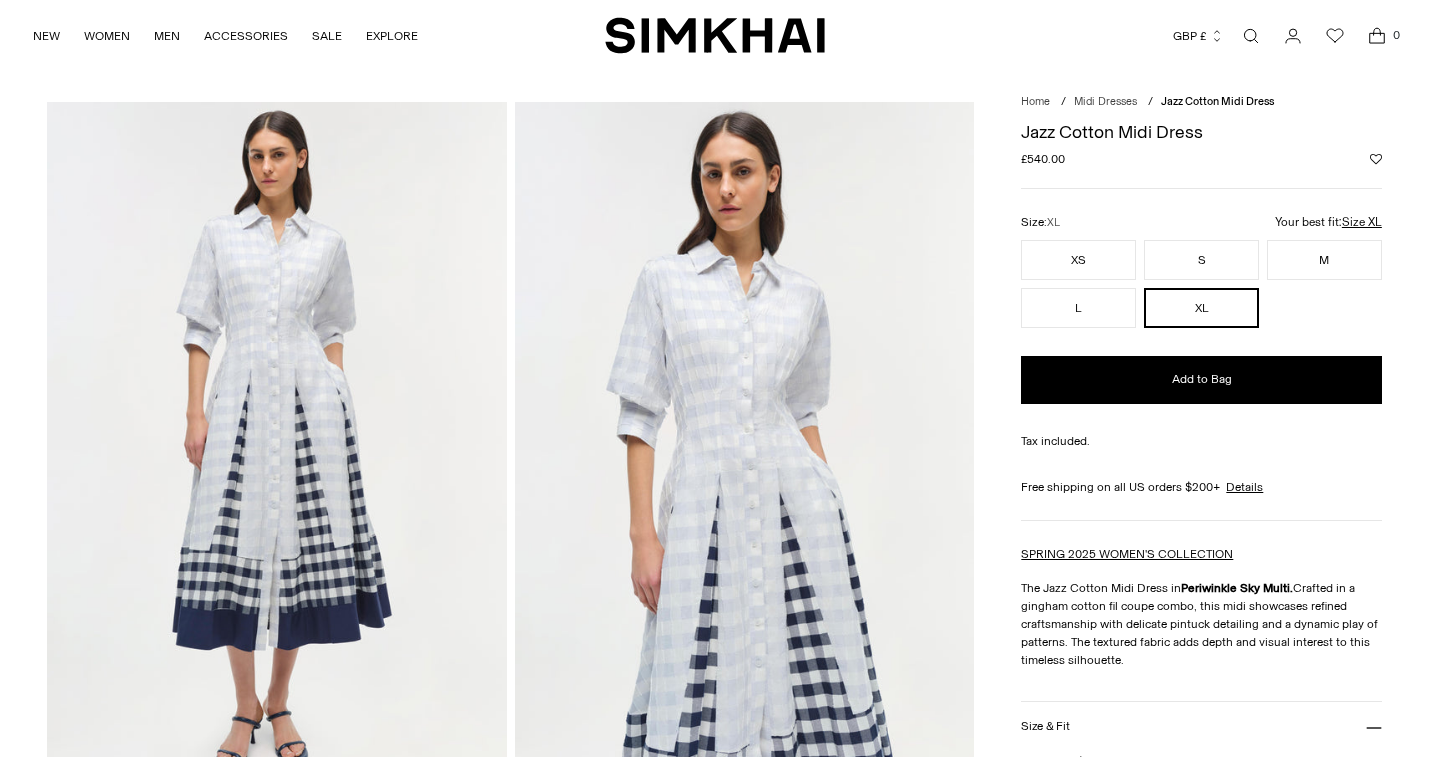scroll, scrollTop: 43, scrollLeft: 0, axis: vertical 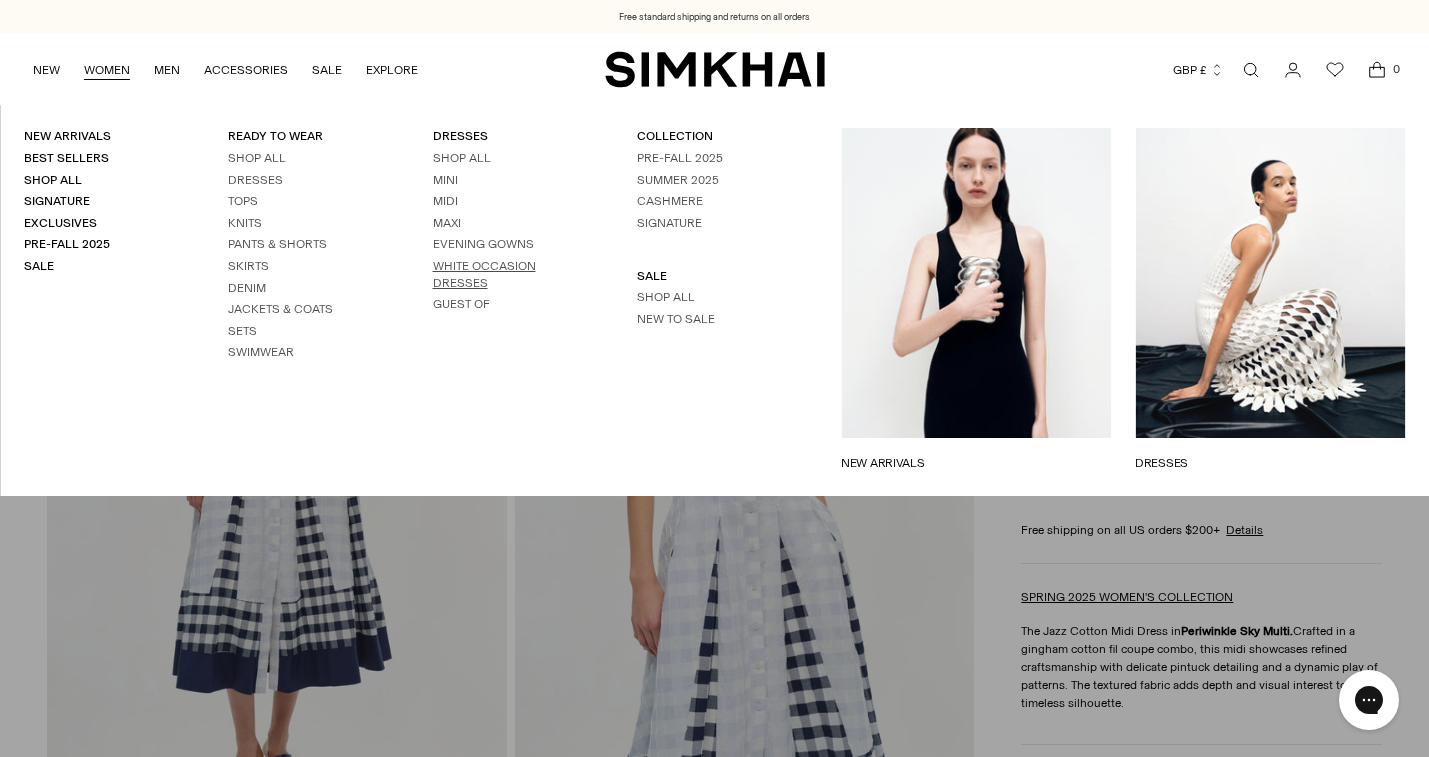 click on "White Occasion Dresses" at bounding box center (484, 274) 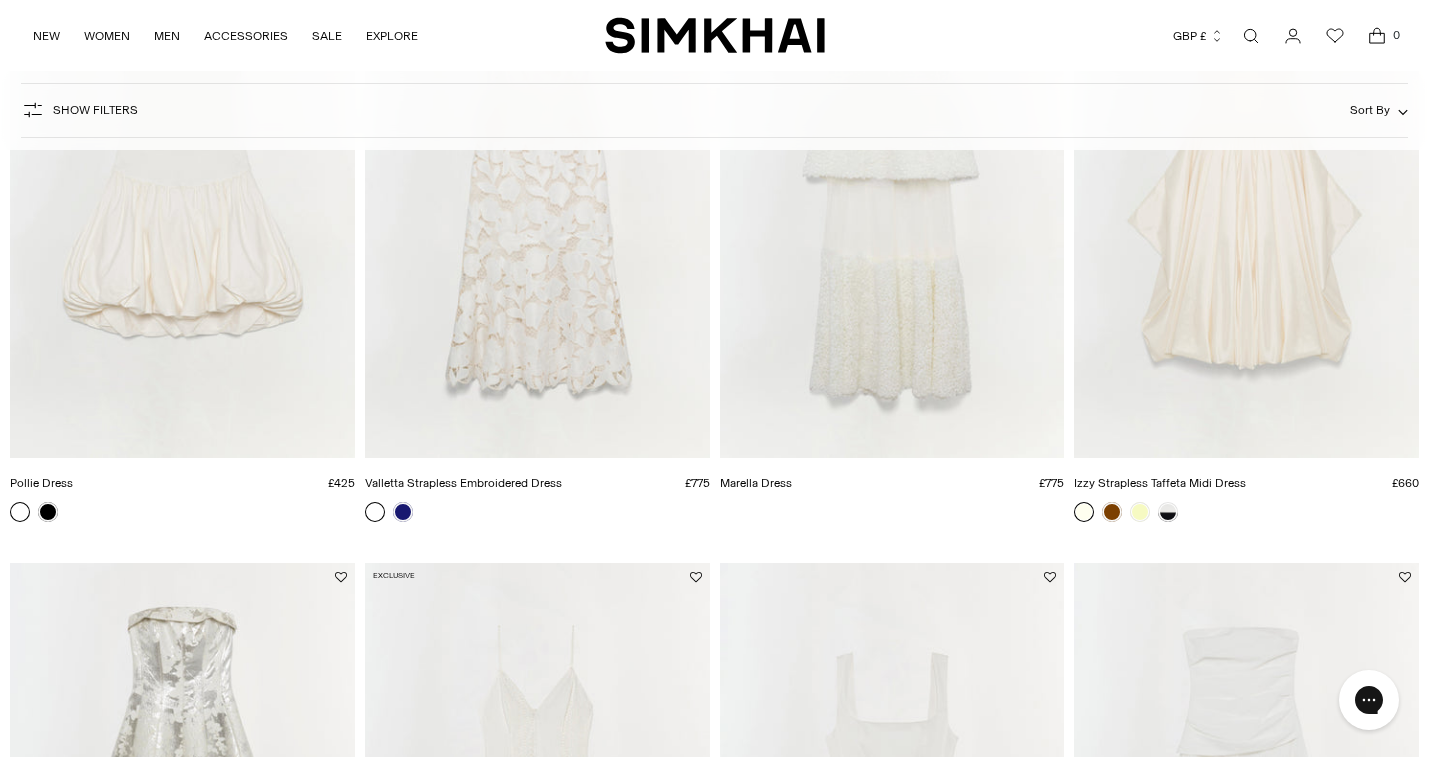 scroll, scrollTop: 1441, scrollLeft: 0, axis: vertical 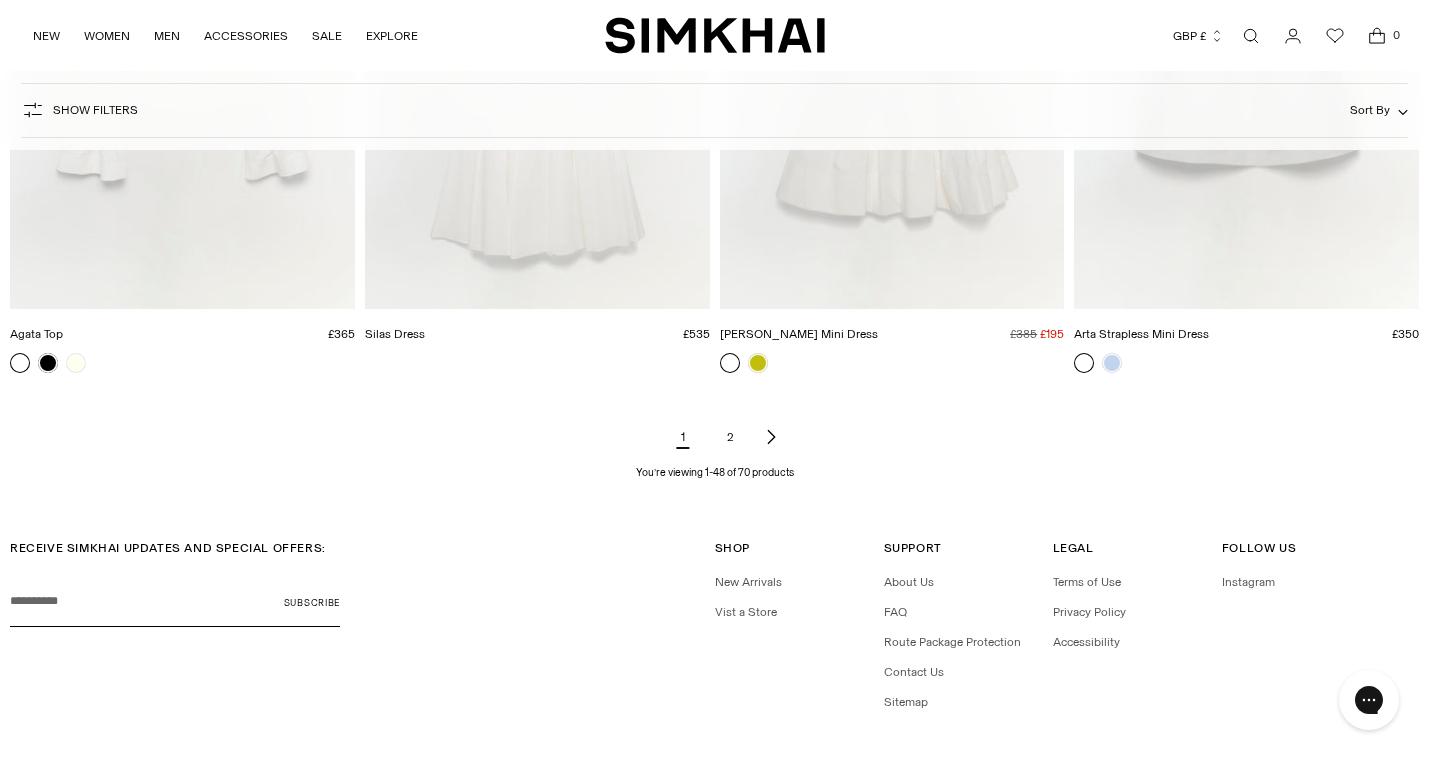 click on "2" at bounding box center (731, 437) 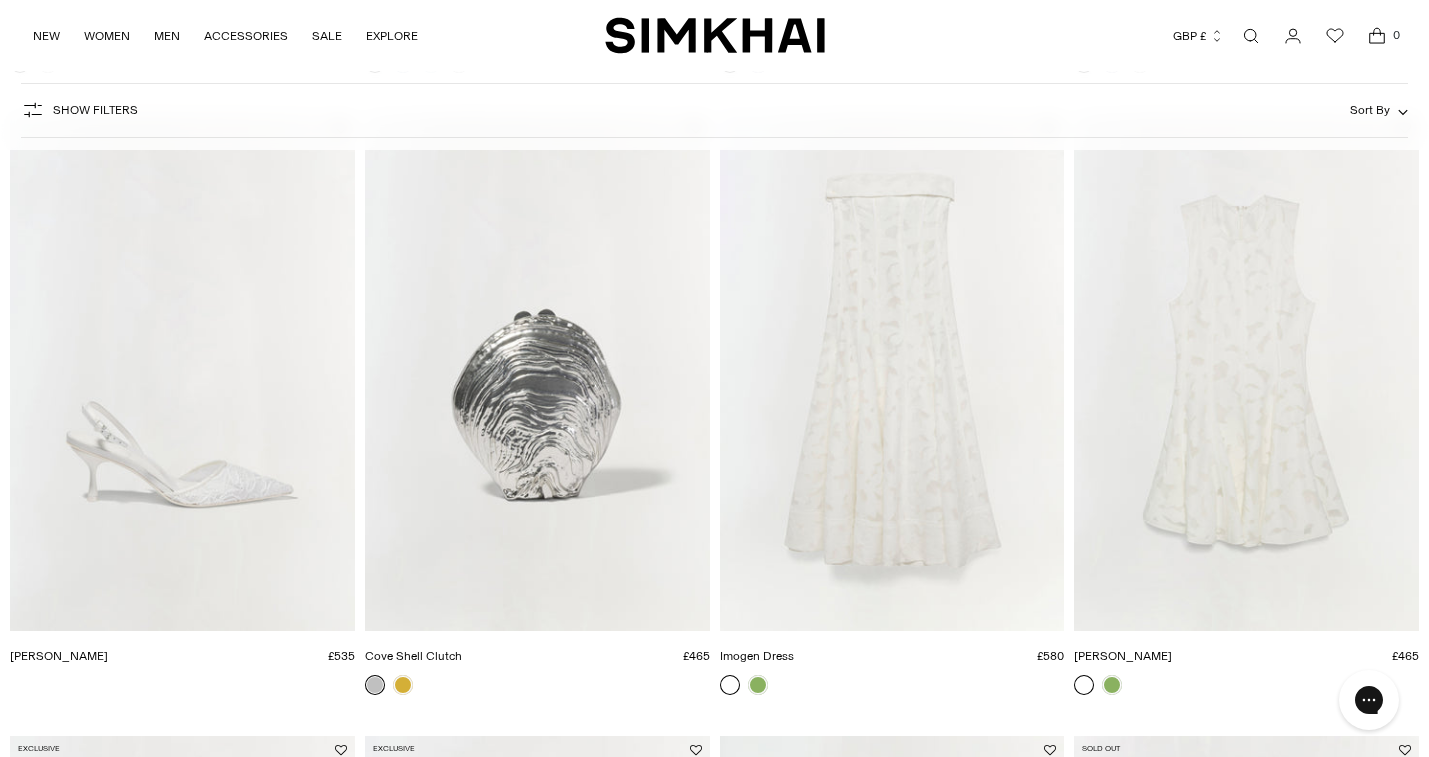 scroll, scrollTop: 784, scrollLeft: 0, axis: vertical 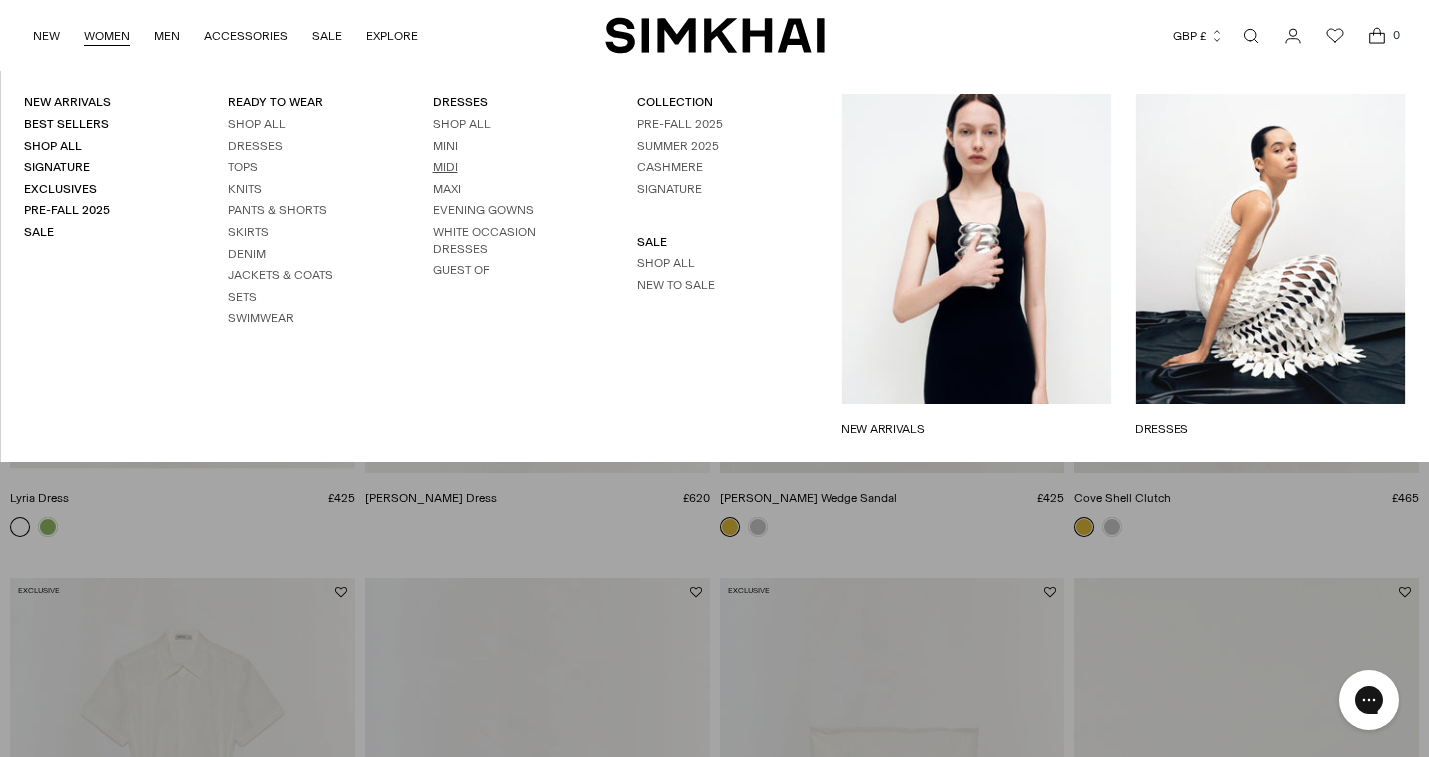 click on "Midi" at bounding box center (445, 167) 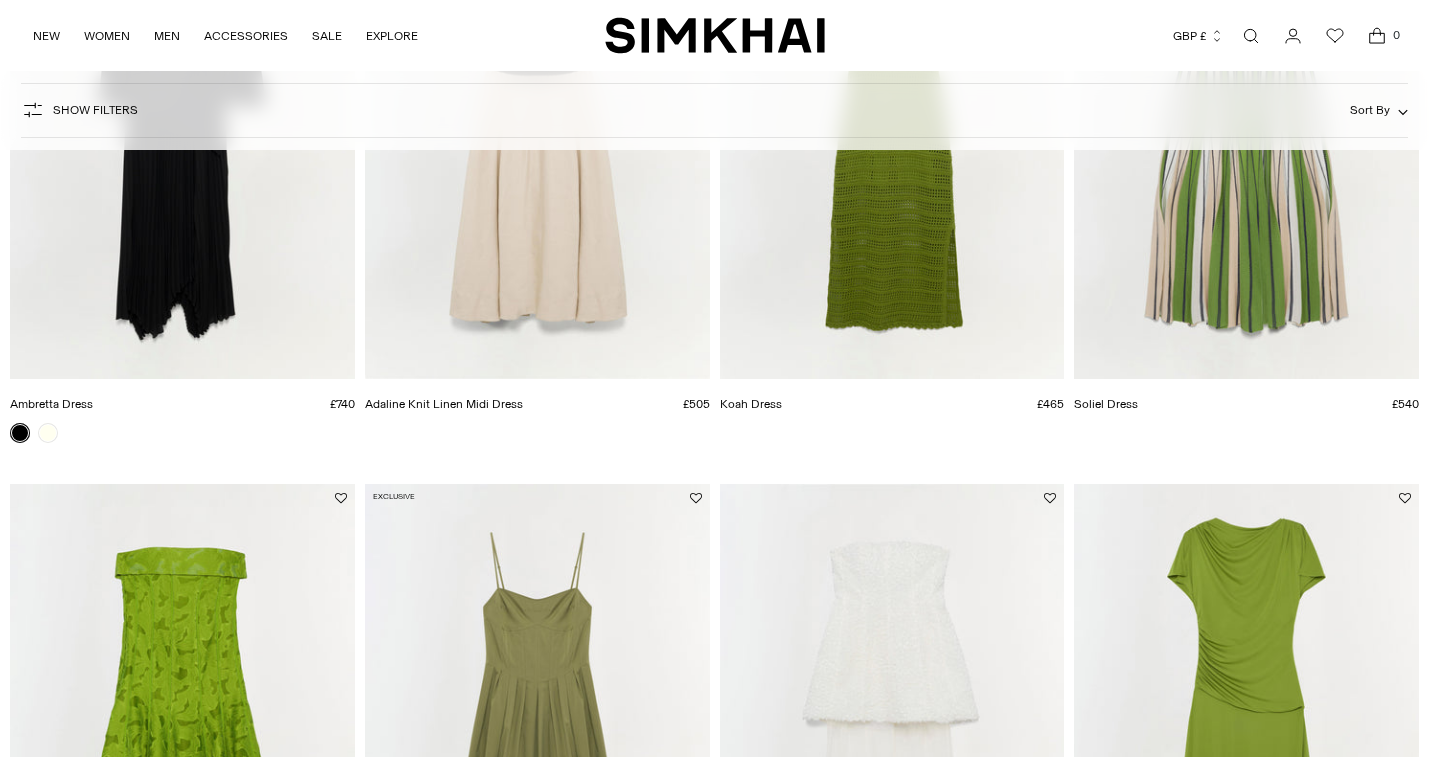 scroll, scrollTop: 5421, scrollLeft: 0, axis: vertical 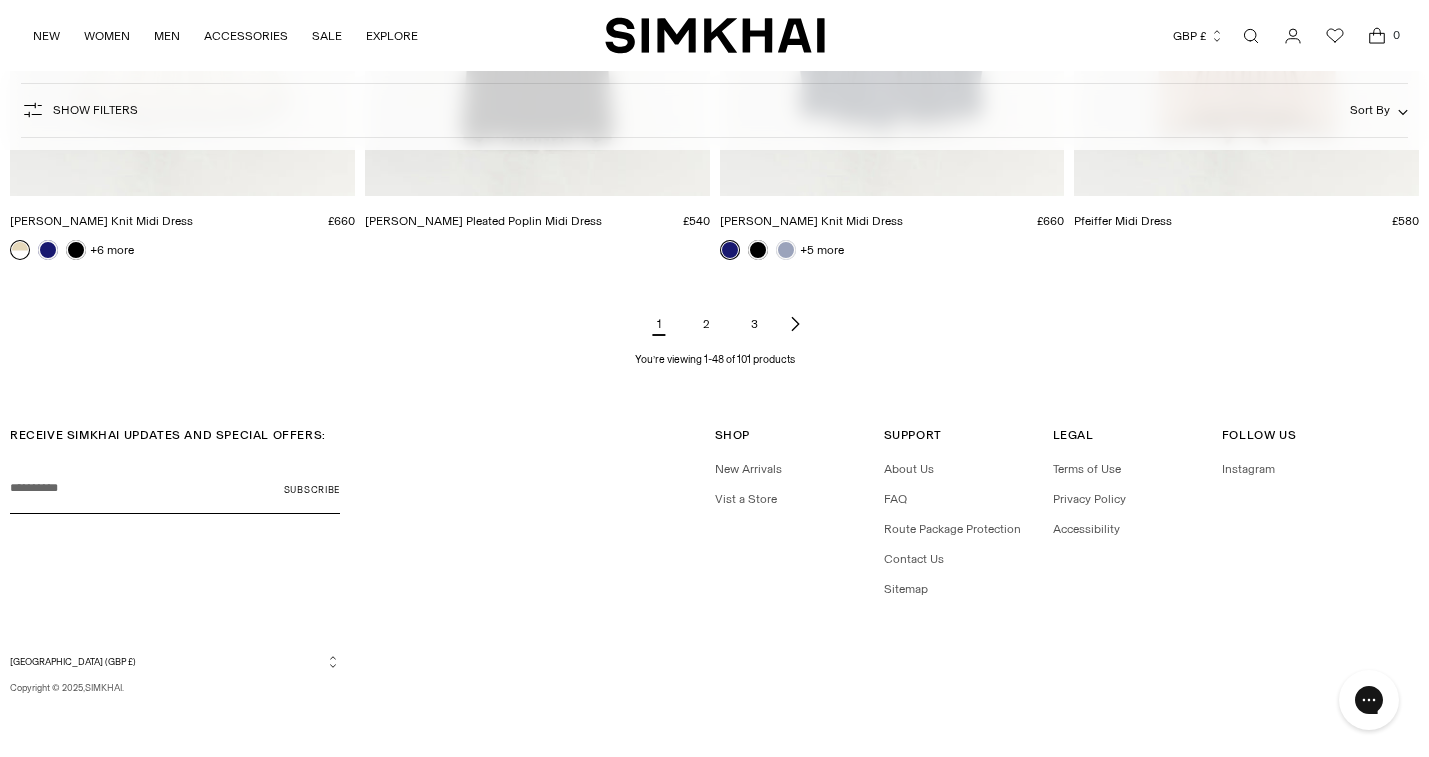 click on "2" at bounding box center [707, 324] 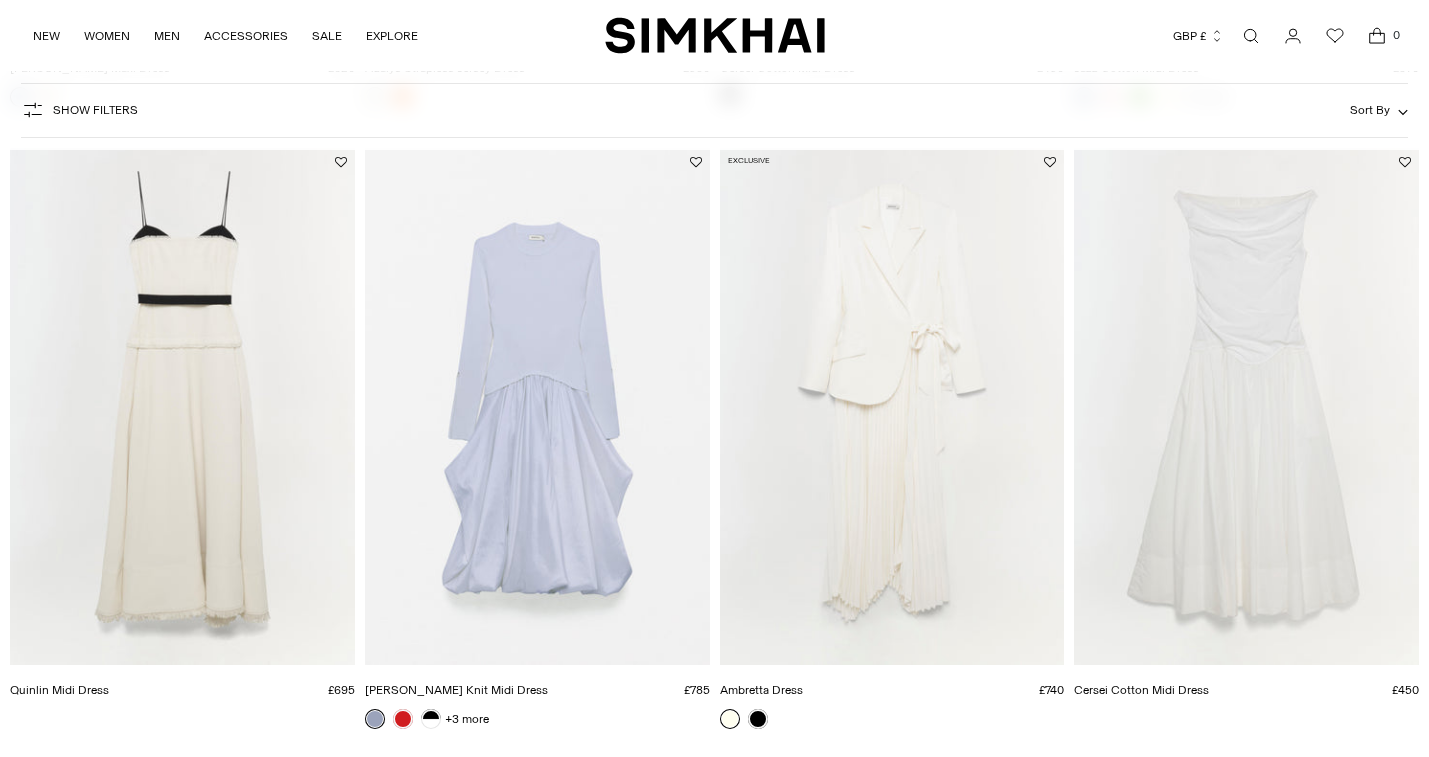scroll, scrollTop: 2644, scrollLeft: 0, axis: vertical 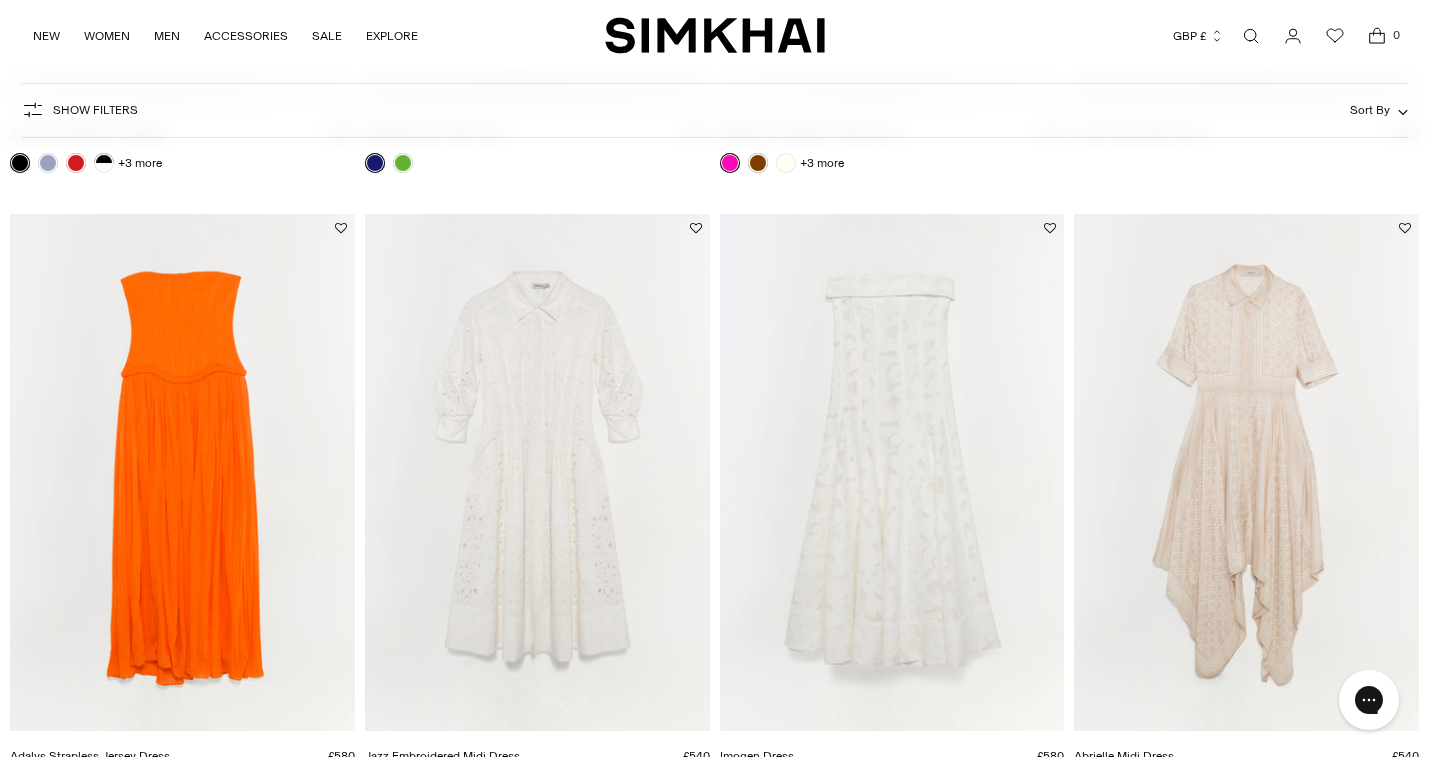 click 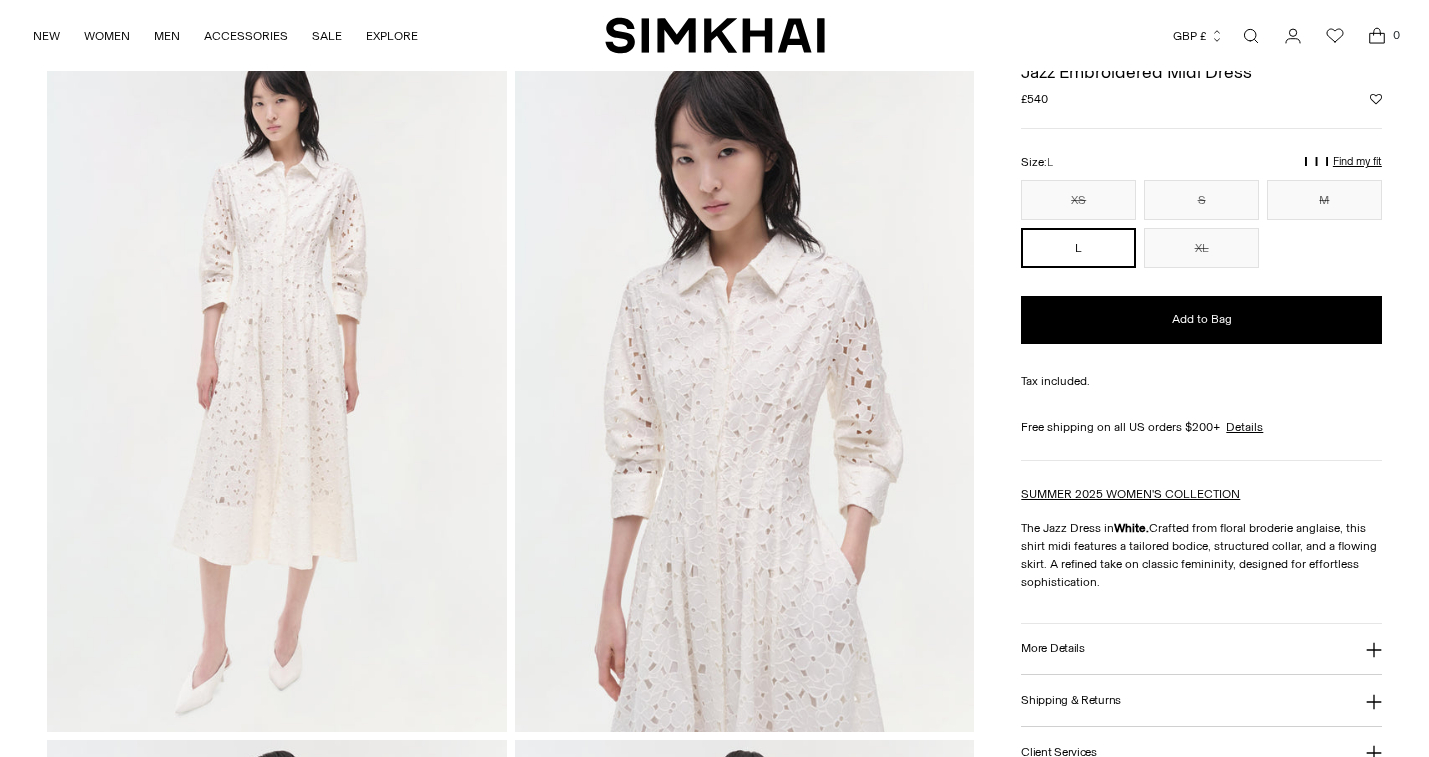scroll, scrollTop: 103, scrollLeft: 0, axis: vertical 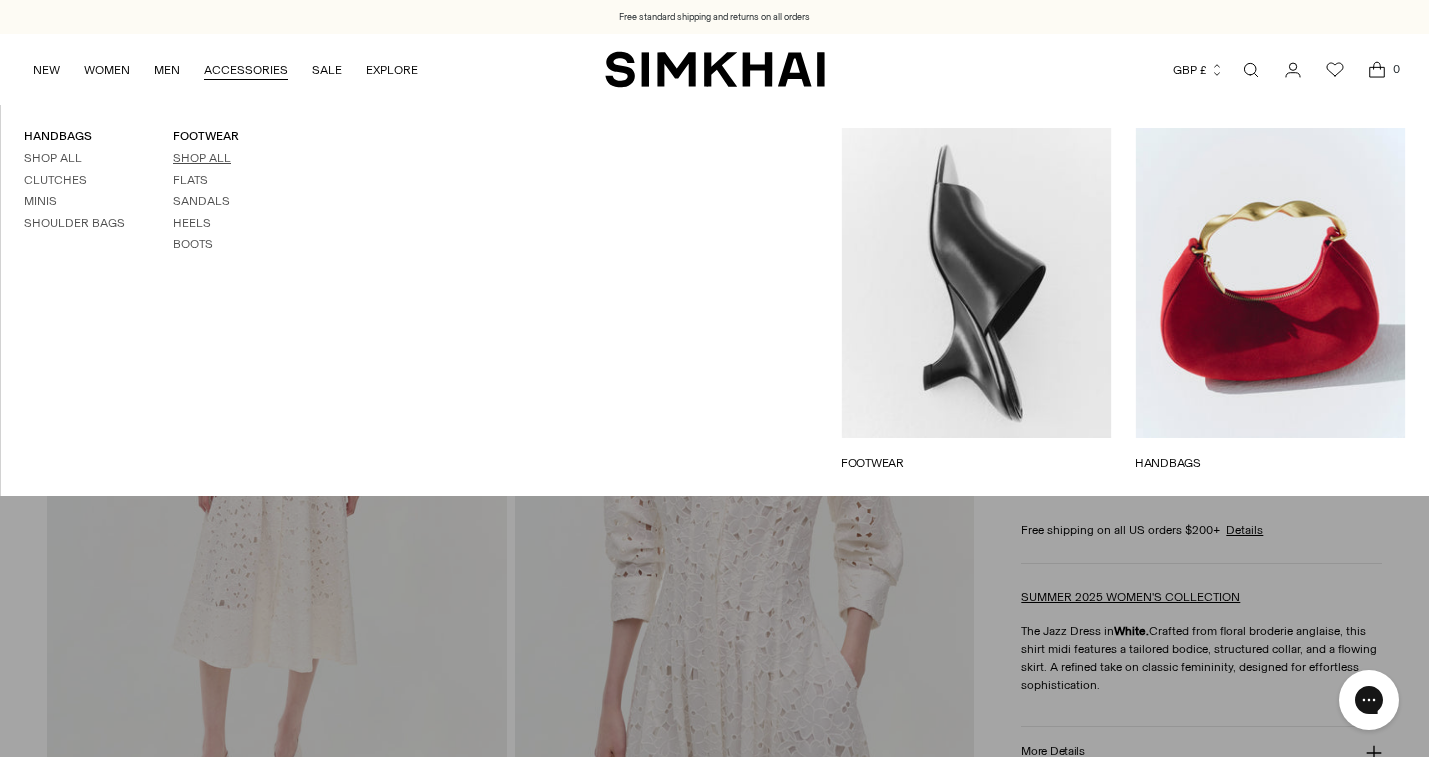 click on "Shop All" at bounding box center [202, 158] 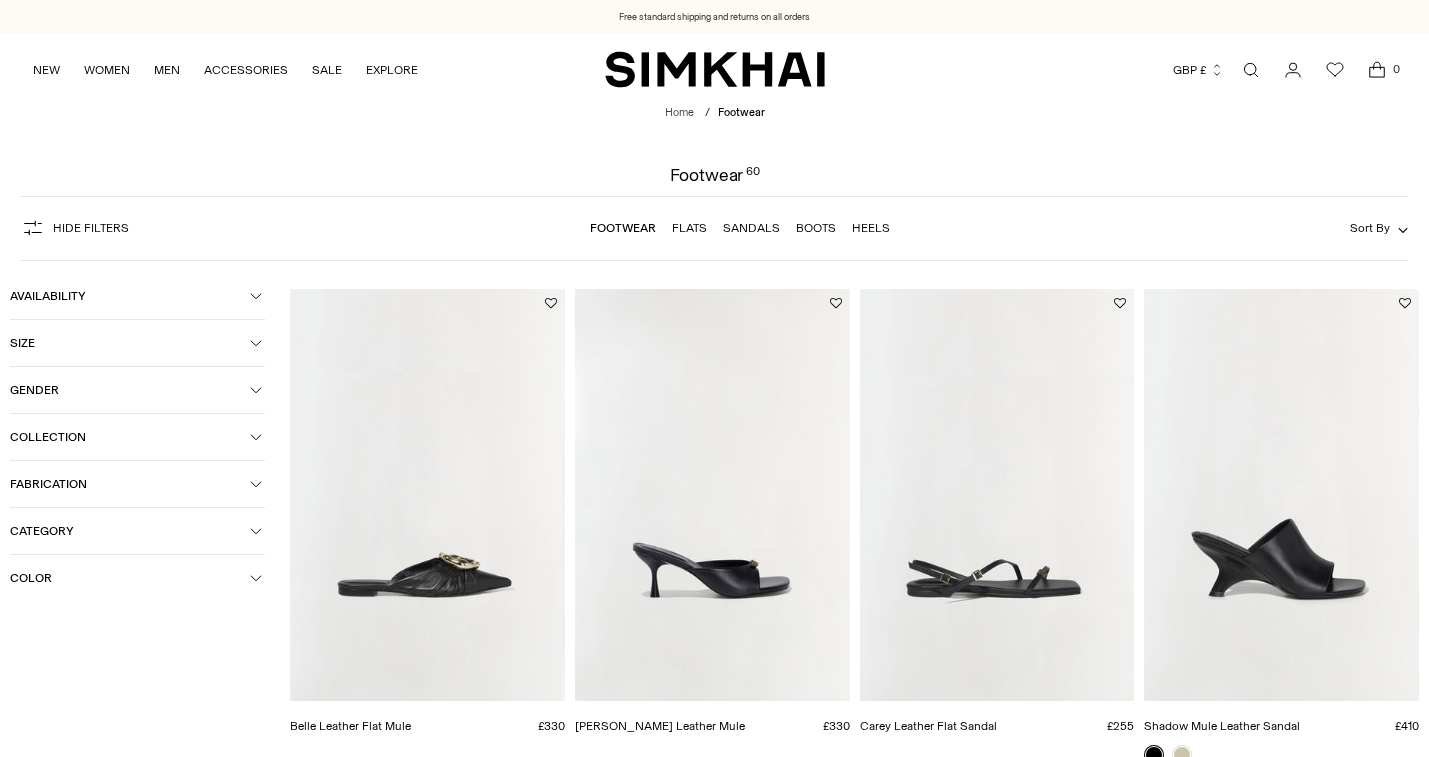 scroll, scrollTop: 0, scrollLeft: 0, axis: both 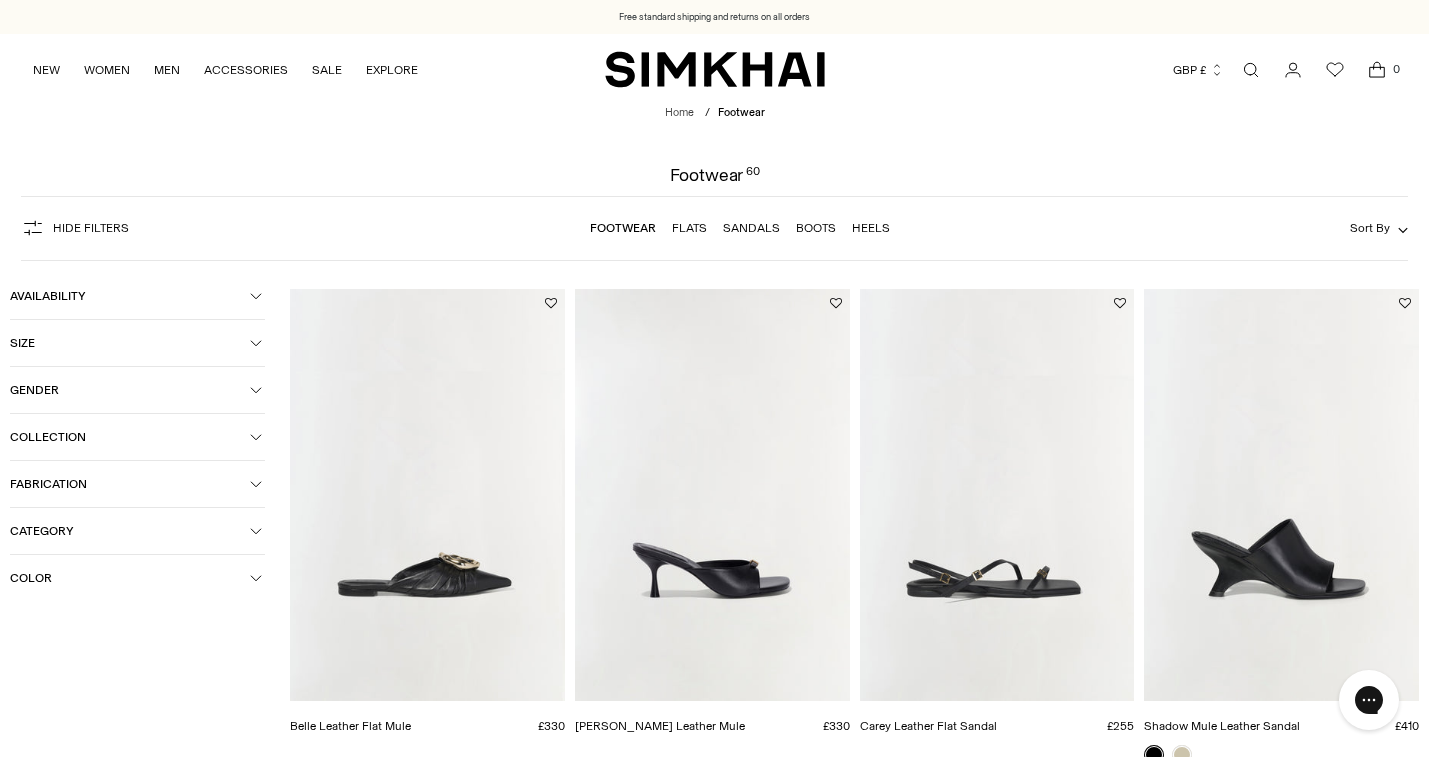 click 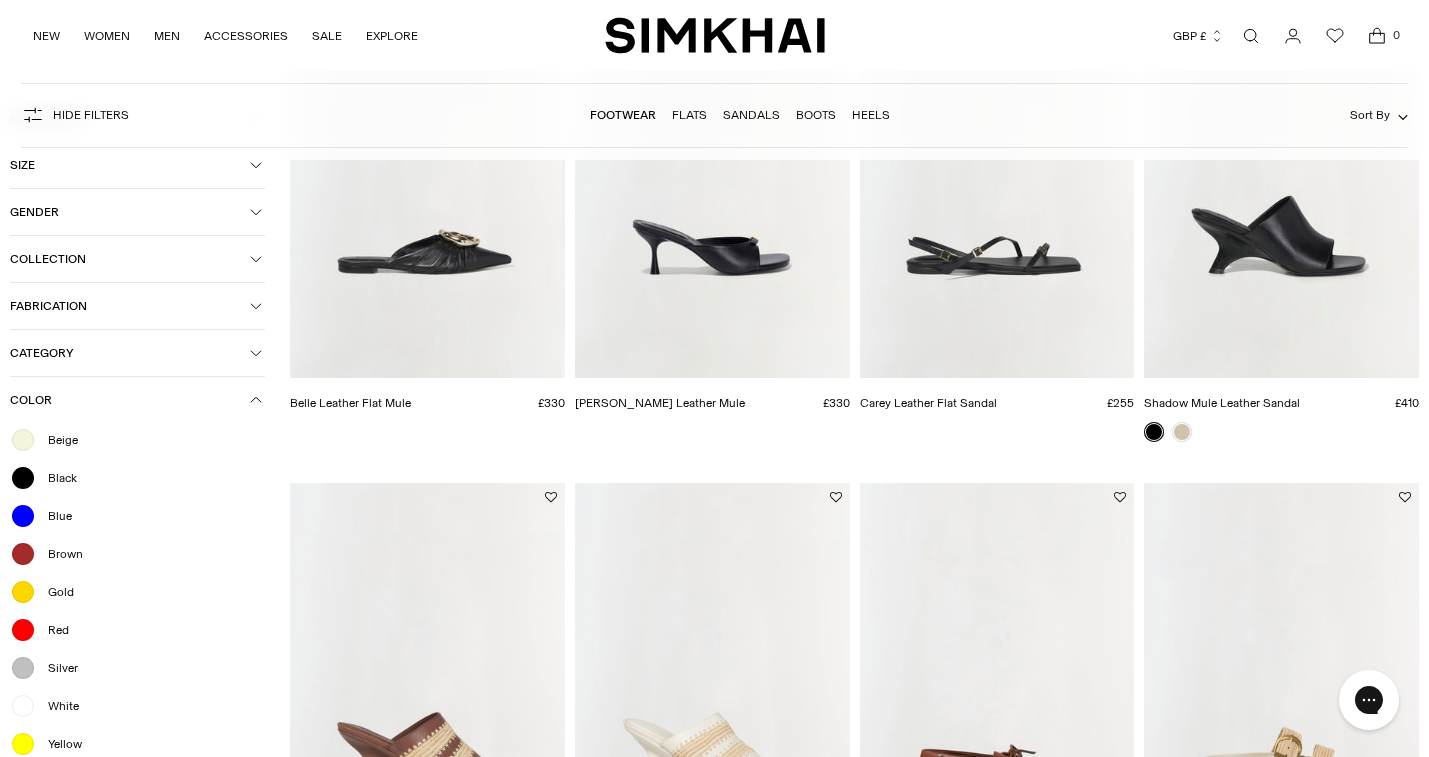 scroll, scrollTop: 322, scrollLeft: 0, axis: vertical 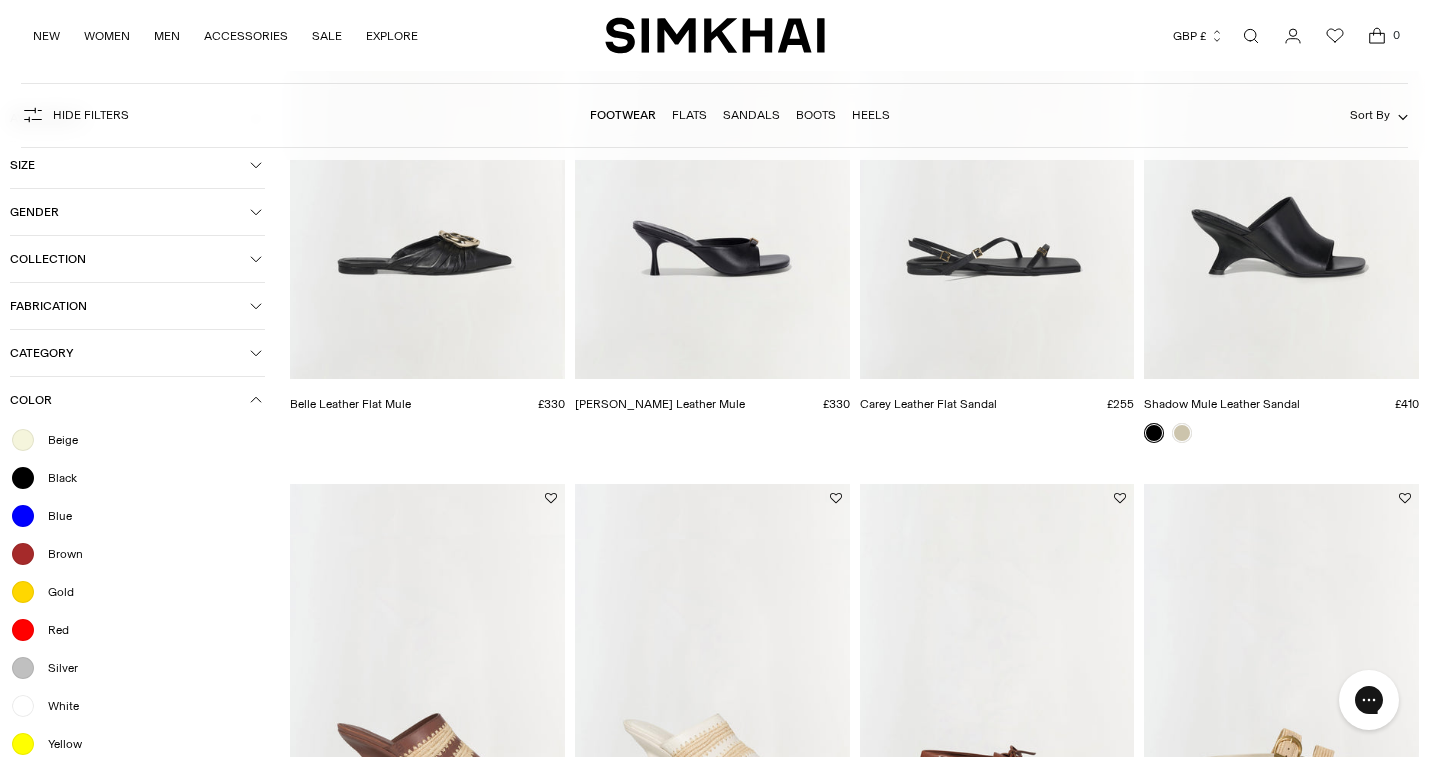 click on "Beige" at bounding box center [57, 440] 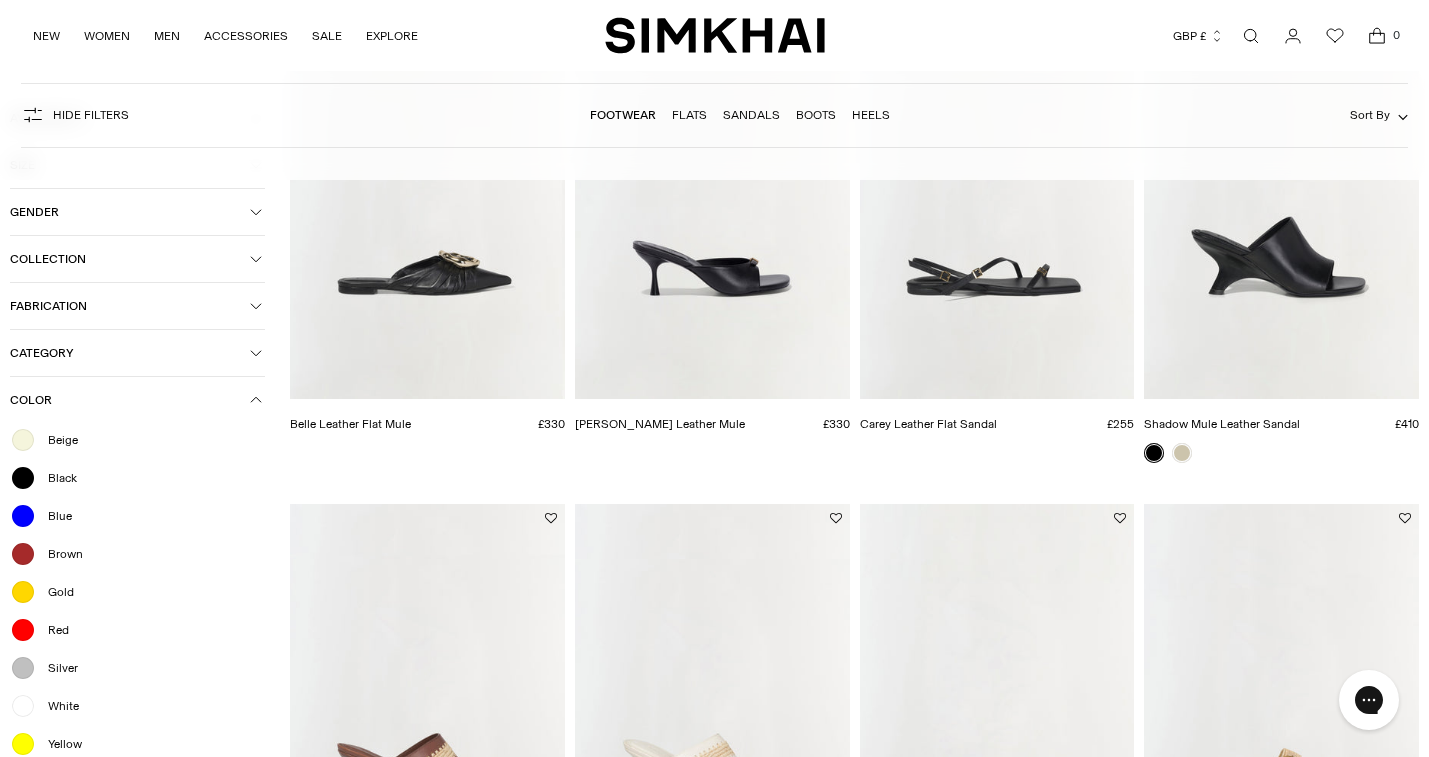 click on "White" at bounding box center (57, 706) 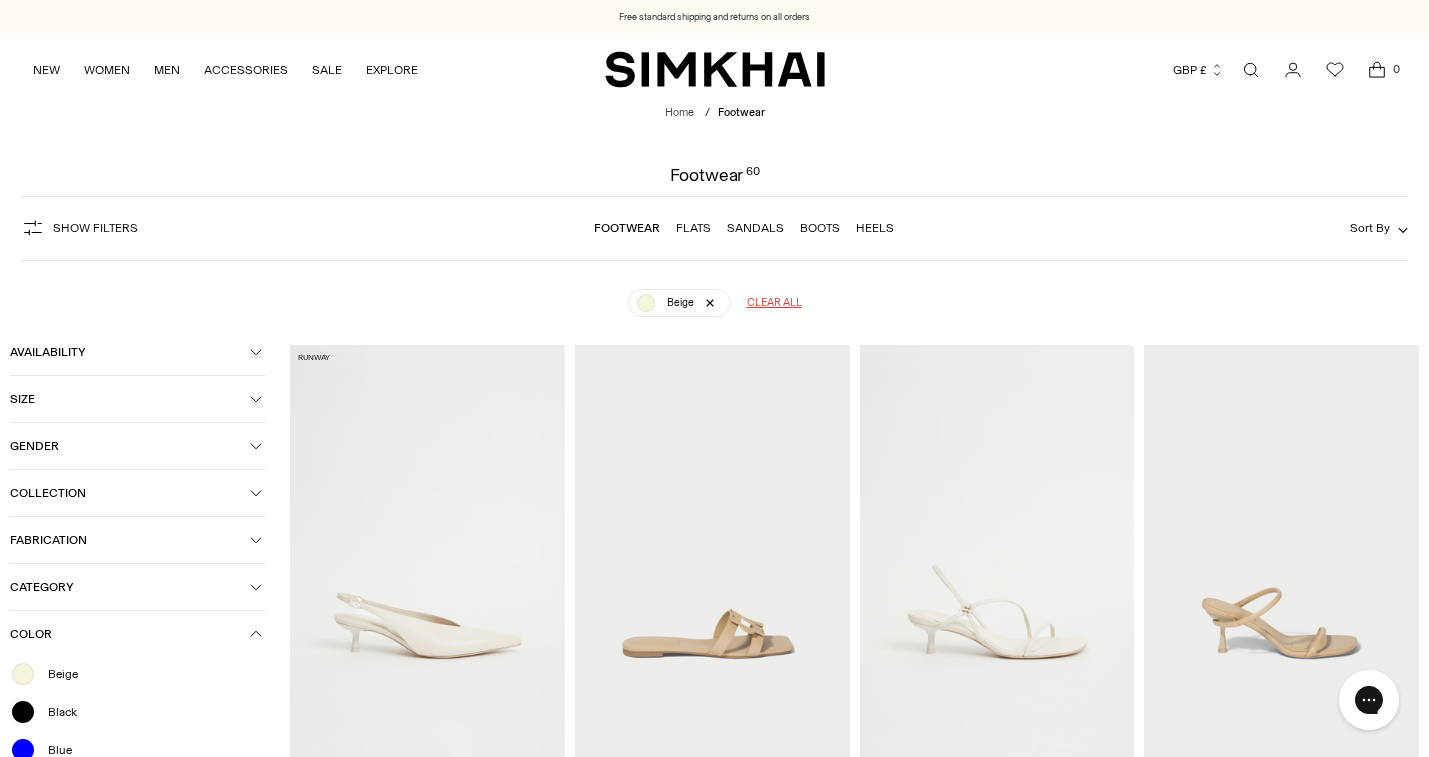 scroll, scrollTop: 0, scrollLeft: 0, axis: both 